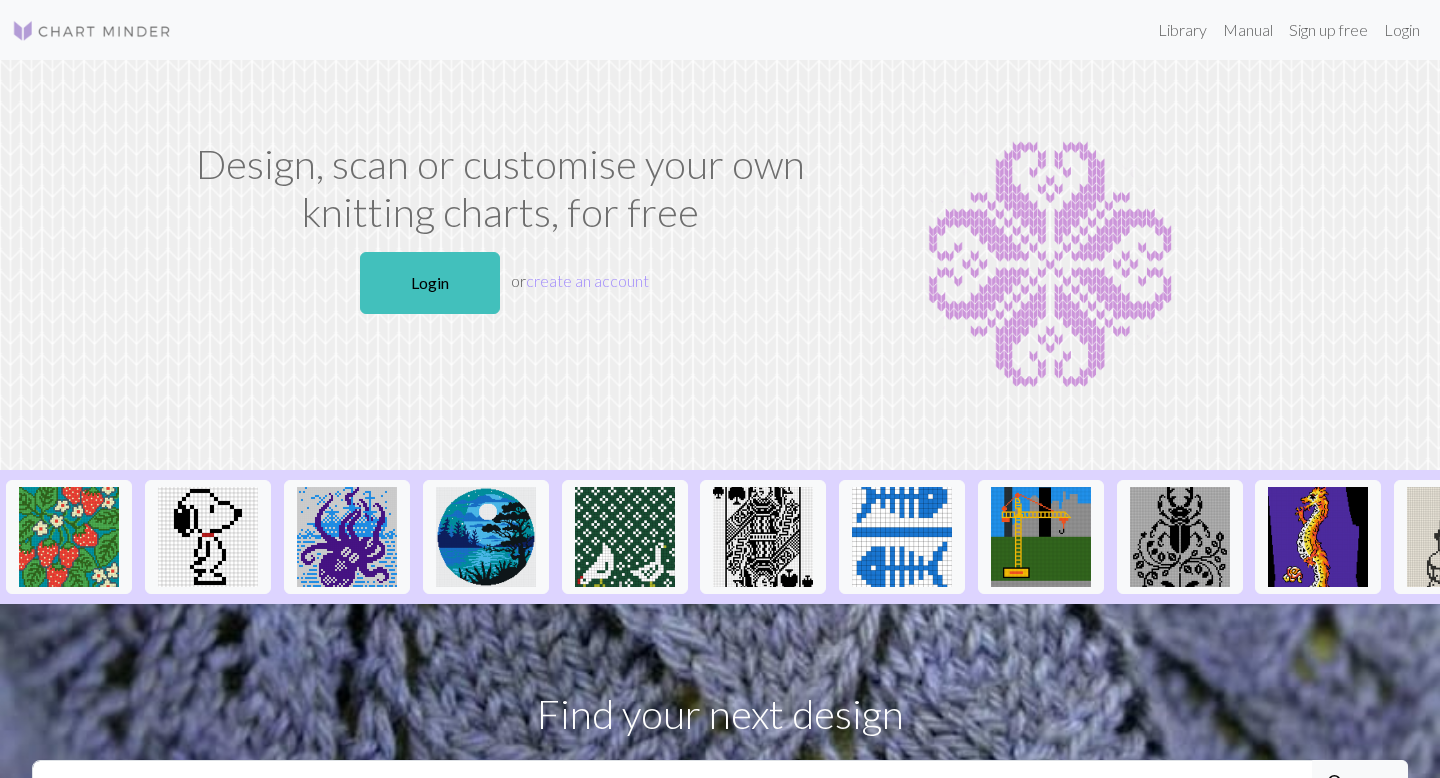 scroll, scrollTop: 0, scrollLeft: 0, axis: both 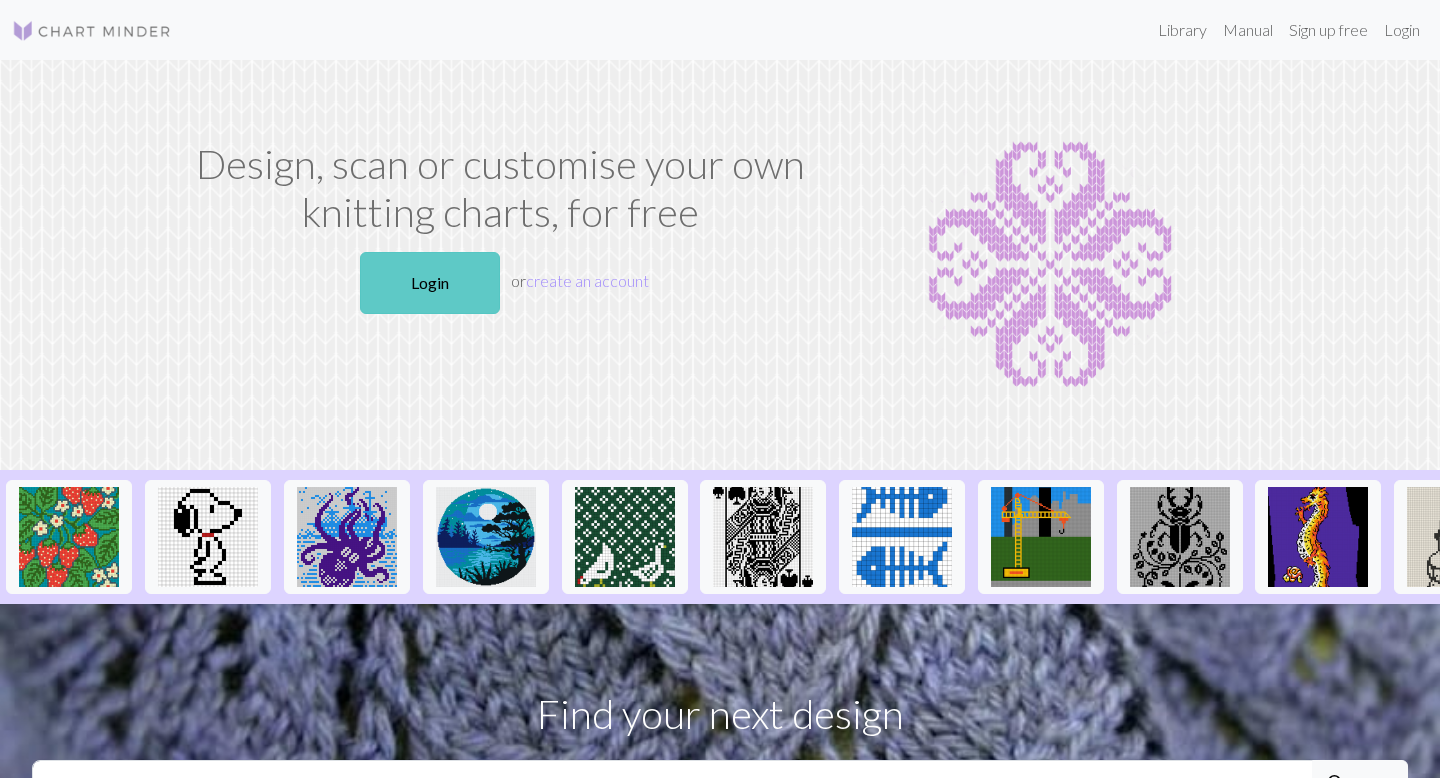 click on "Login" at bounding box center (430, 283) 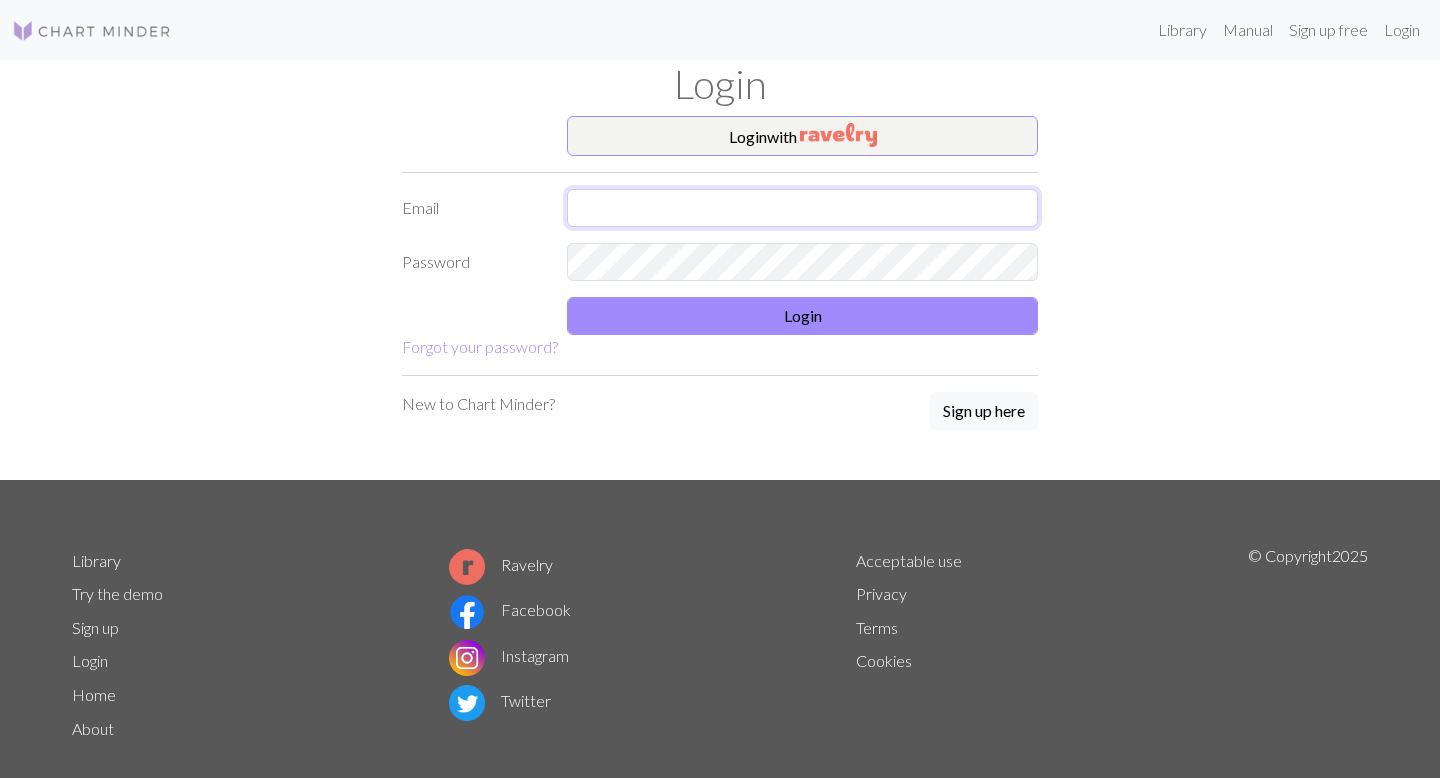 click at bounding box center (802, 208) 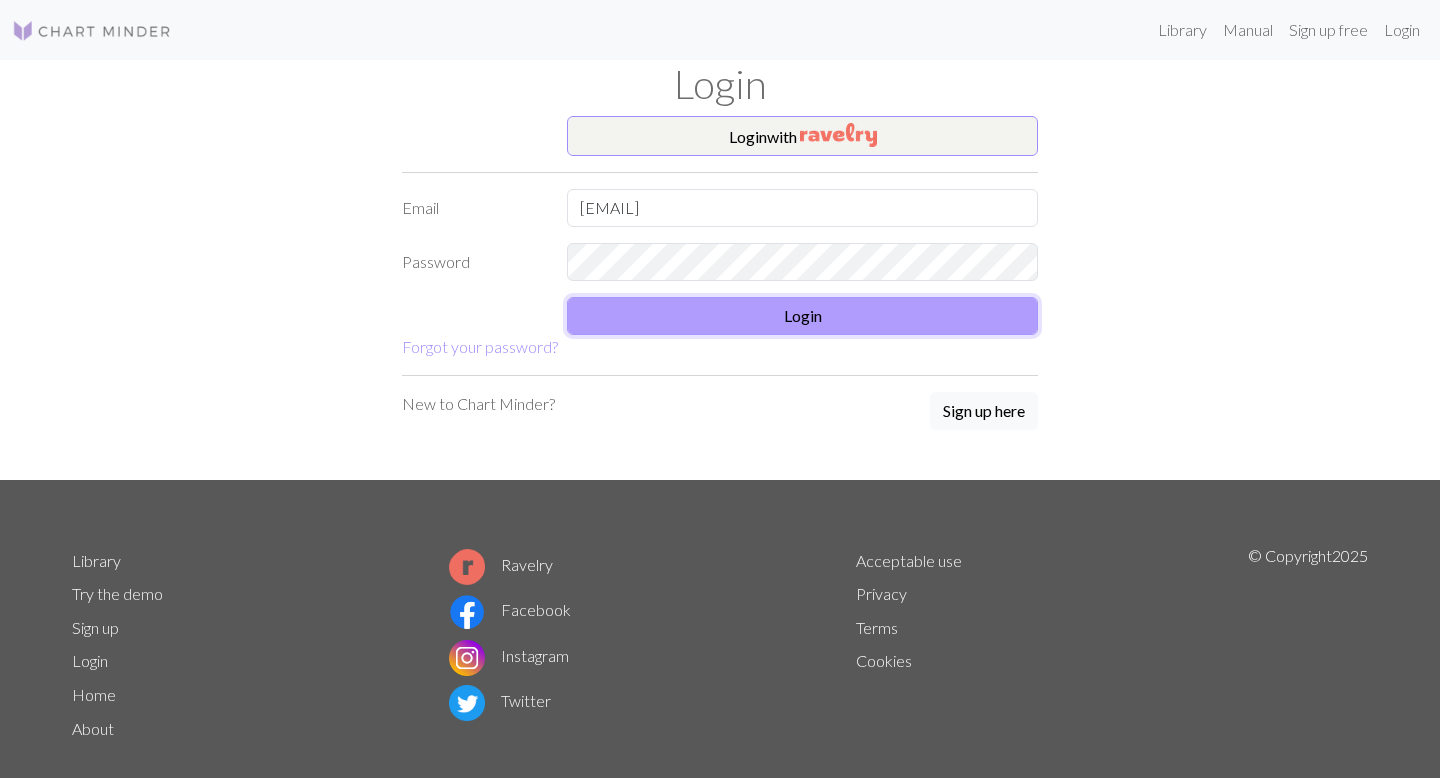 click on "Login" at bounding box center (802, 316) 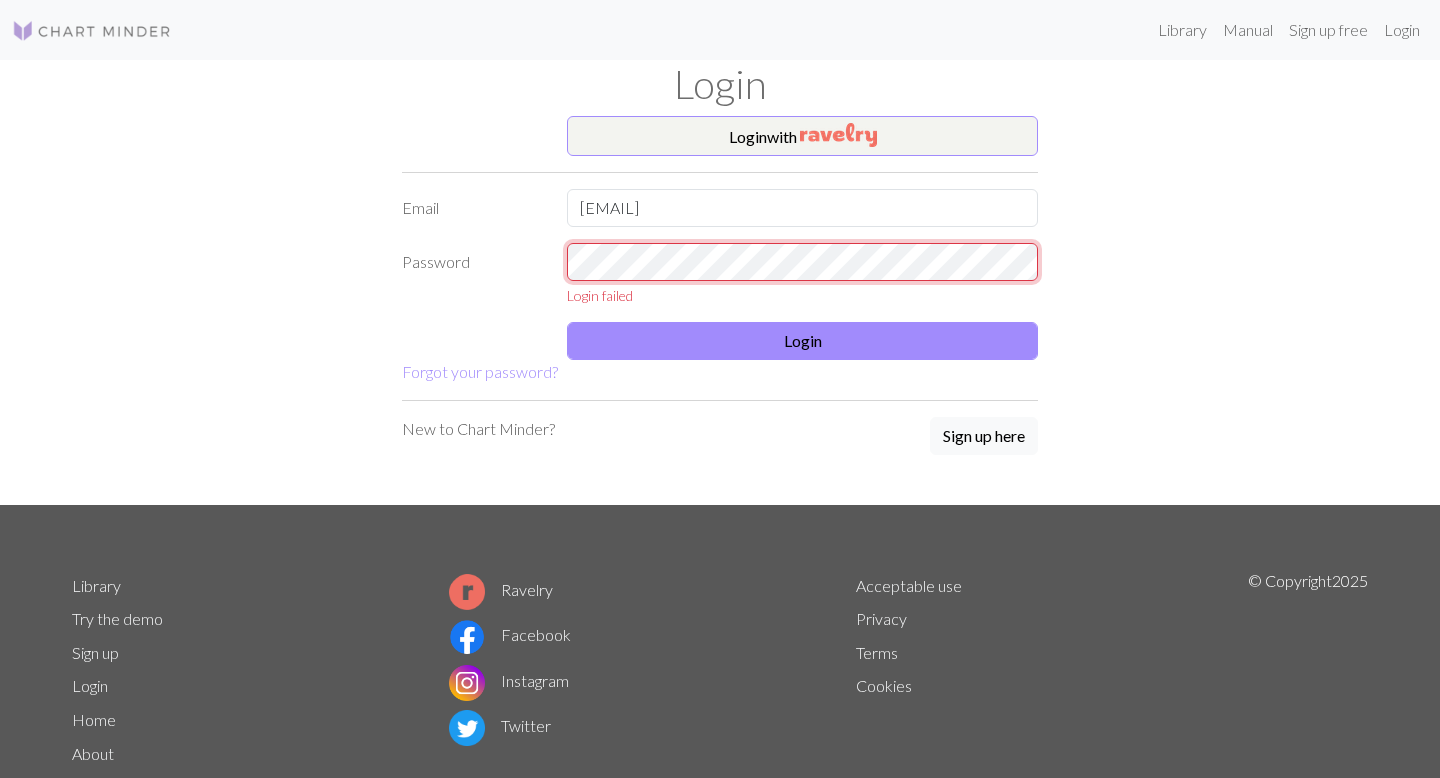 click on "Password Login failed" at bounding box center (720, 274) 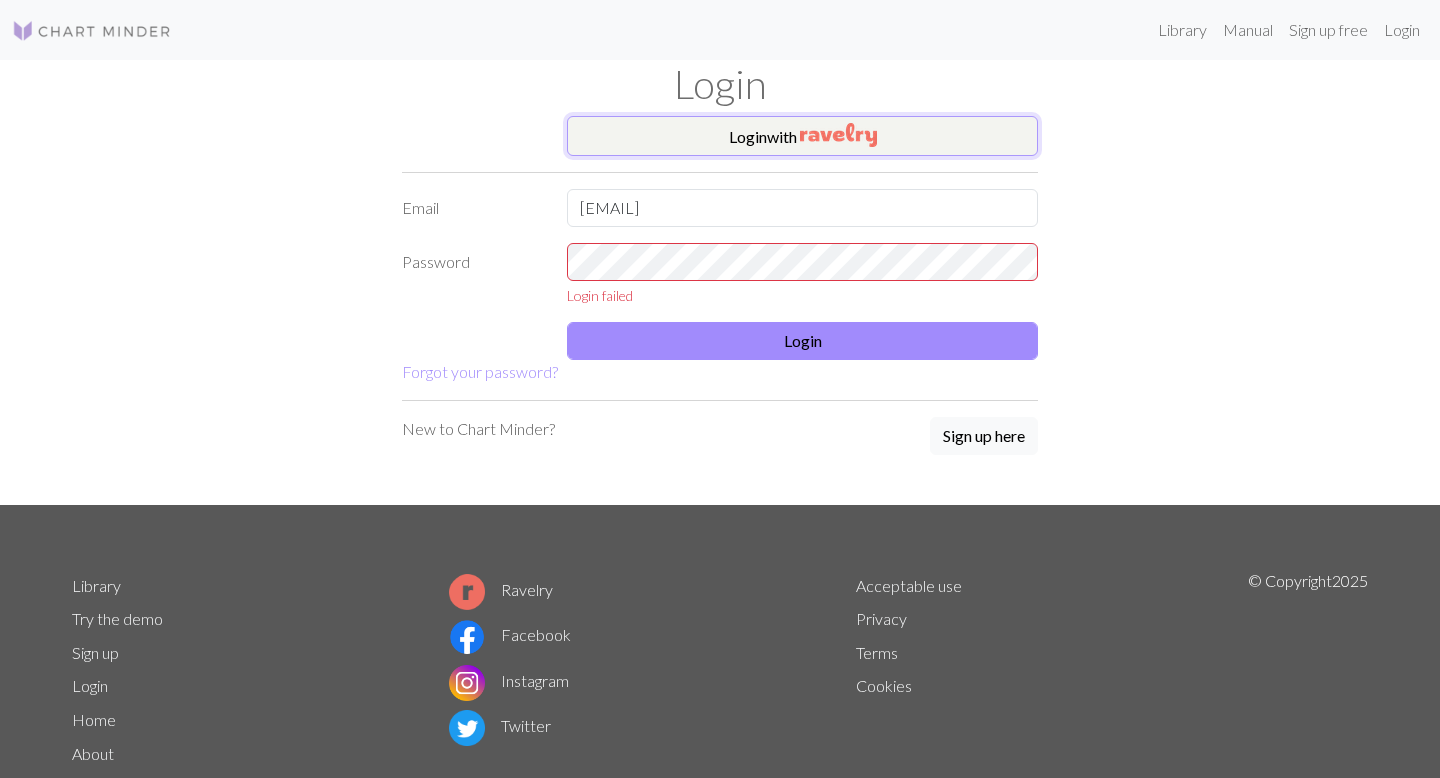 click on "Login  with" at bounding box center (802, 136) 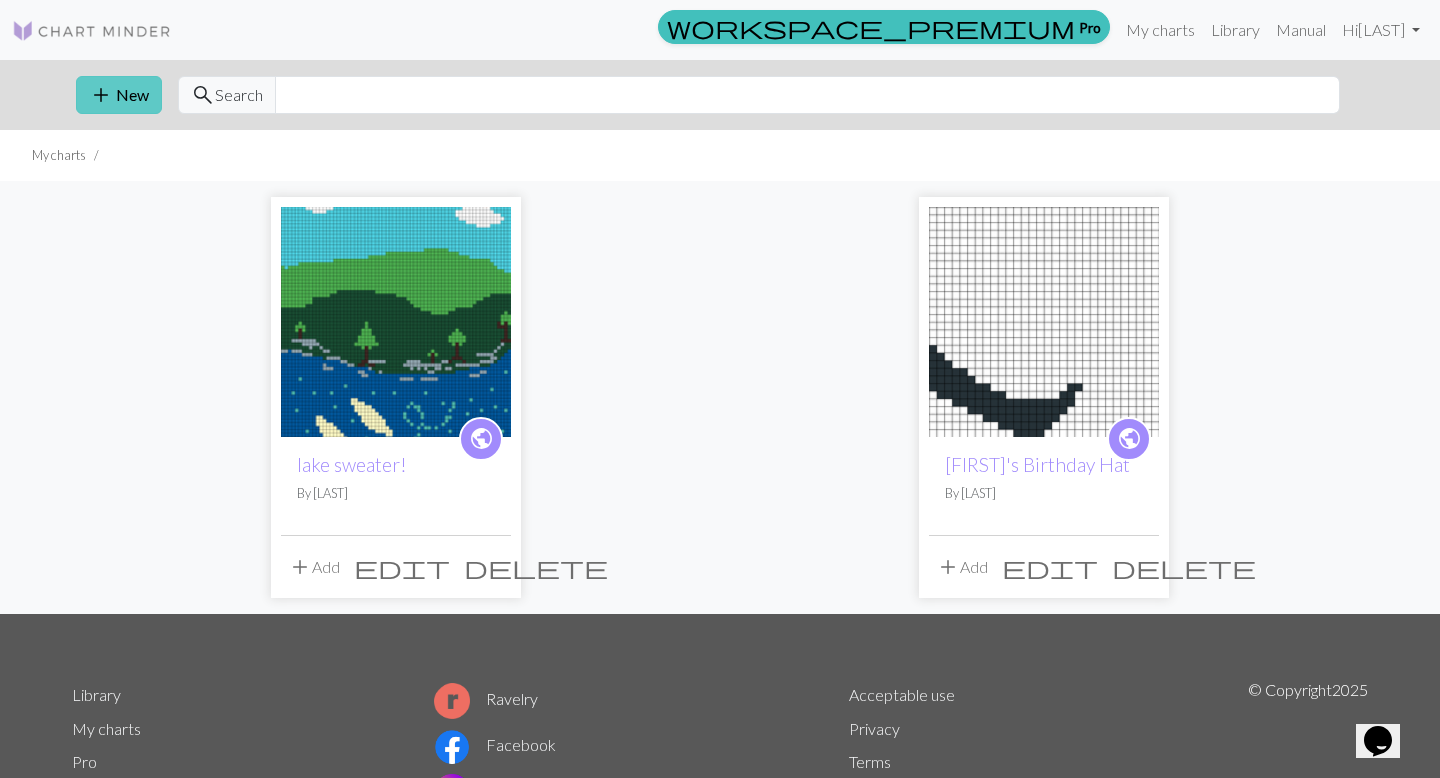 click on "add   New" at bounding box center (119, 95) 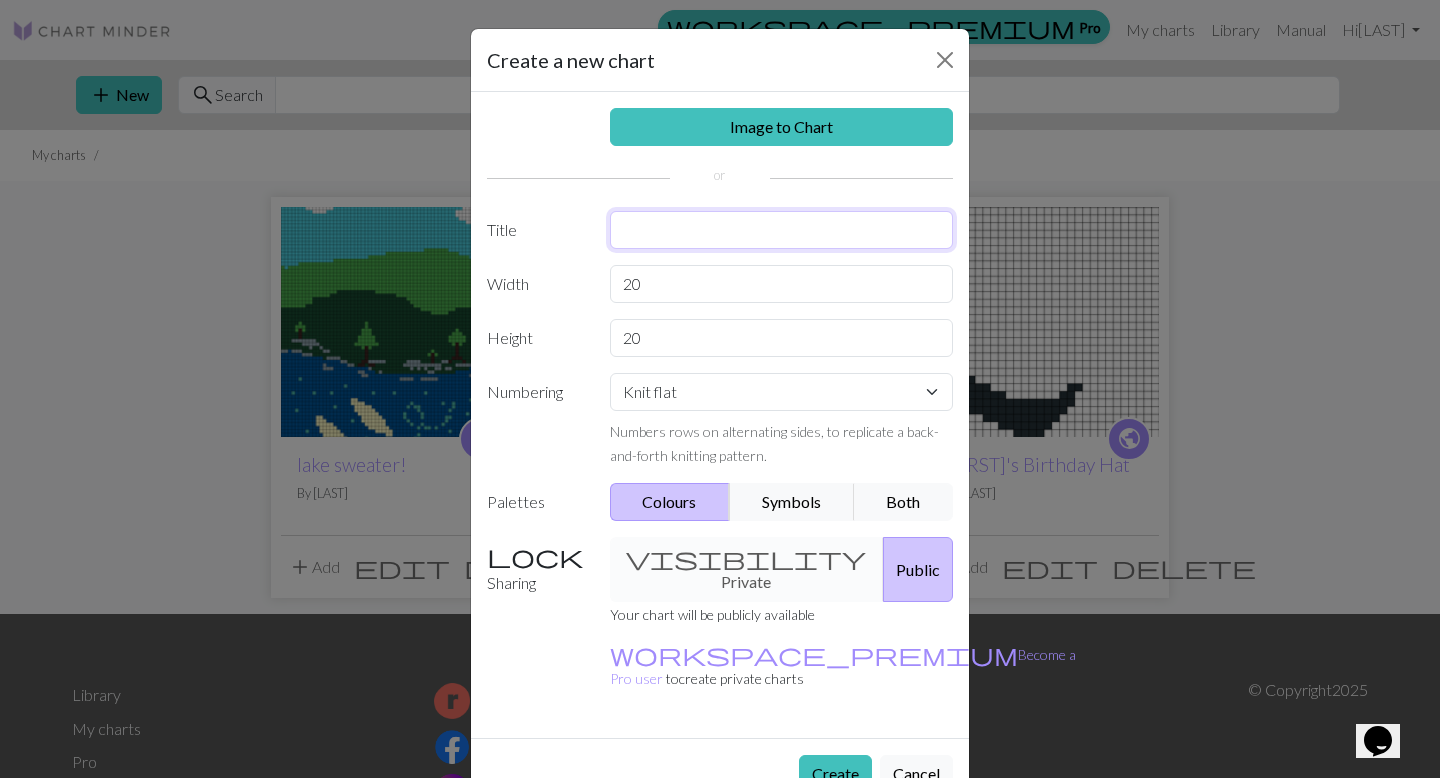 click at bounding box center [782, 230] 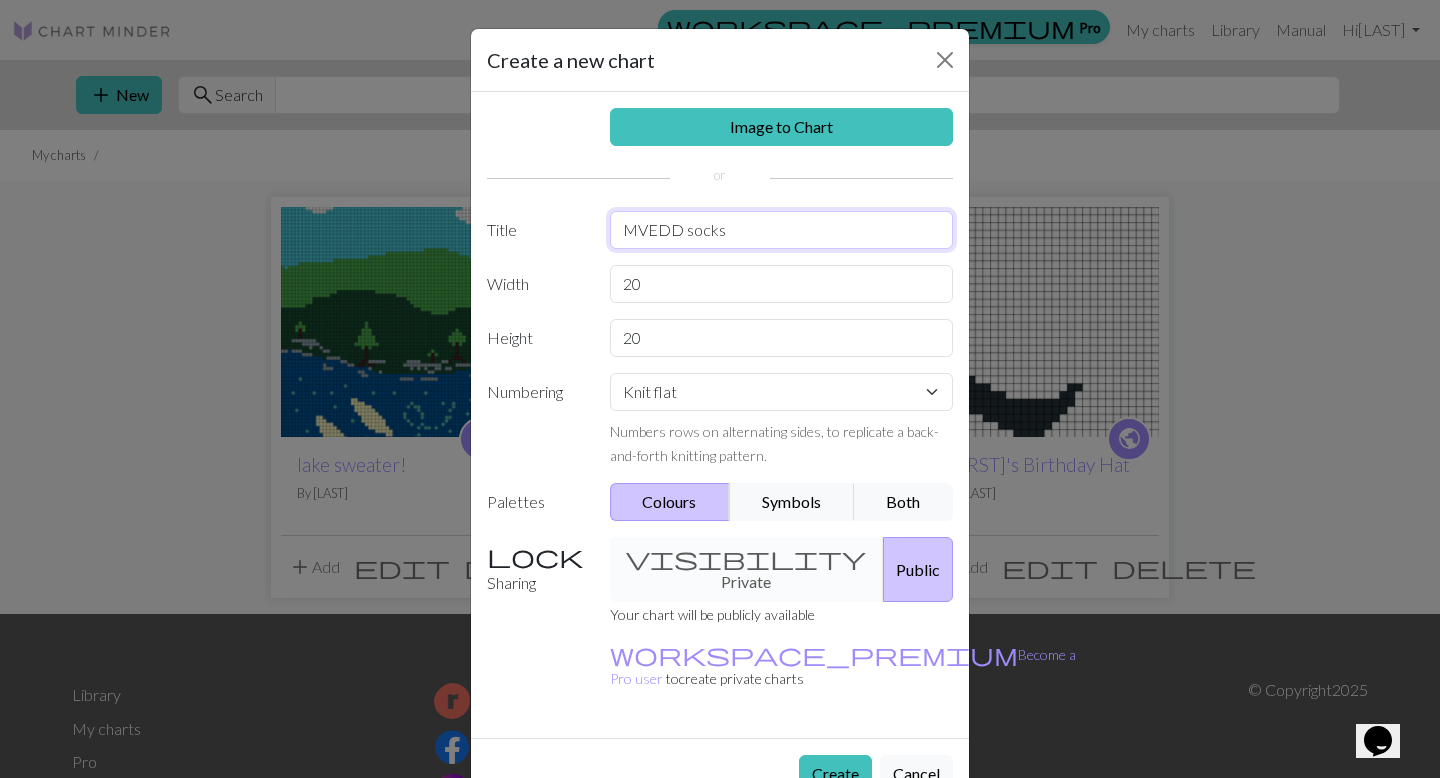 type on "MVEDD socks" 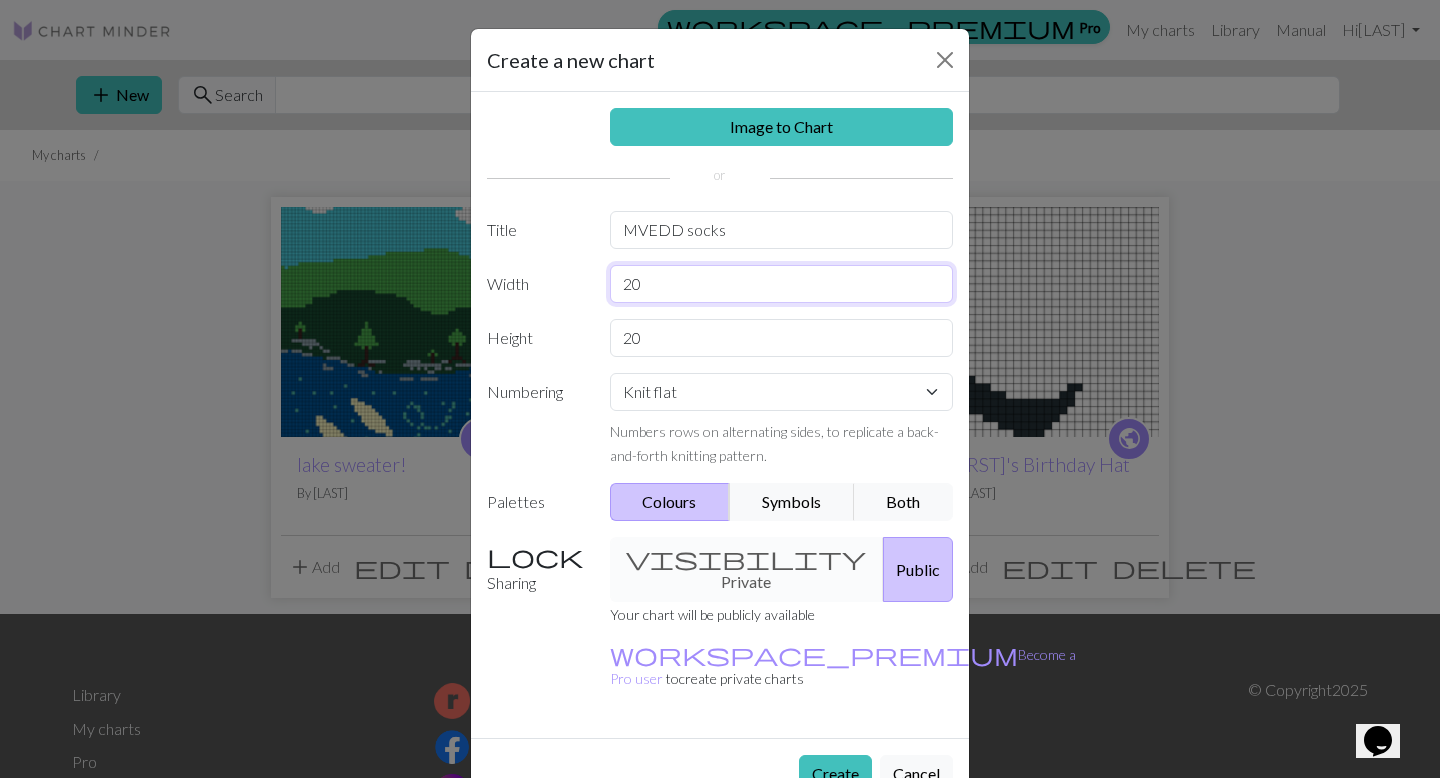 click on "20" at bounding box center (782, 284) 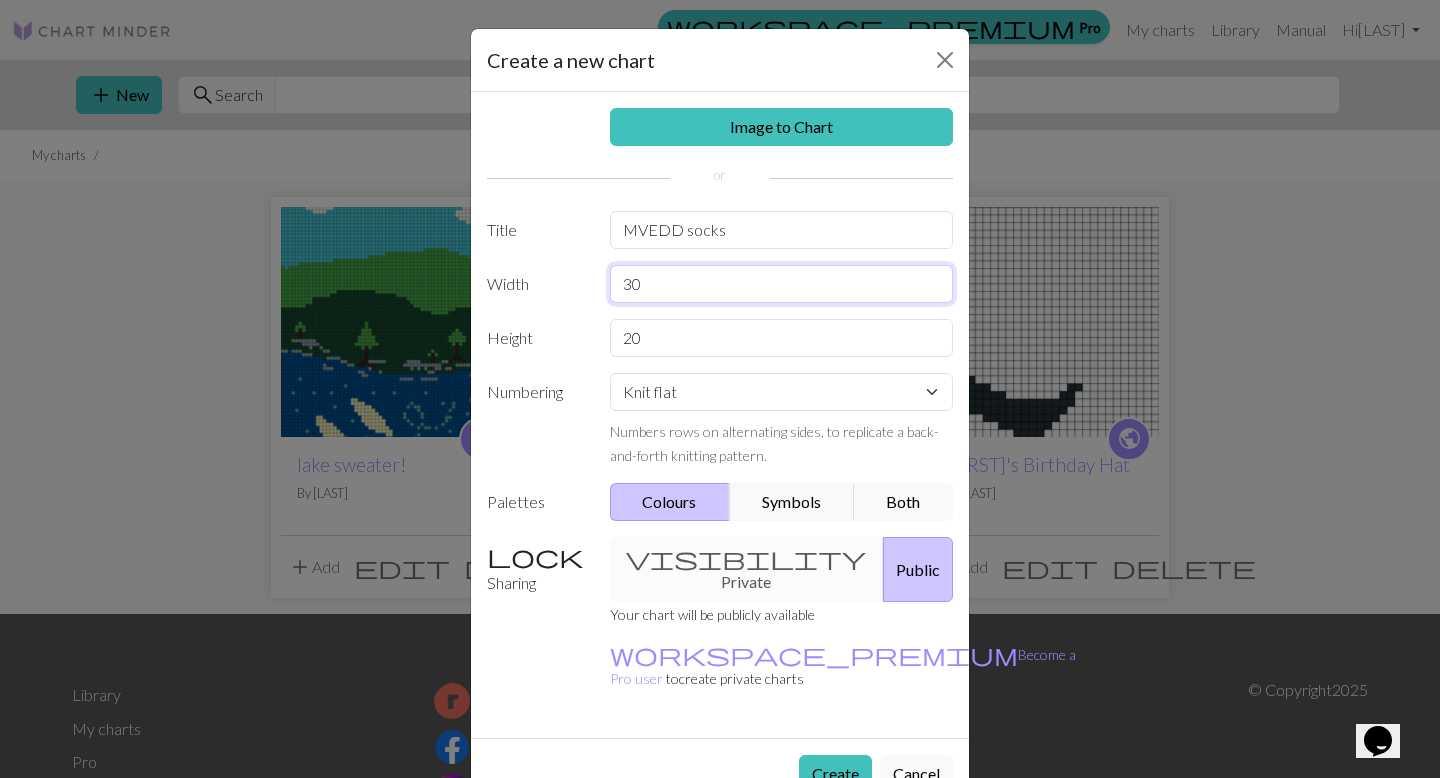 type on "30" 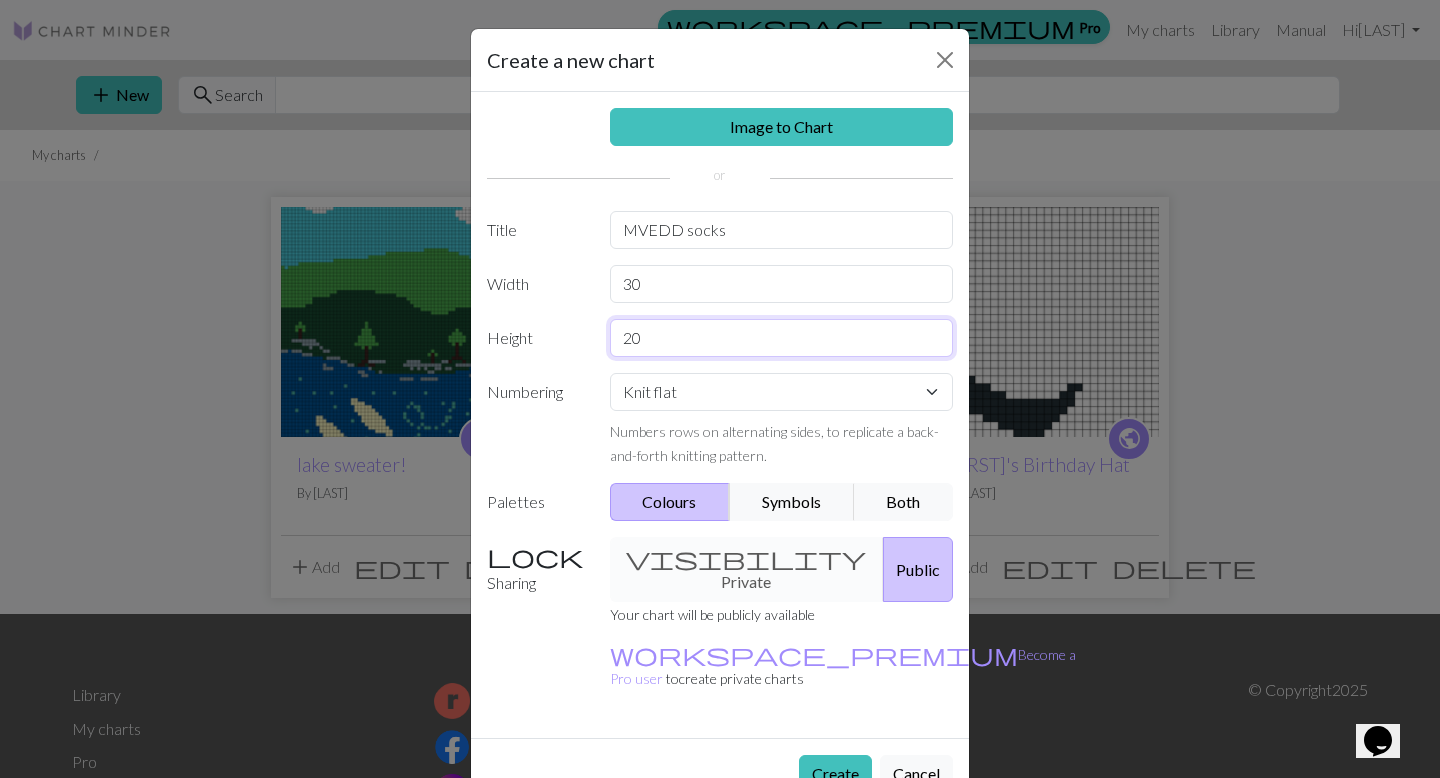 click on "20" at bounding box center (782, 338) 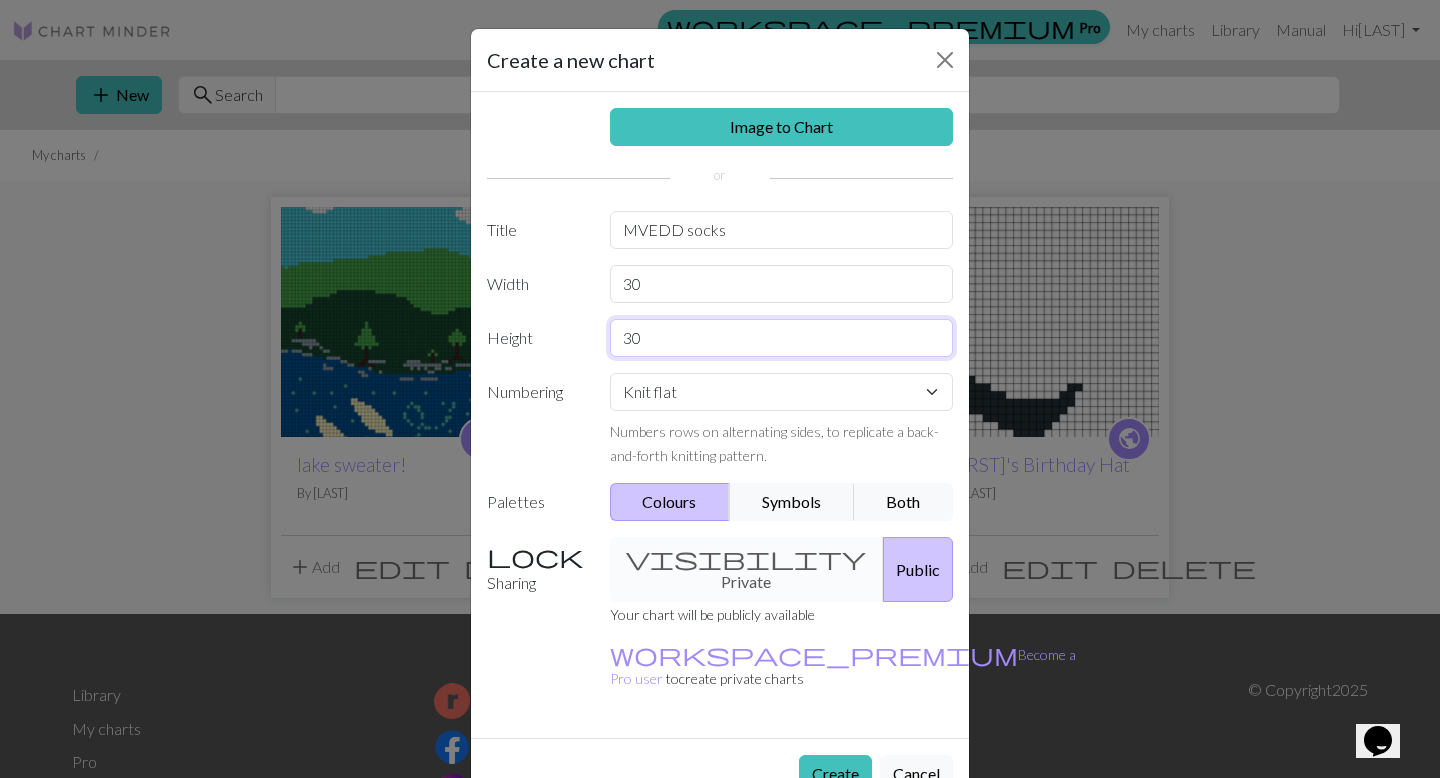 type on "30" 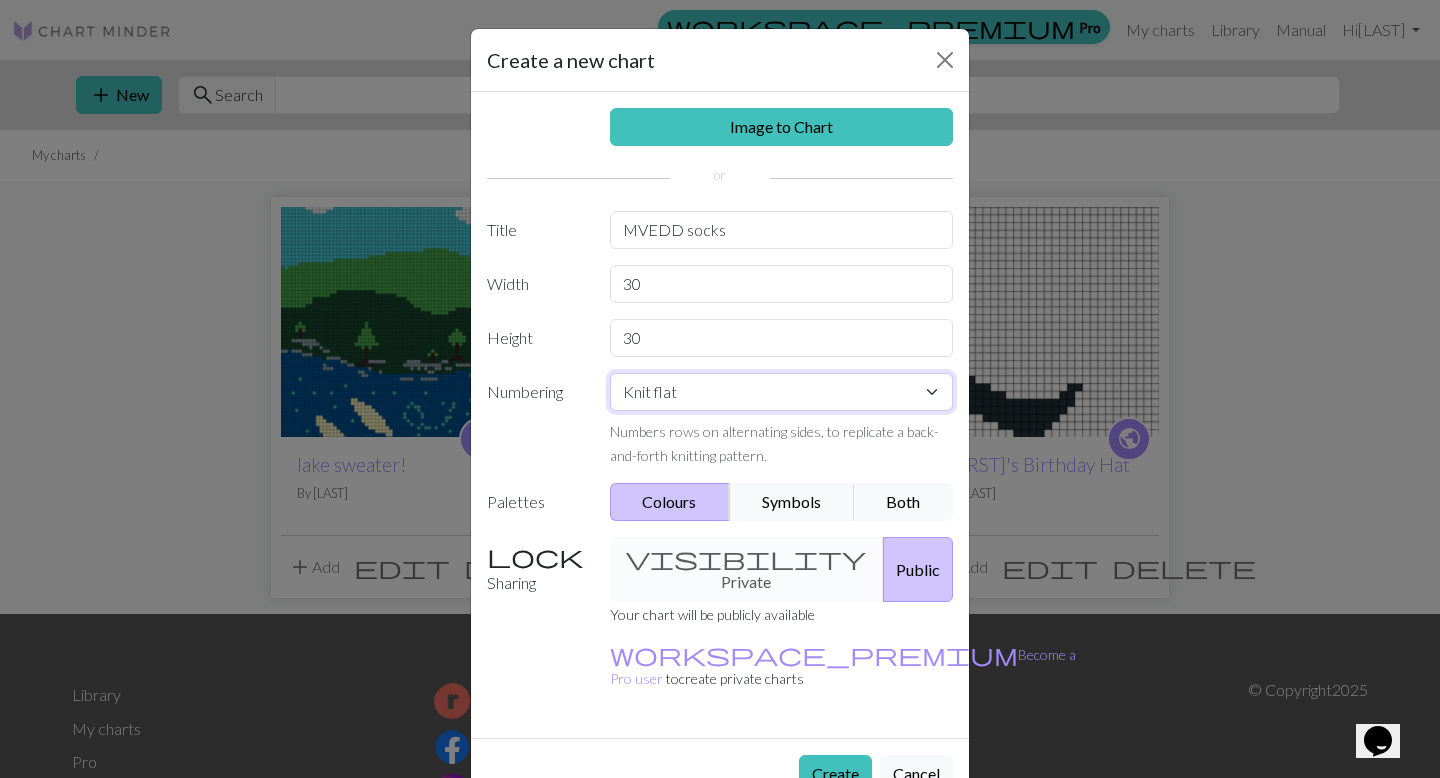 click on "Knit flat Knit in the round Lace knitting Cross stitch" at bounding box center (782, 392) 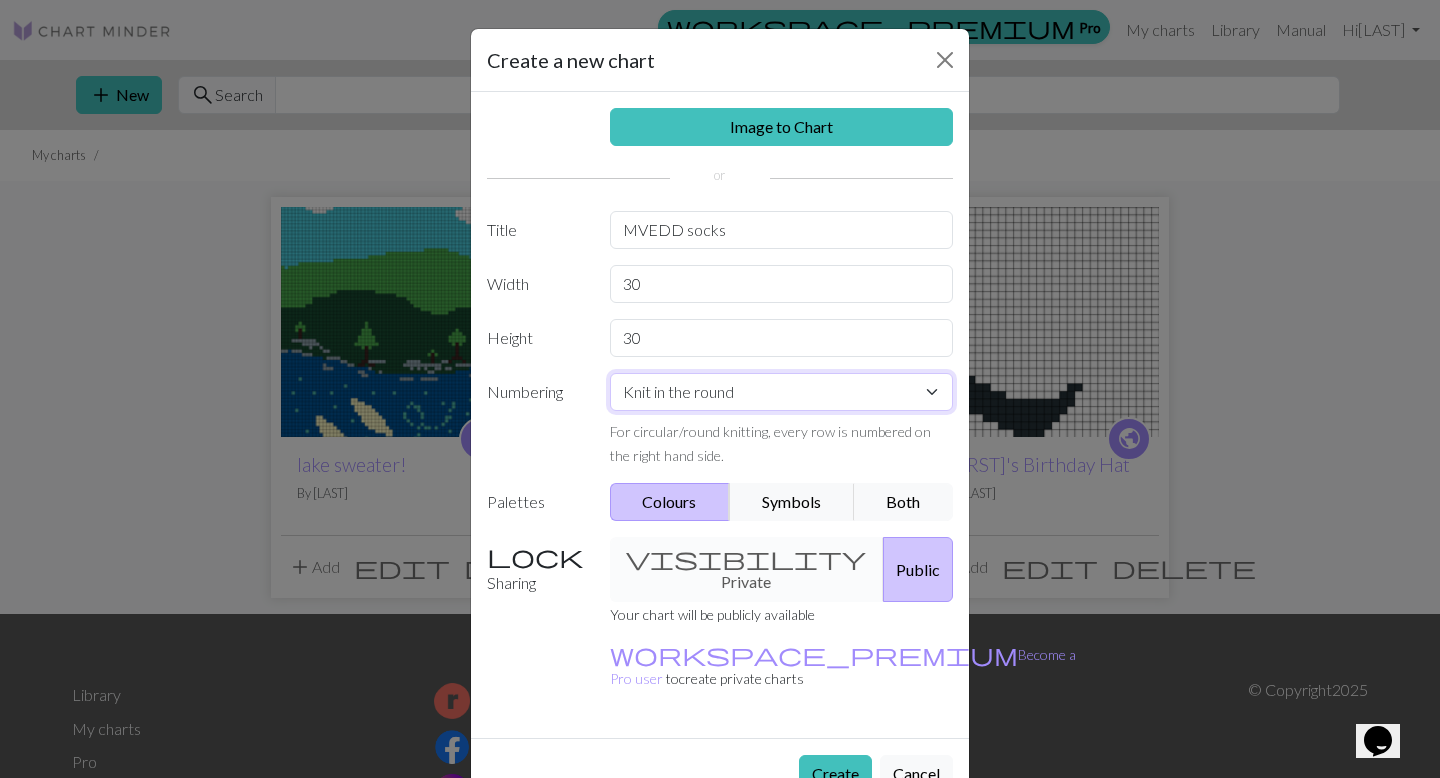 scroll, scrollTop: 11, scrollLeft: 0, axis: vertical 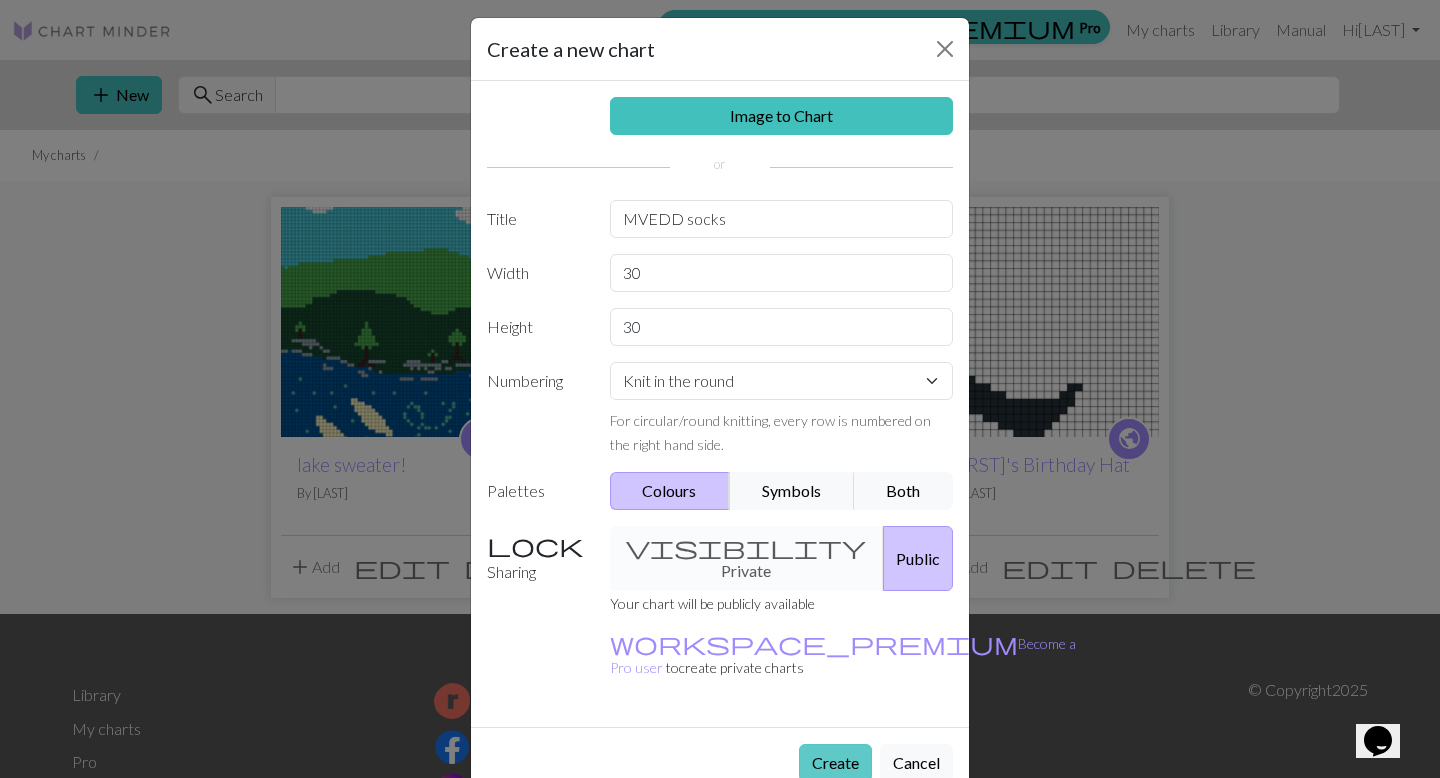 click on "Create" at bounding box center (835, 763) 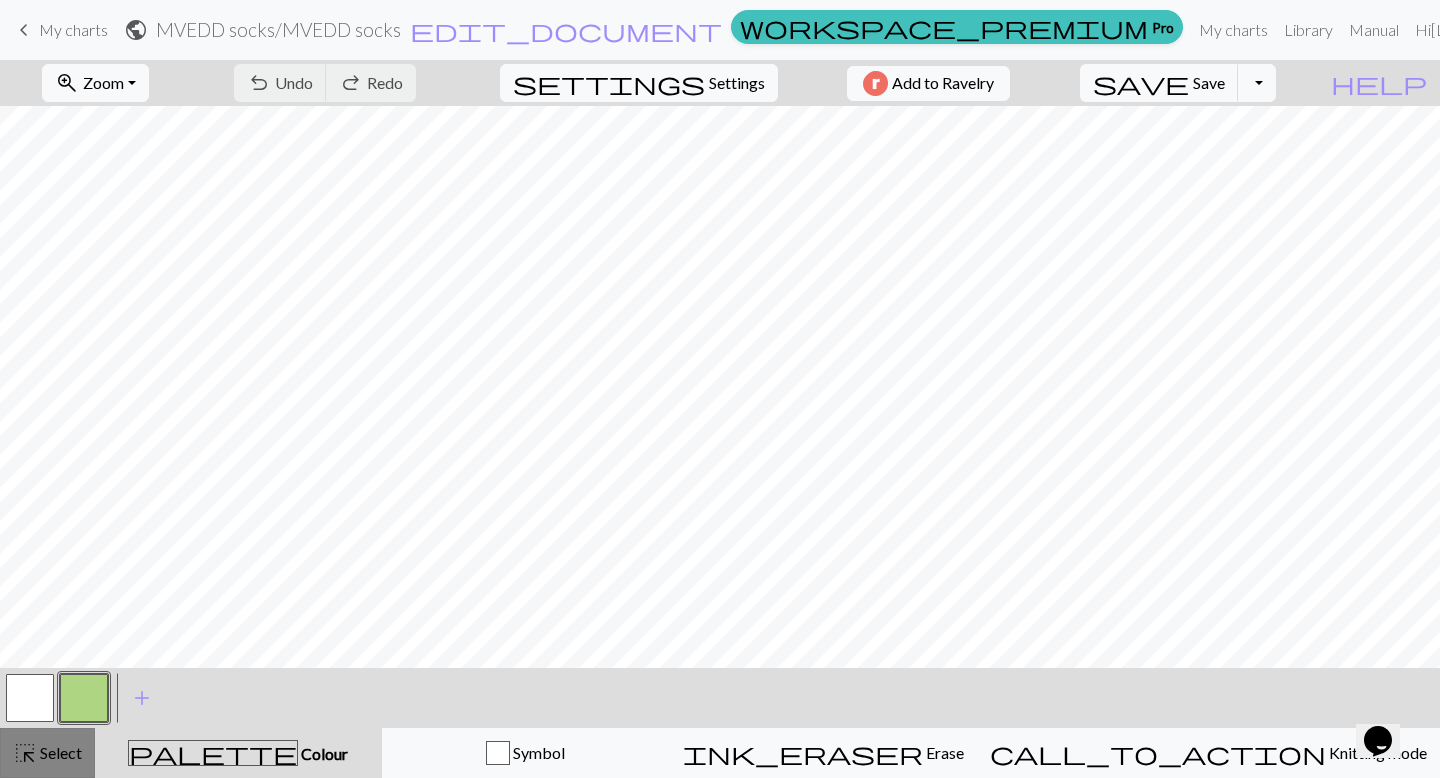 click on "Select" at bounding box center (59, 752) 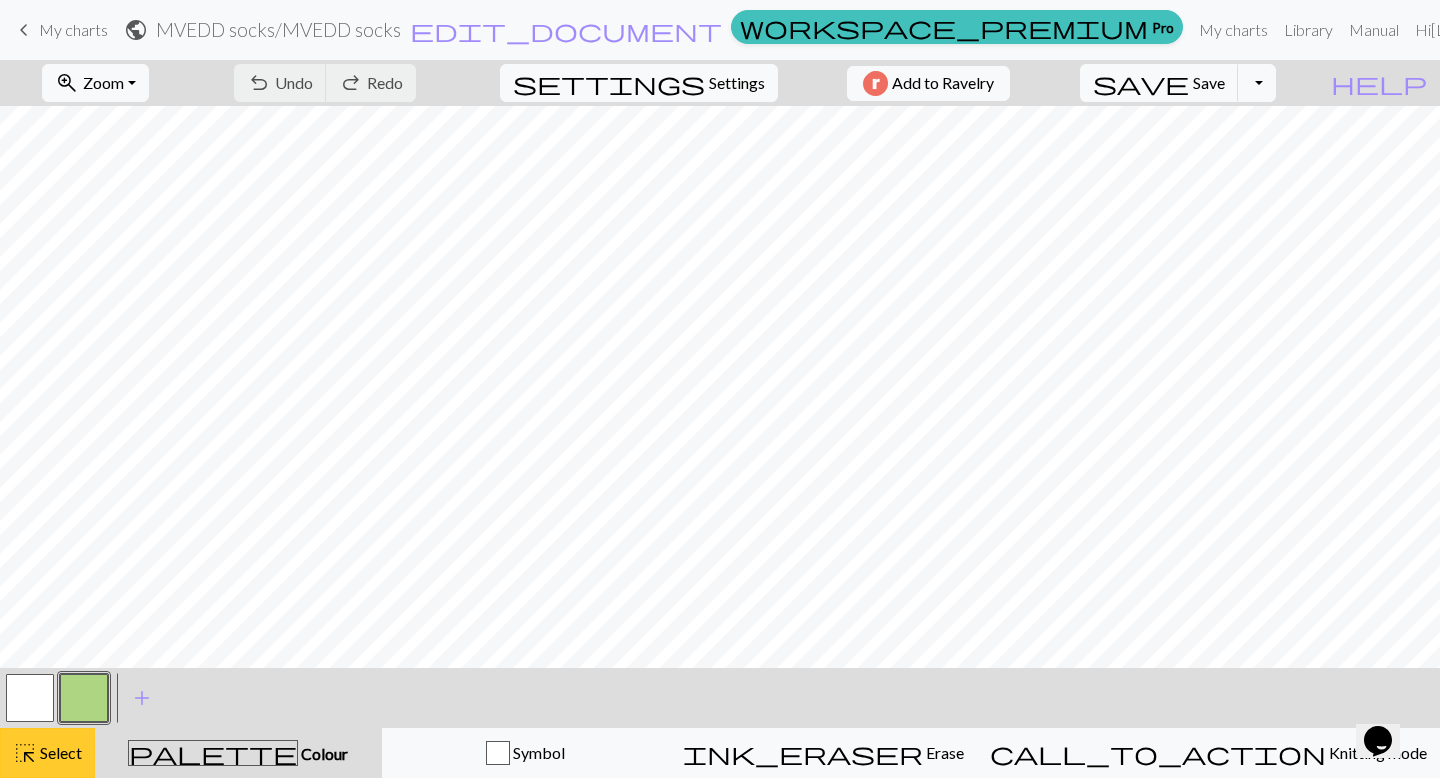 click on "Select" at bounding box center [59, 752] 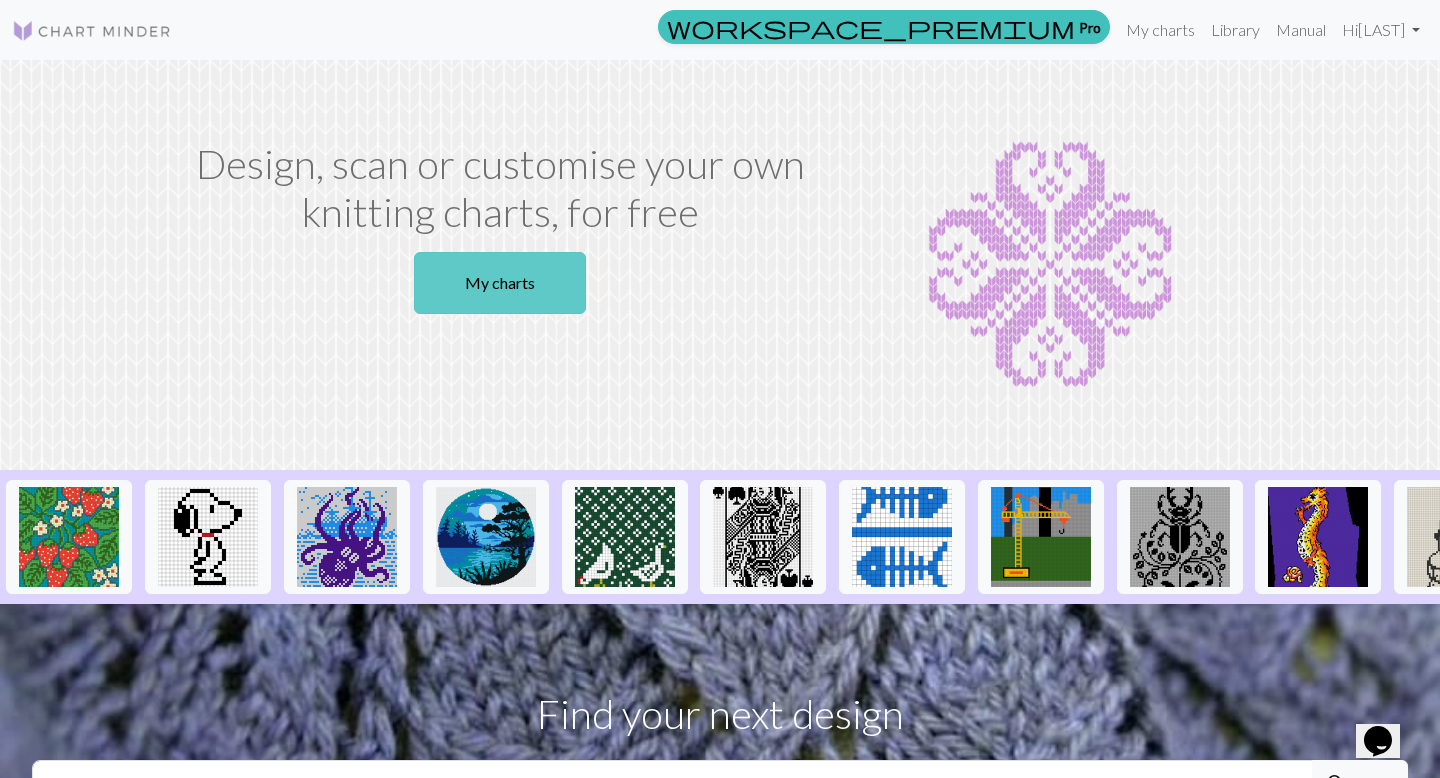 click on "My charts" at bounding box center (500, 283) 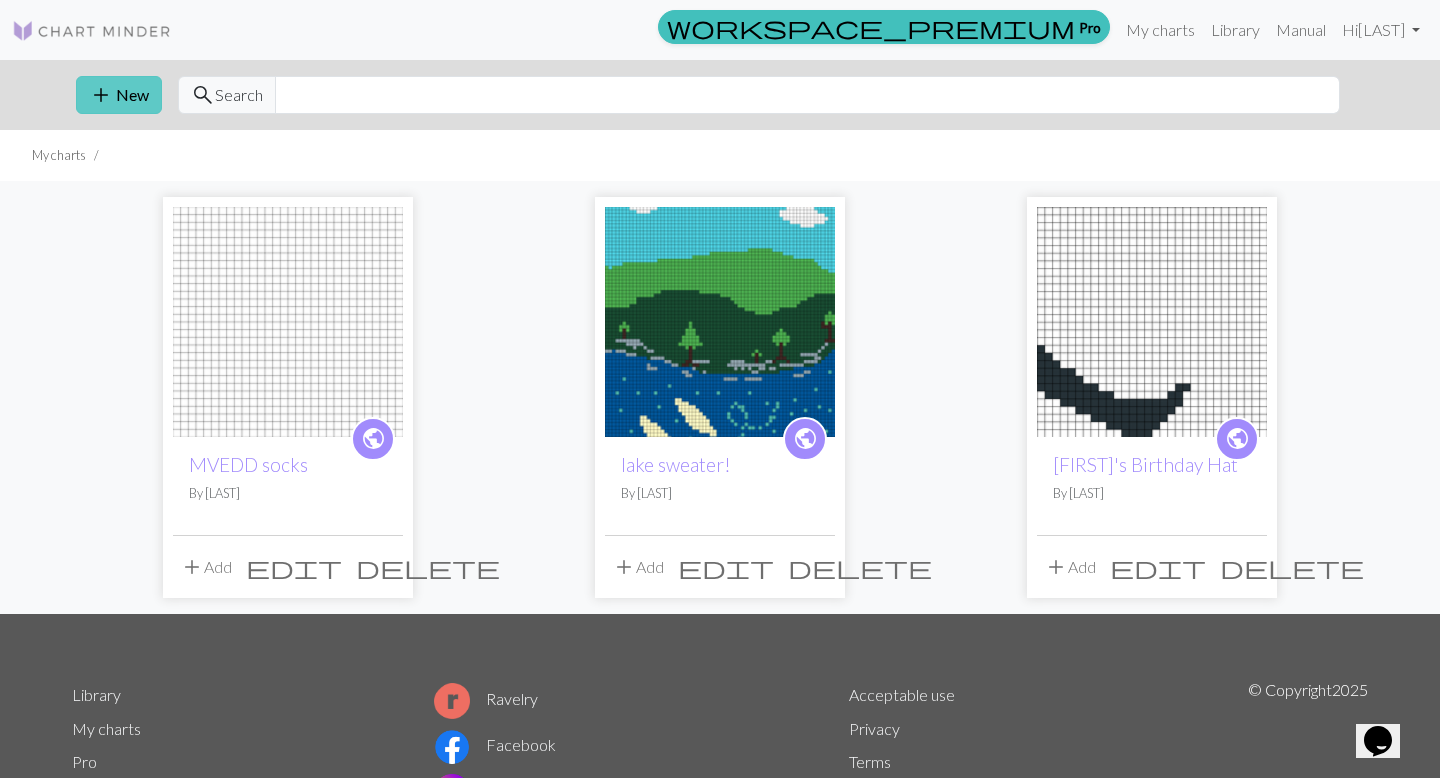 click on "add   New" at bounding box center [119, 95] 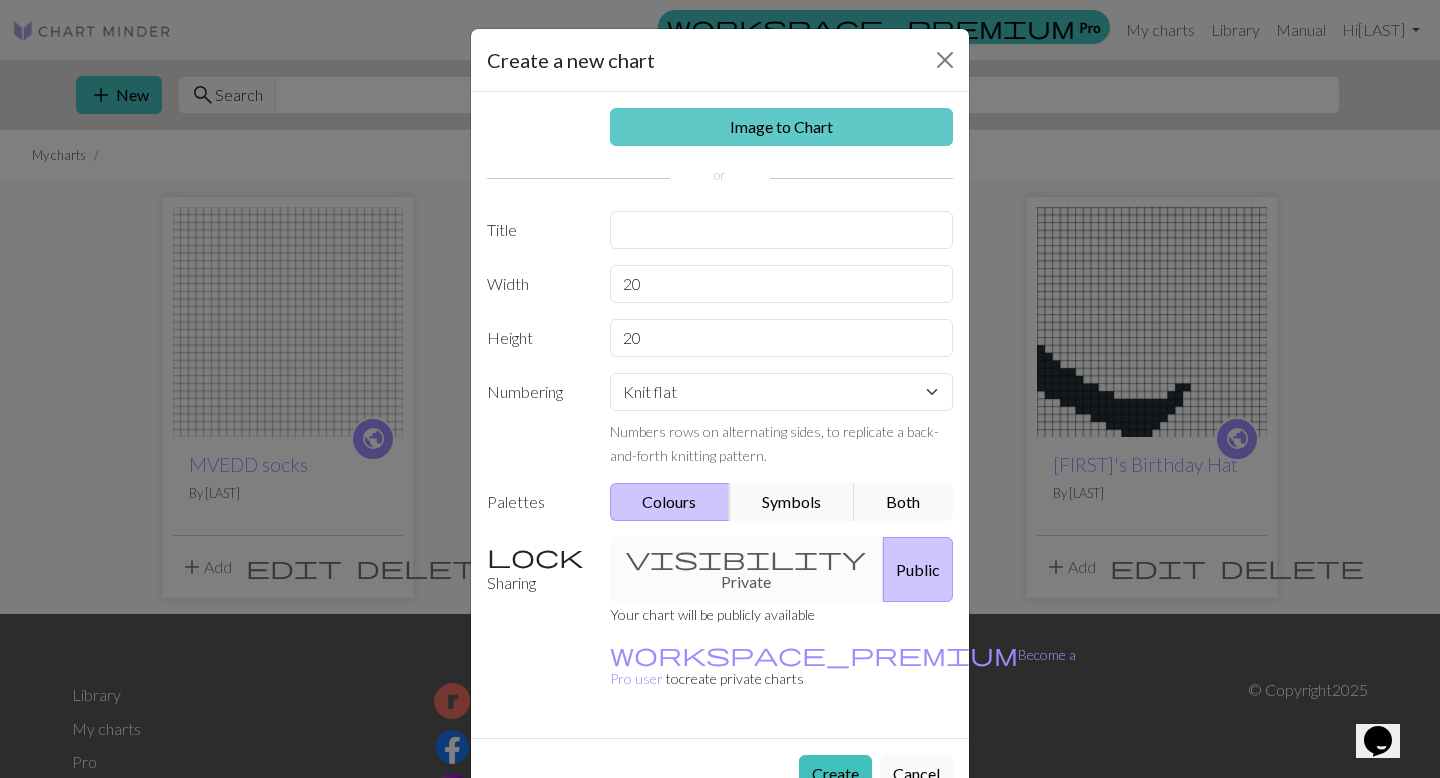 click on "Image to Chart" at bounding box center (782, 127) 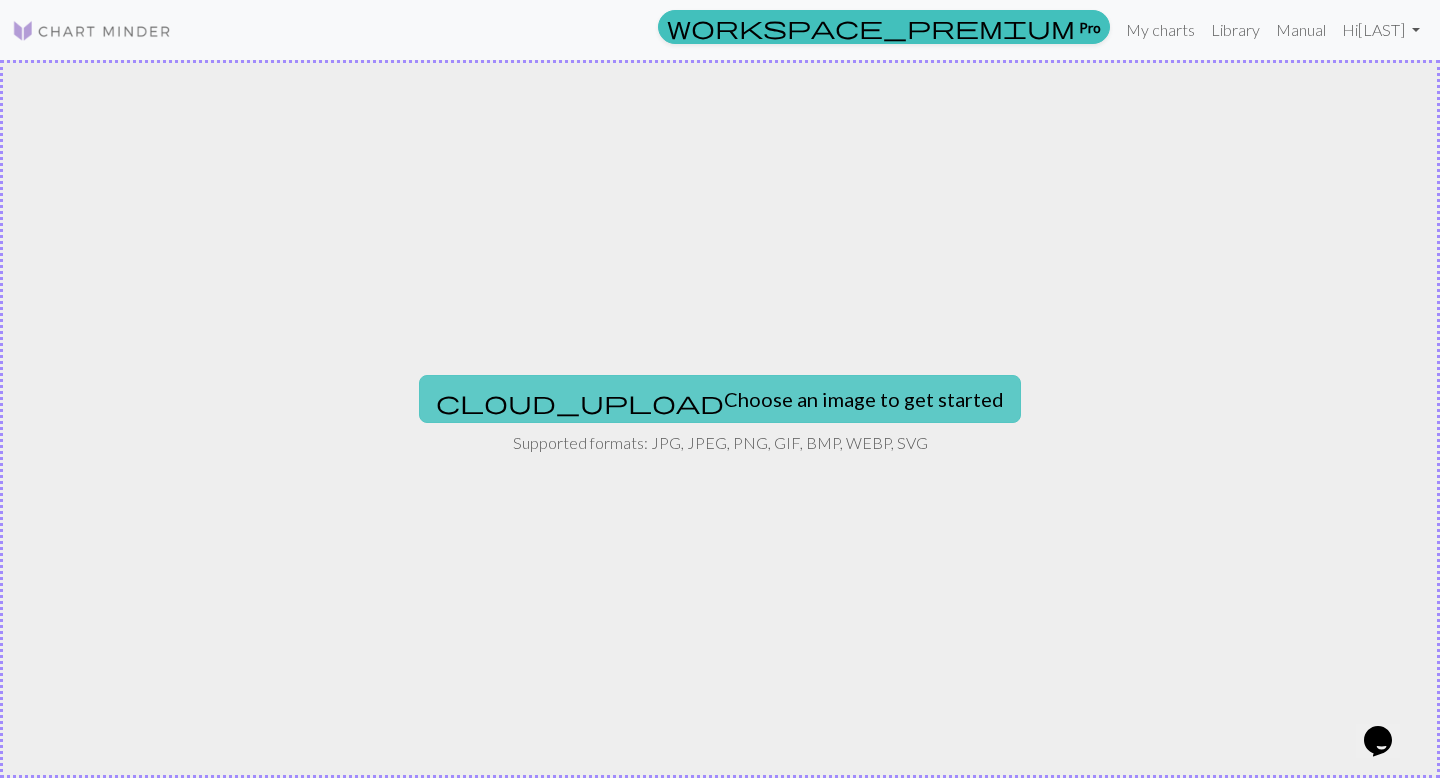 click on "cloud_upload  Choose an image to get started" at bounding box center [720, 399] 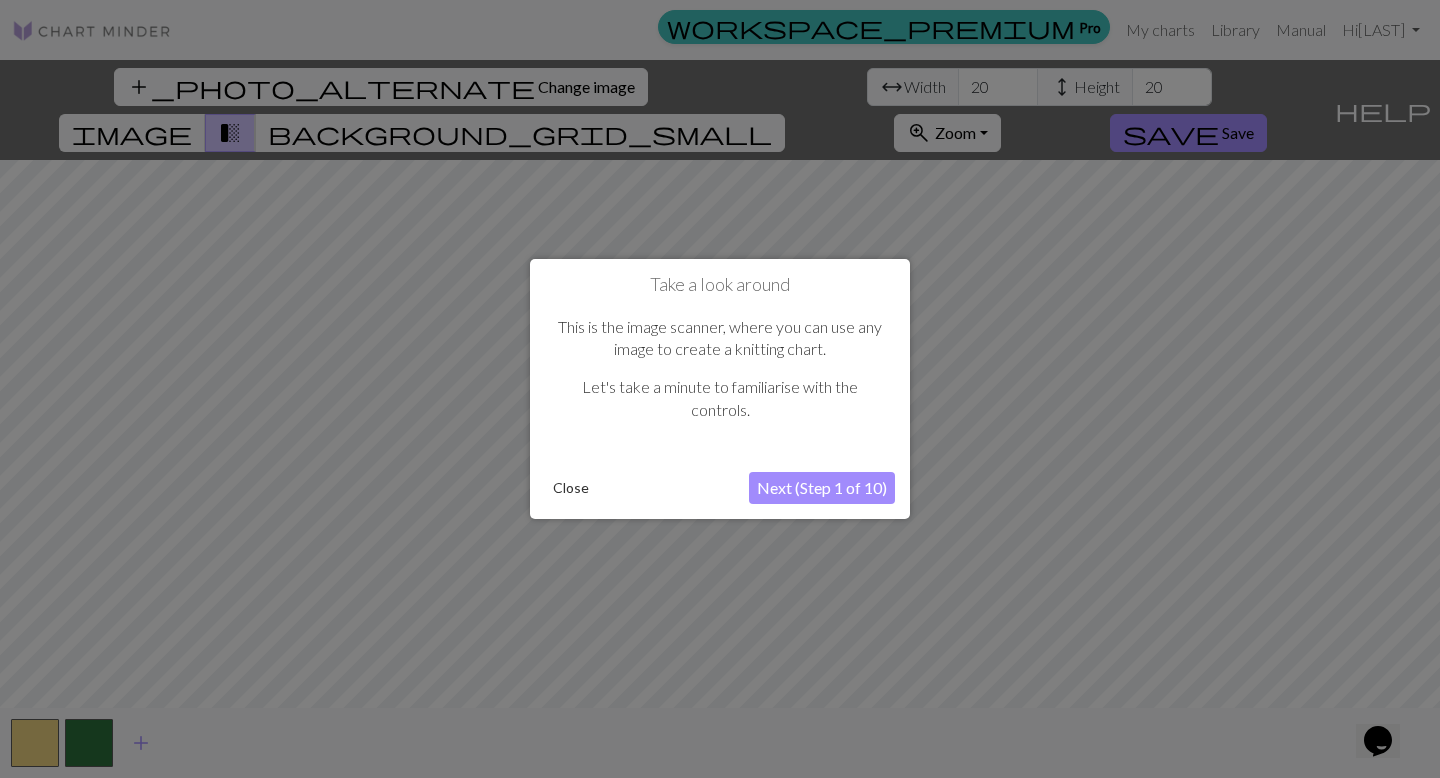 click on "Next (Step 1 of 10)" at bounding box center [822, 488] 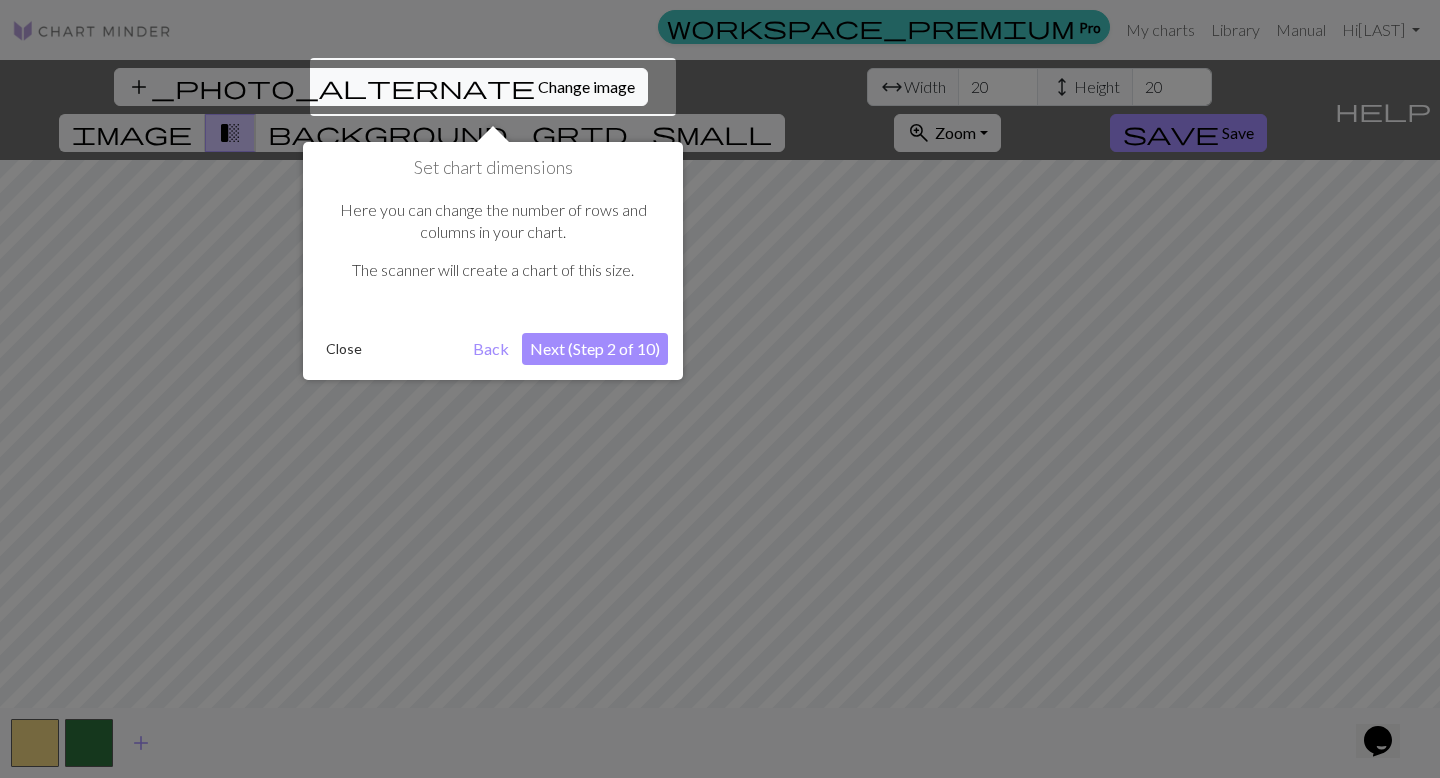 click on "Next (Step 2 of 10)" at bounding box center (595, 349) 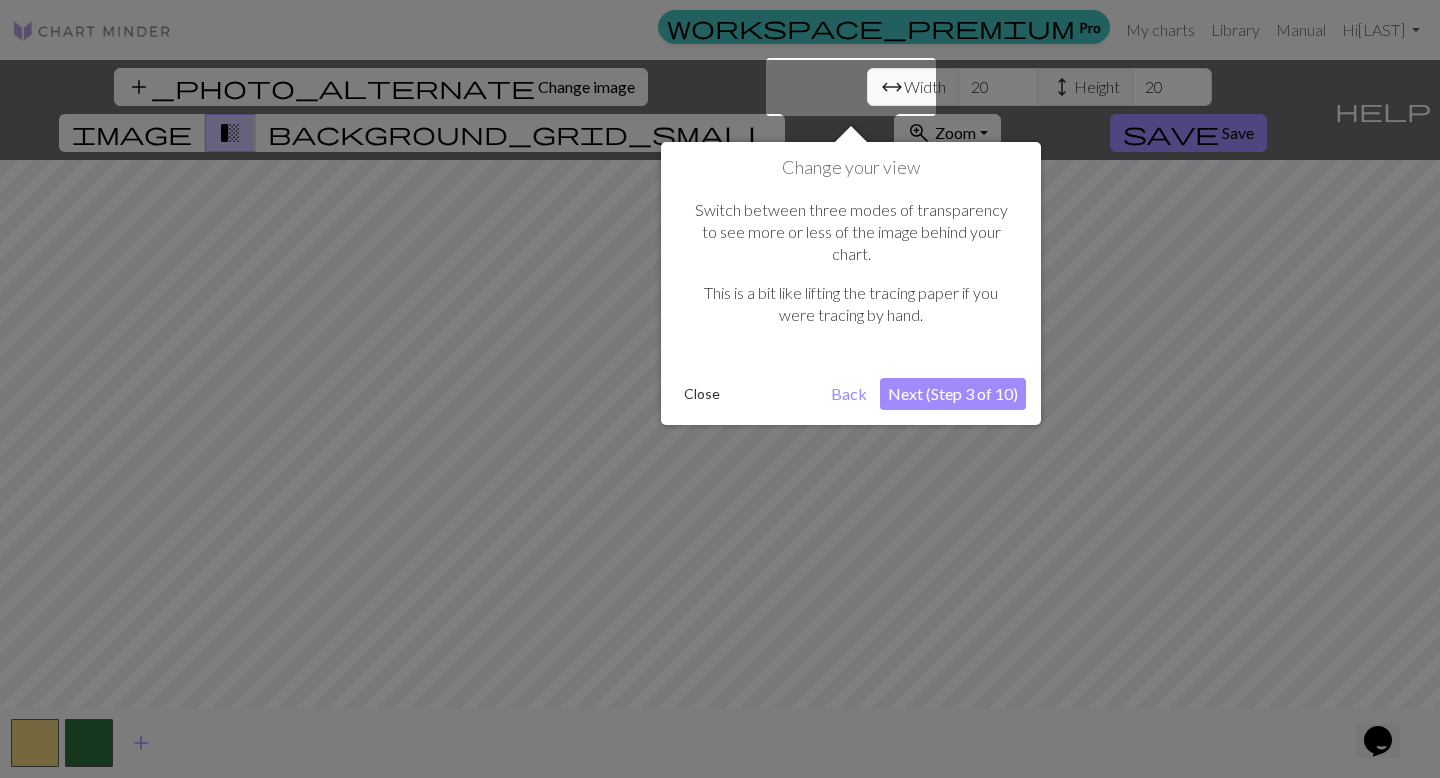 click on "Next (Step 3 of 10)" at bounding box center [953, 394] 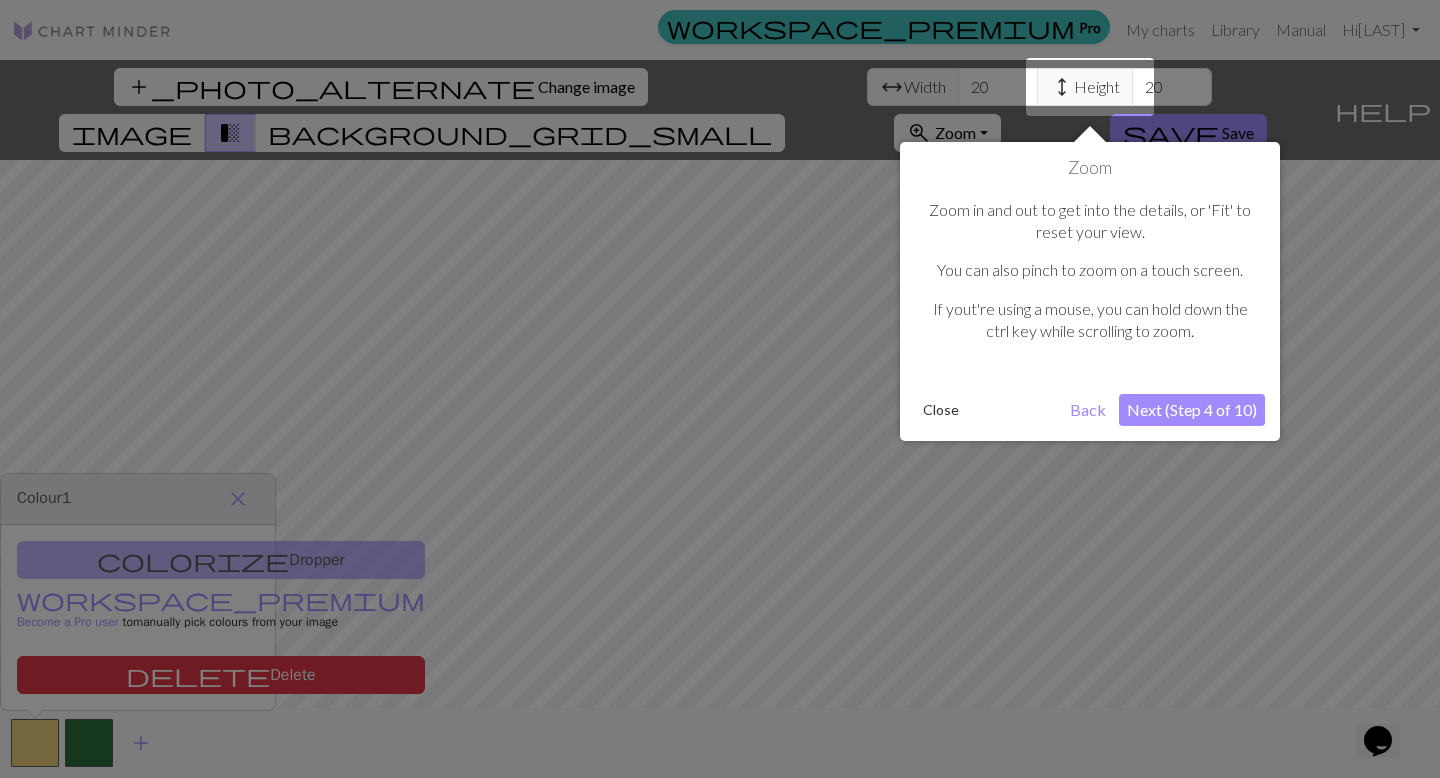 click on "Next (Step 4 of 10)" at bounding box center [1192, 410] 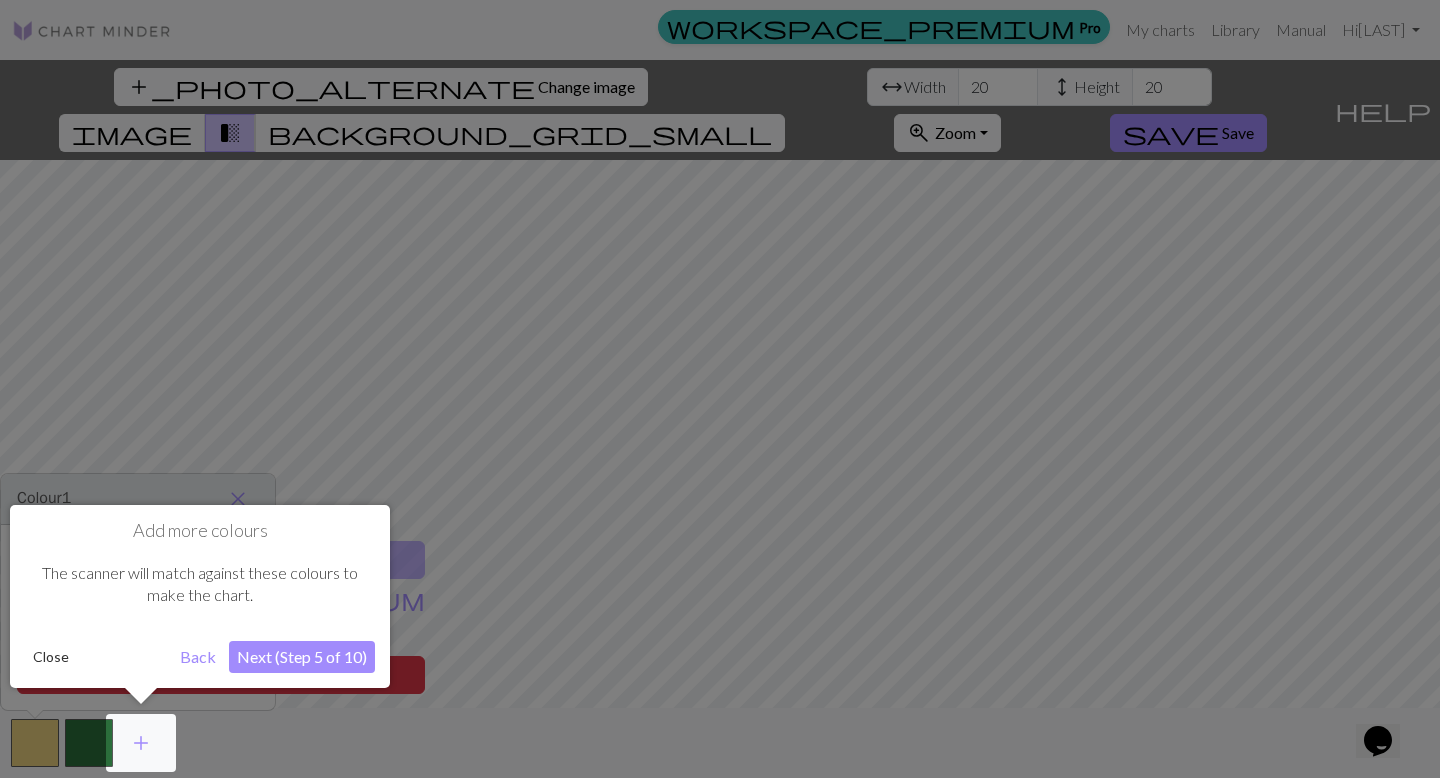 click on "Next (Step 5 of 10)" at bounding box center [302, 657] 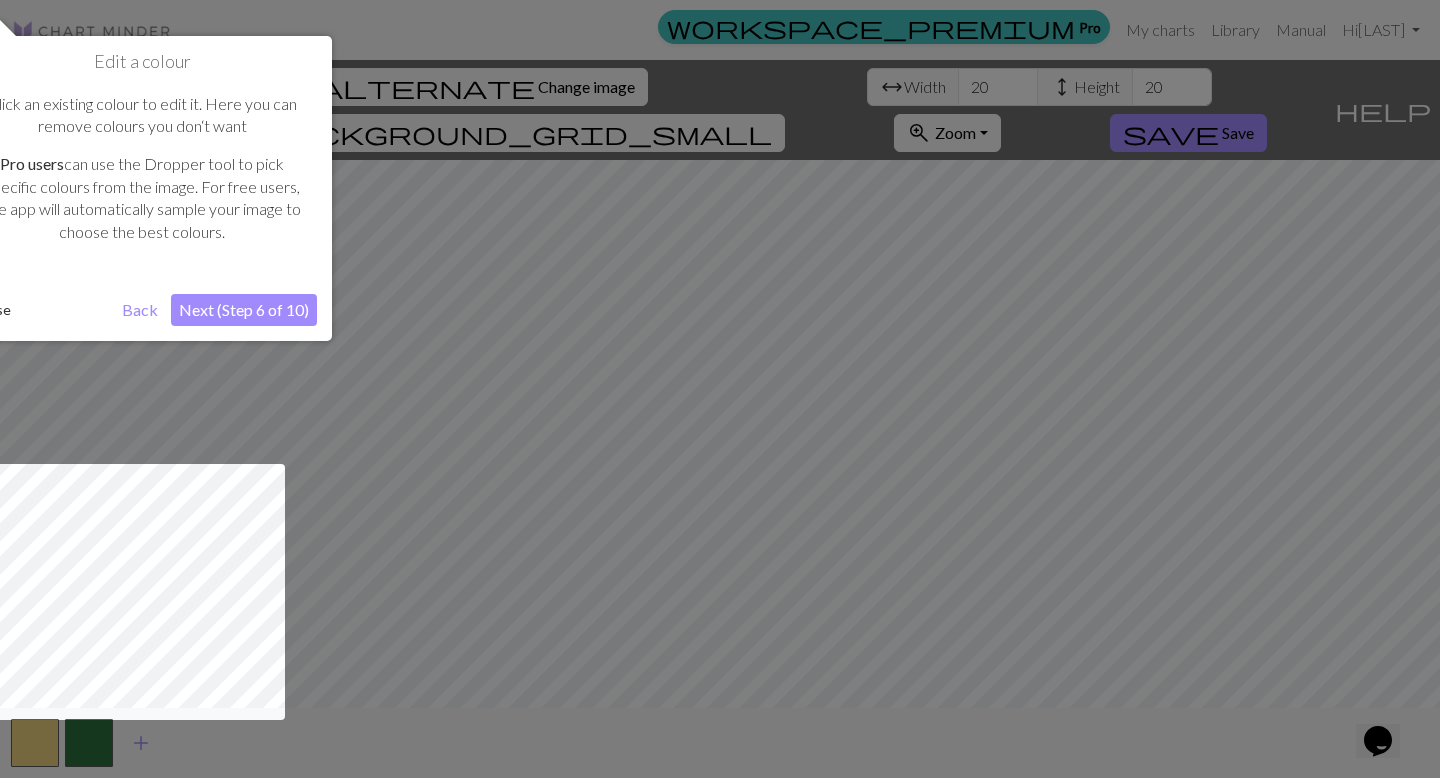 click on "Next (Step 6 of 10)" at bounding box center (244, 310) 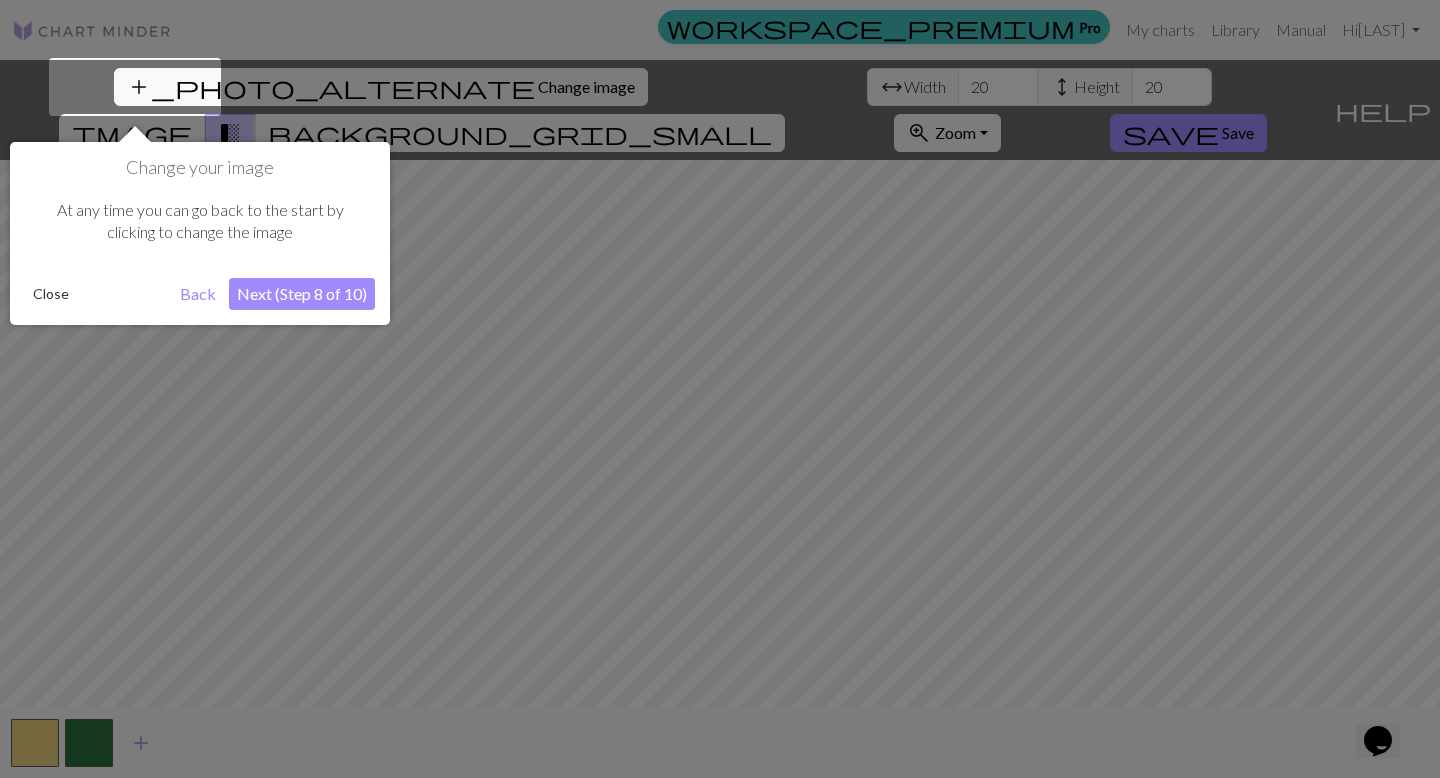click on "Next (Step 8 of 10)" at bounding box center [302, 294] 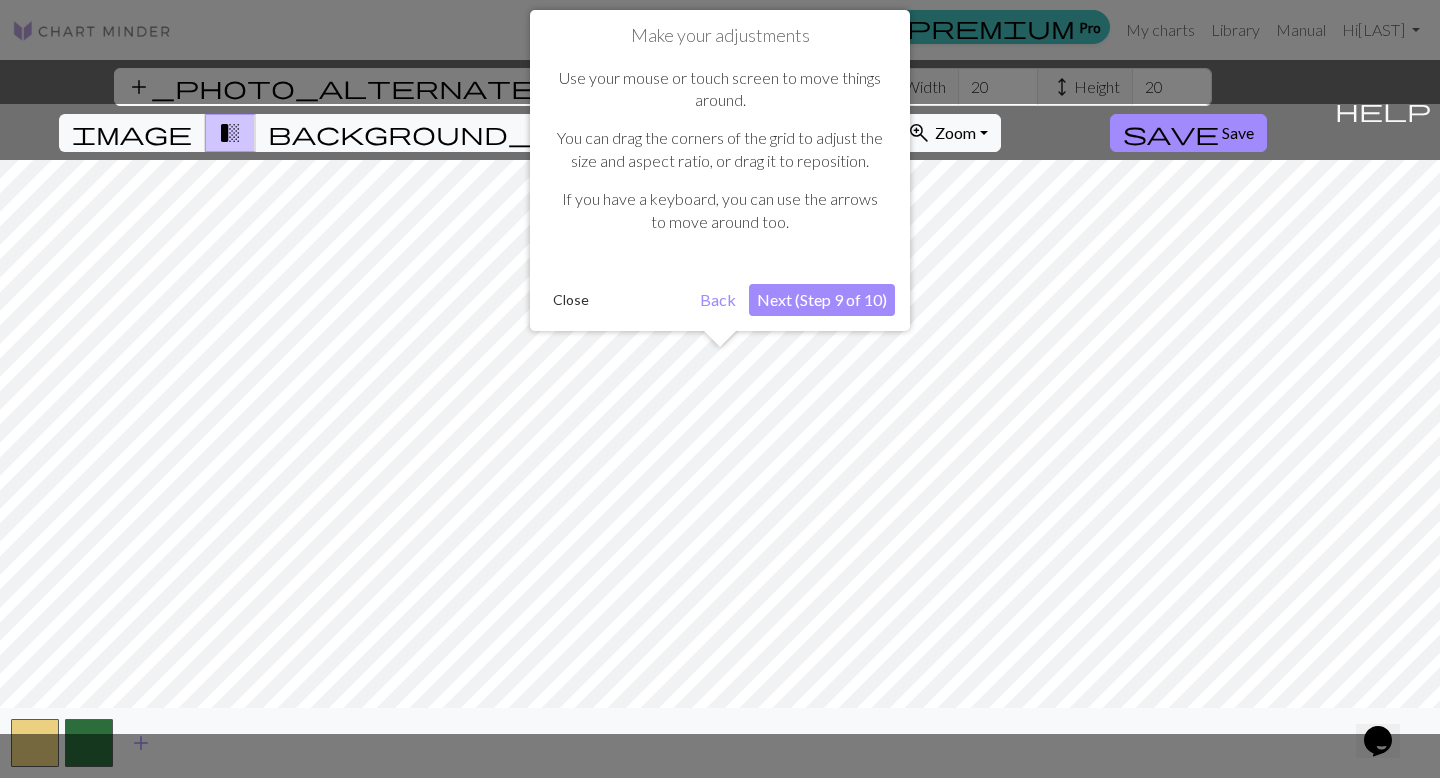 click on "Next (Step 9 of 10)" at bounding box center [822, 300] 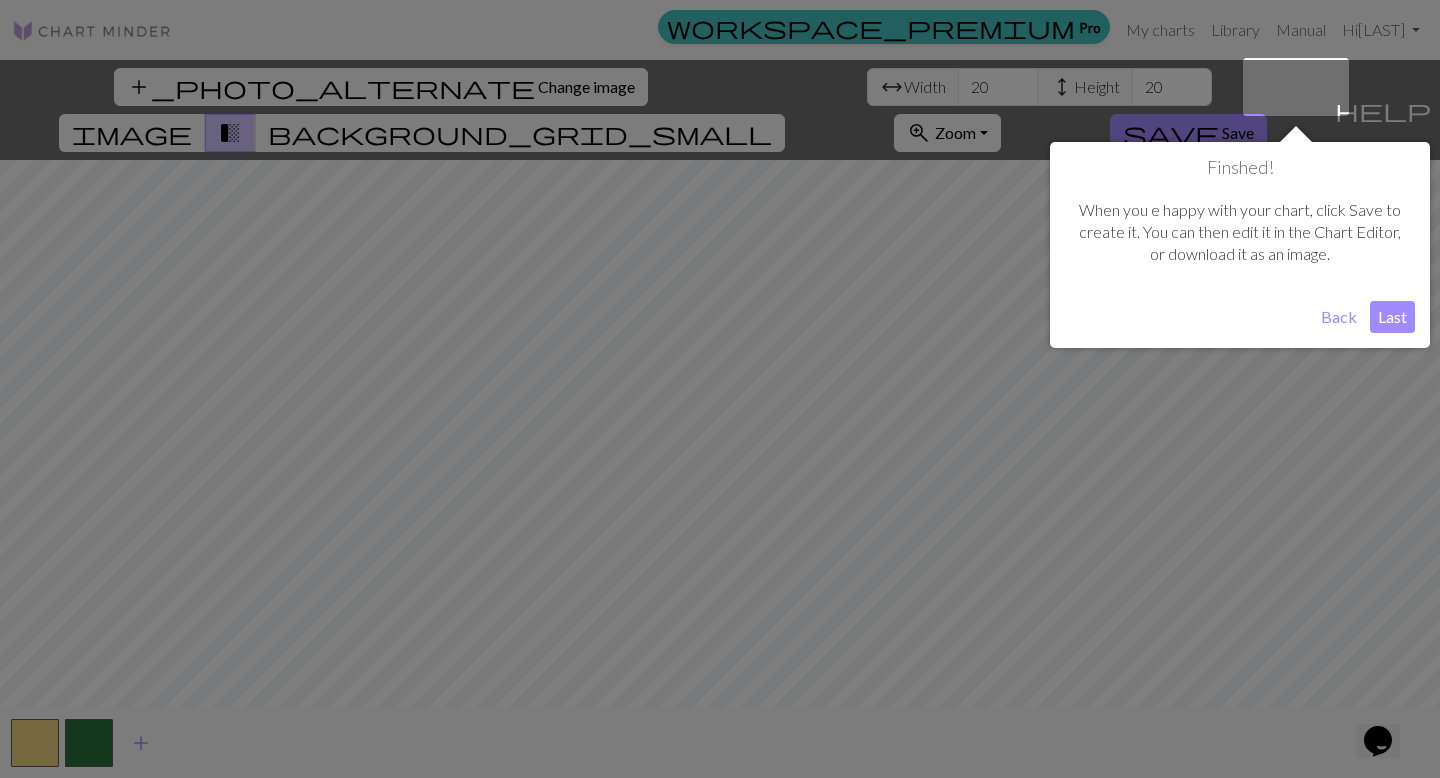 click on "Last" at bounding box center [1392, 317] 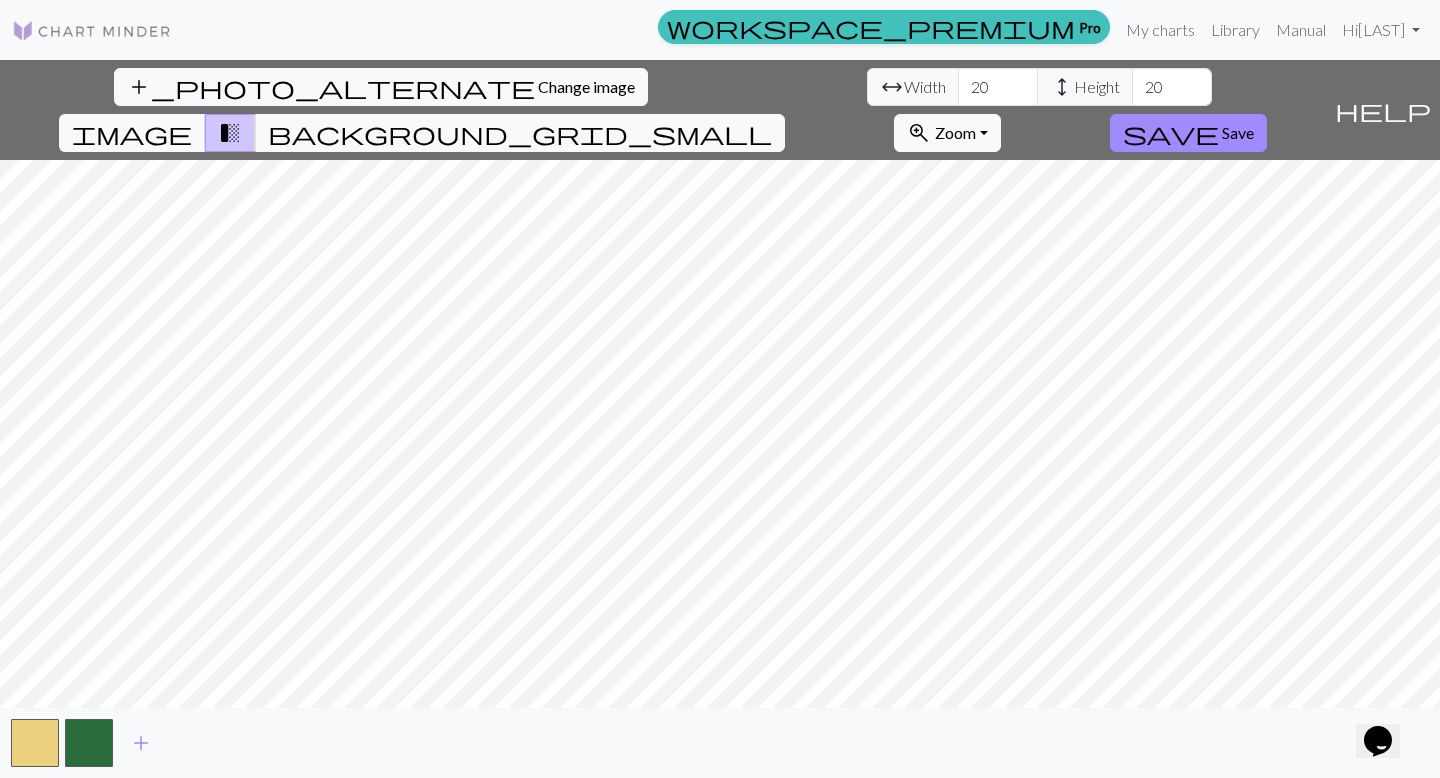 click on "add_photo_alternate   Change image arrow_range   Width 20 height   Height 20 image transition_fade background_grid_small zoom_in Zoom Zoom Fit all Fit width Fit height 50% 100% 150% 200% save   Save help Show me around add" at bounding box center [720, 419] 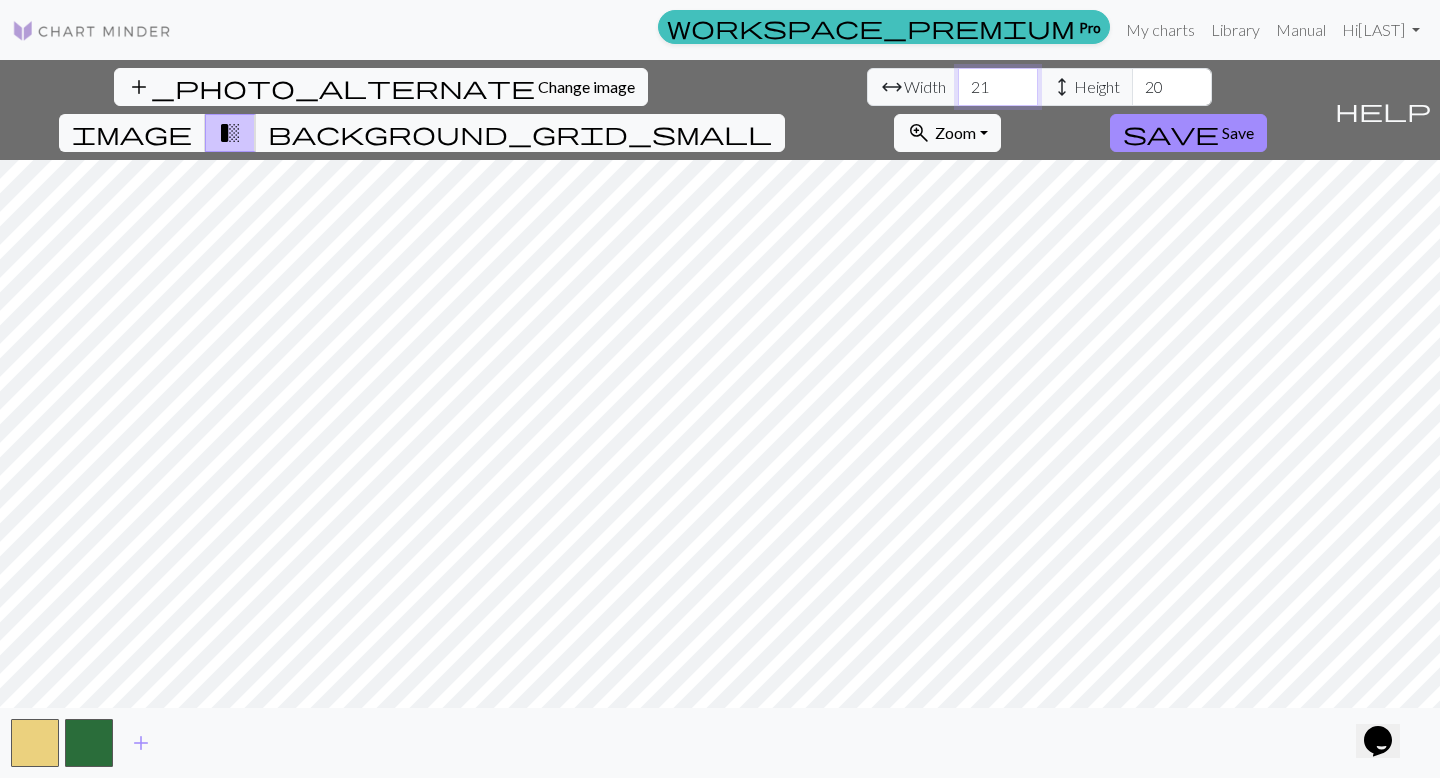 click on "21" at bounding box center (998, 87) 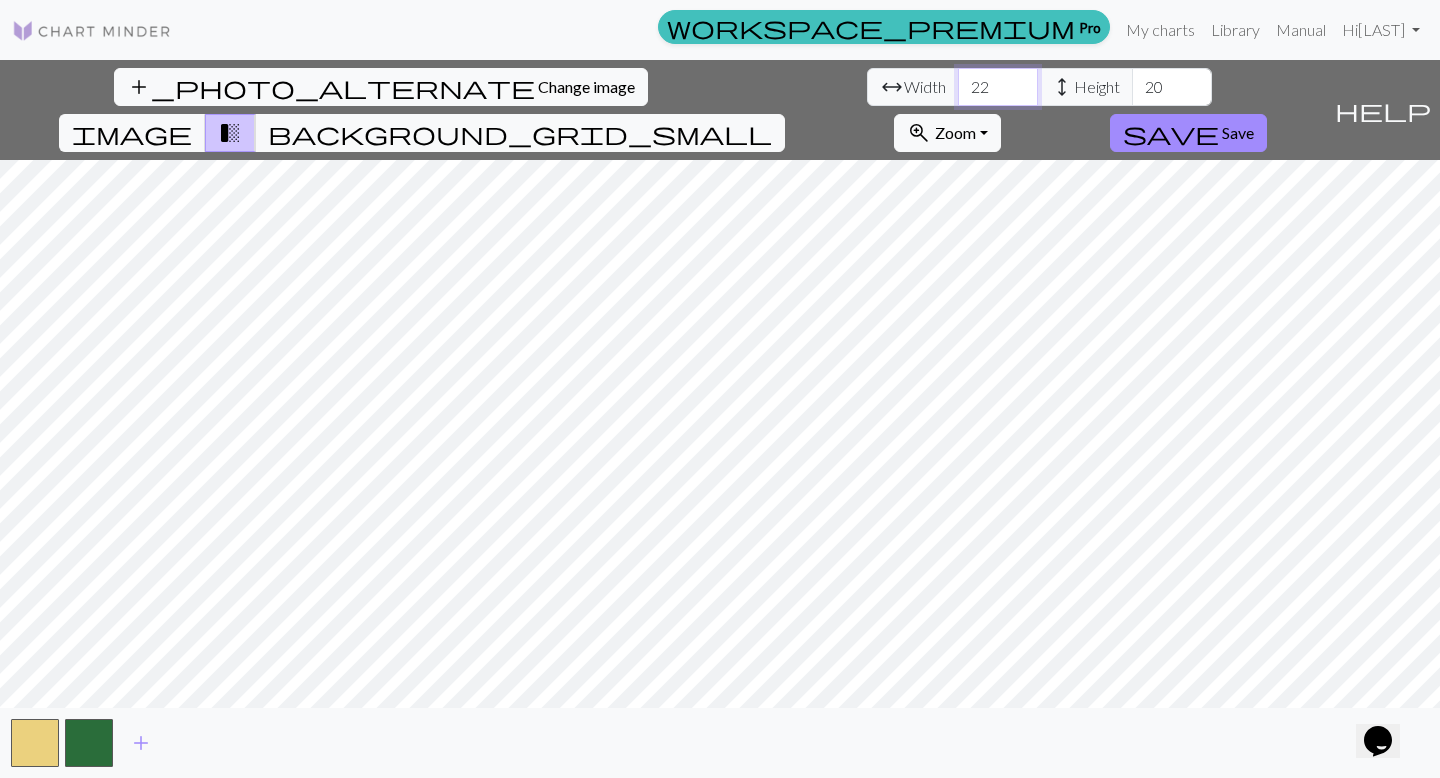 click on "22" at bounding box center (998, 87) 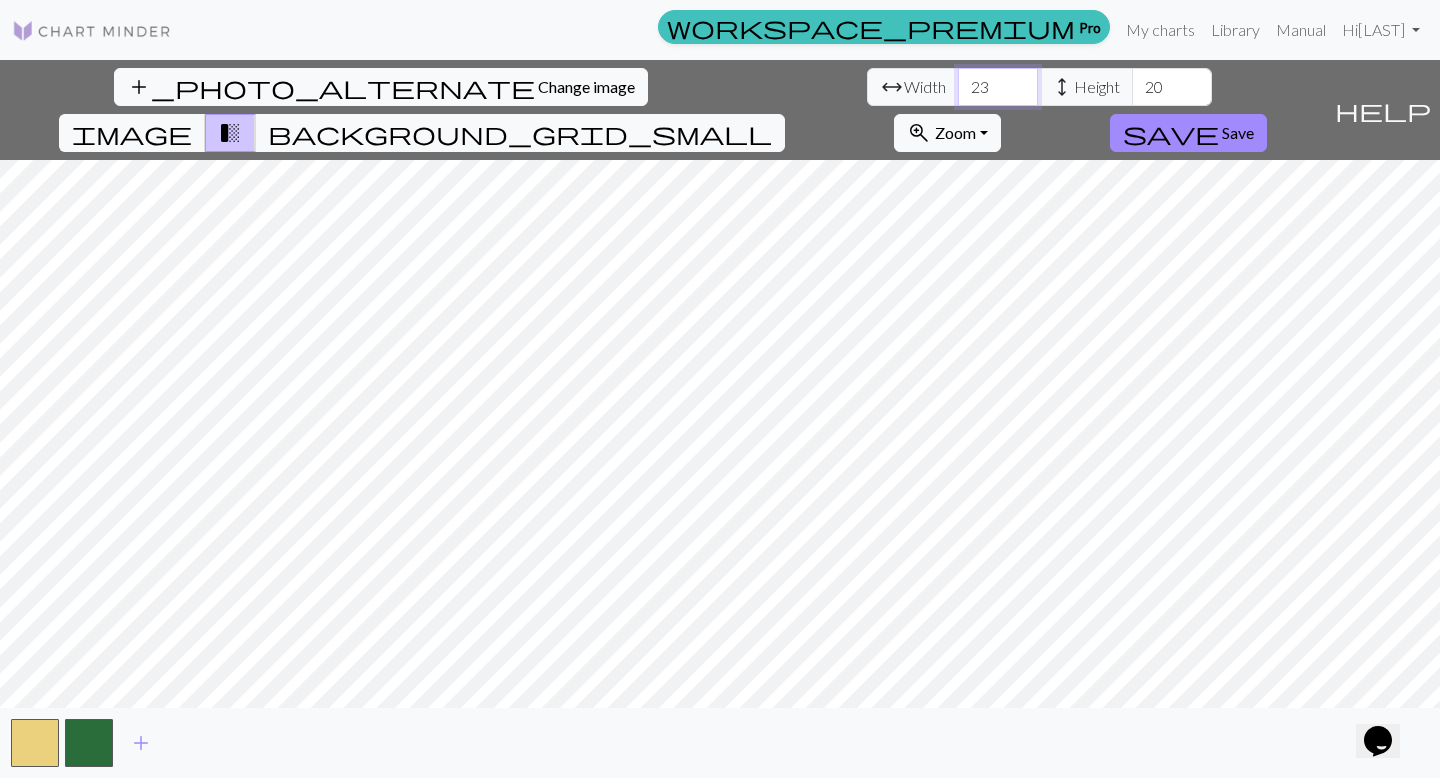 click on "23" at bounding box center (998, 87) 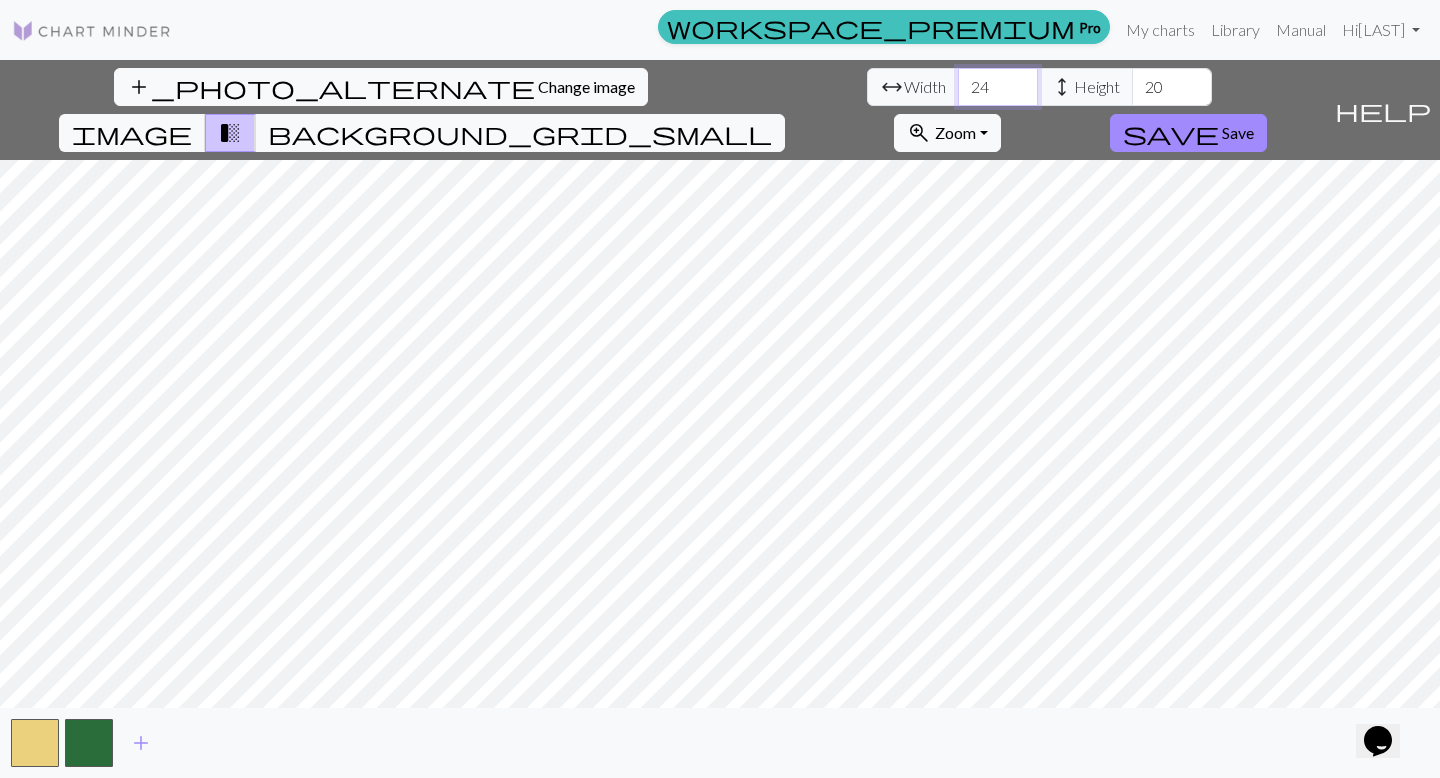click on "24" at bounding box center [998, 87] 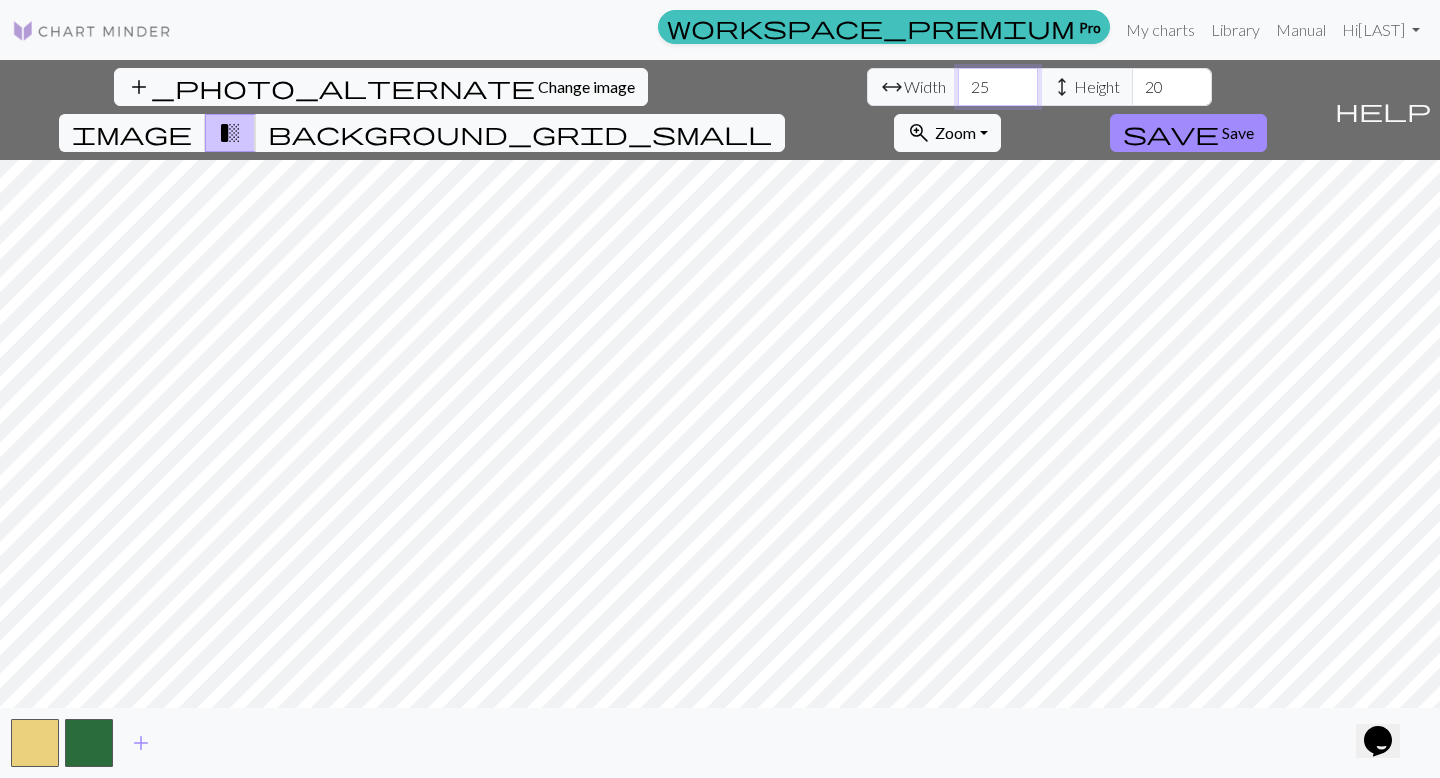 click on "25" at bounding box center (998, 87) 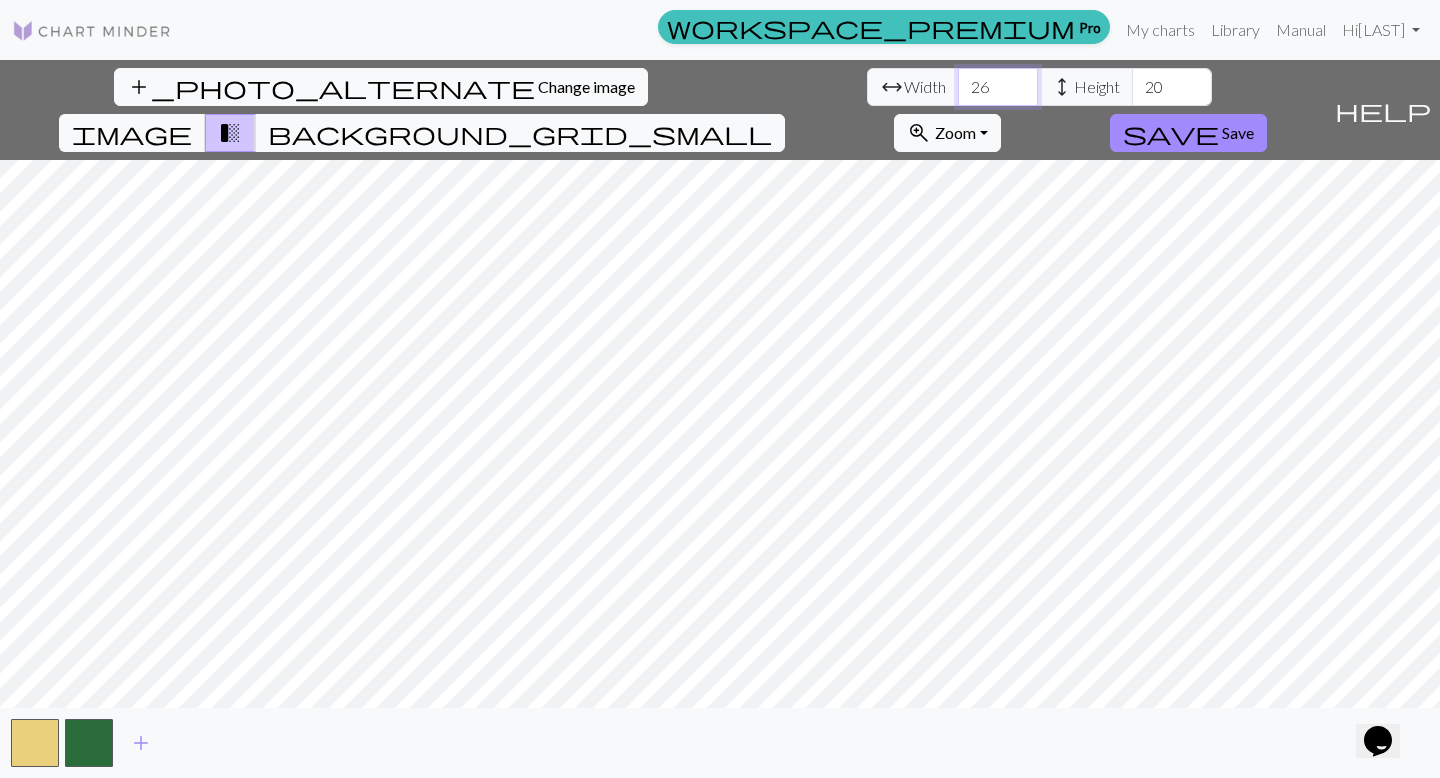 click on "26" at bounding box center (998, 87) 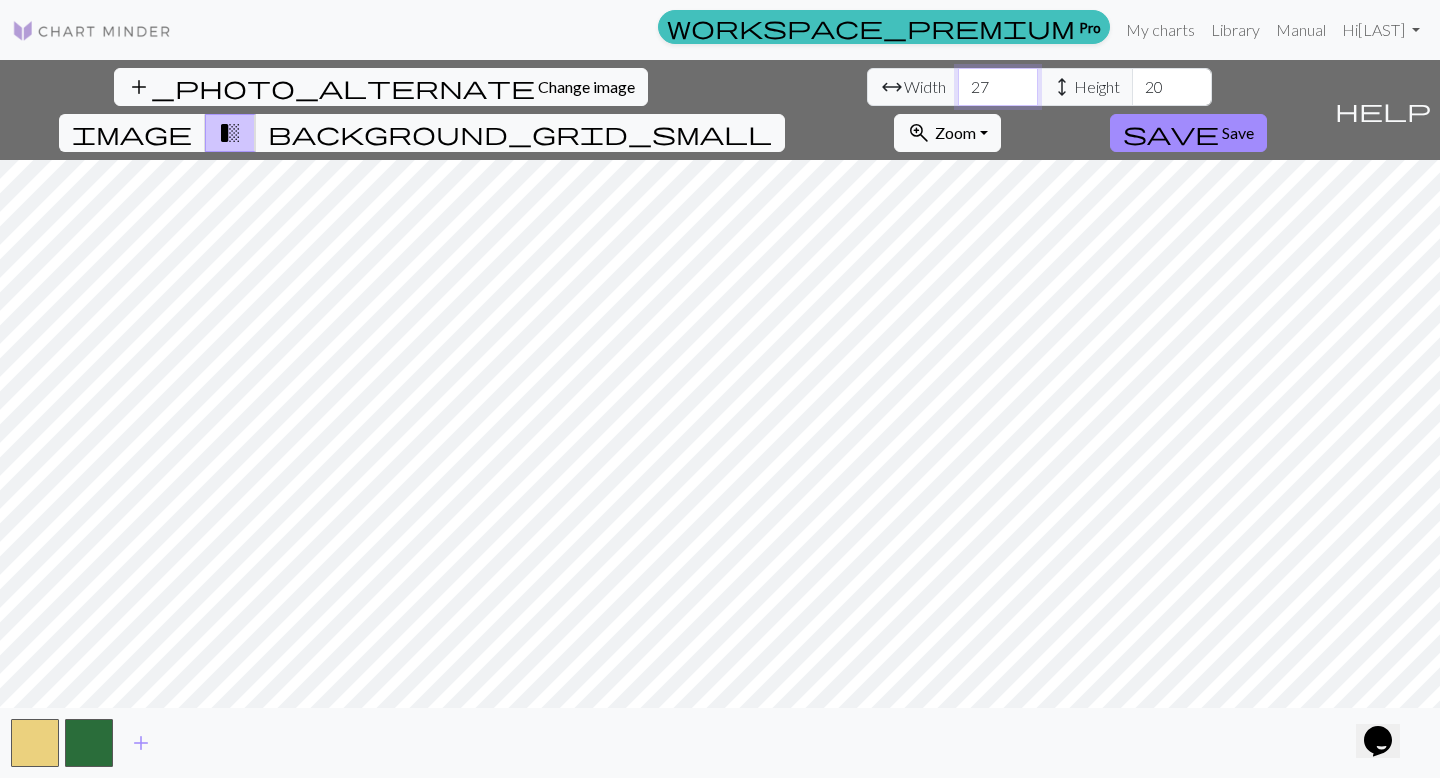 click on "27" at bounding box center [998, 87] 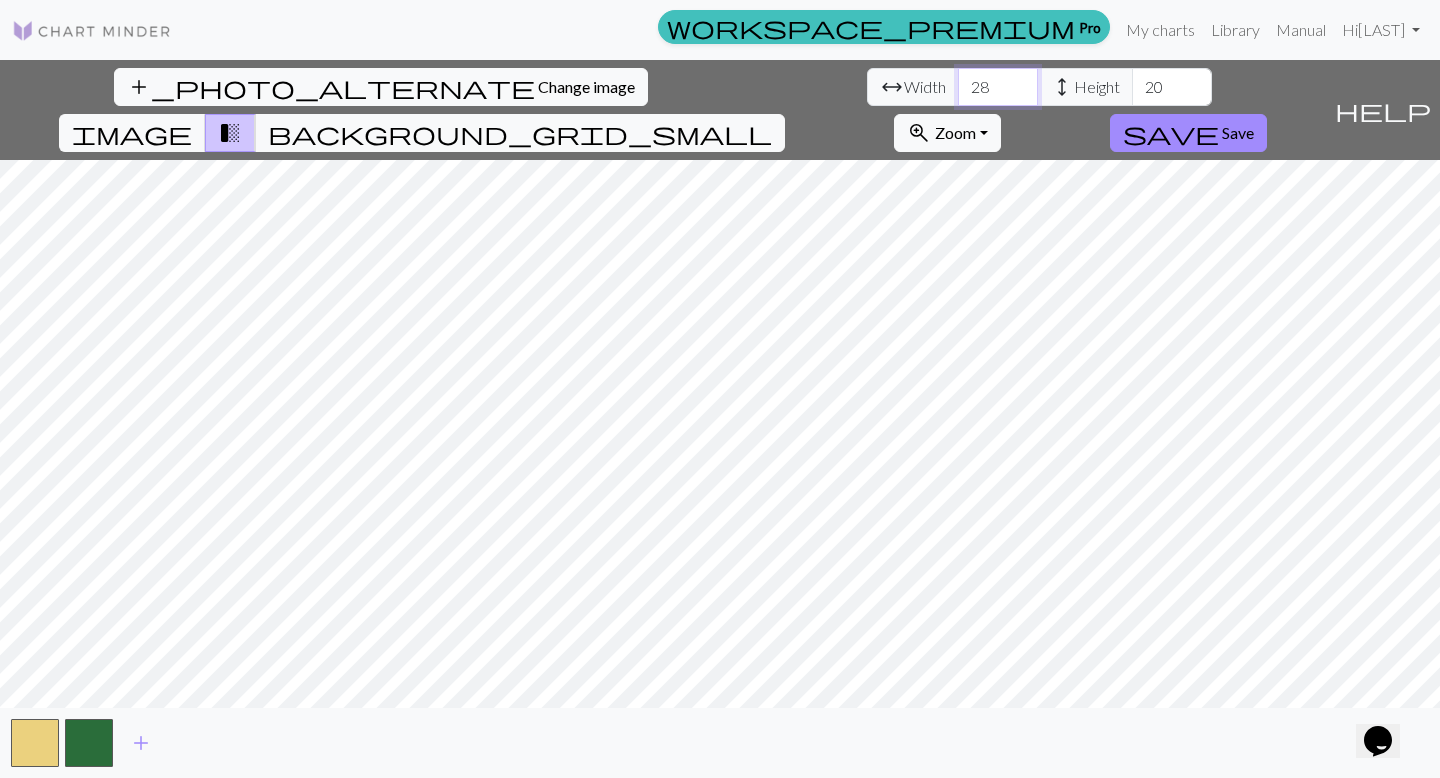 click on "28" at bounding box center [998, 87] 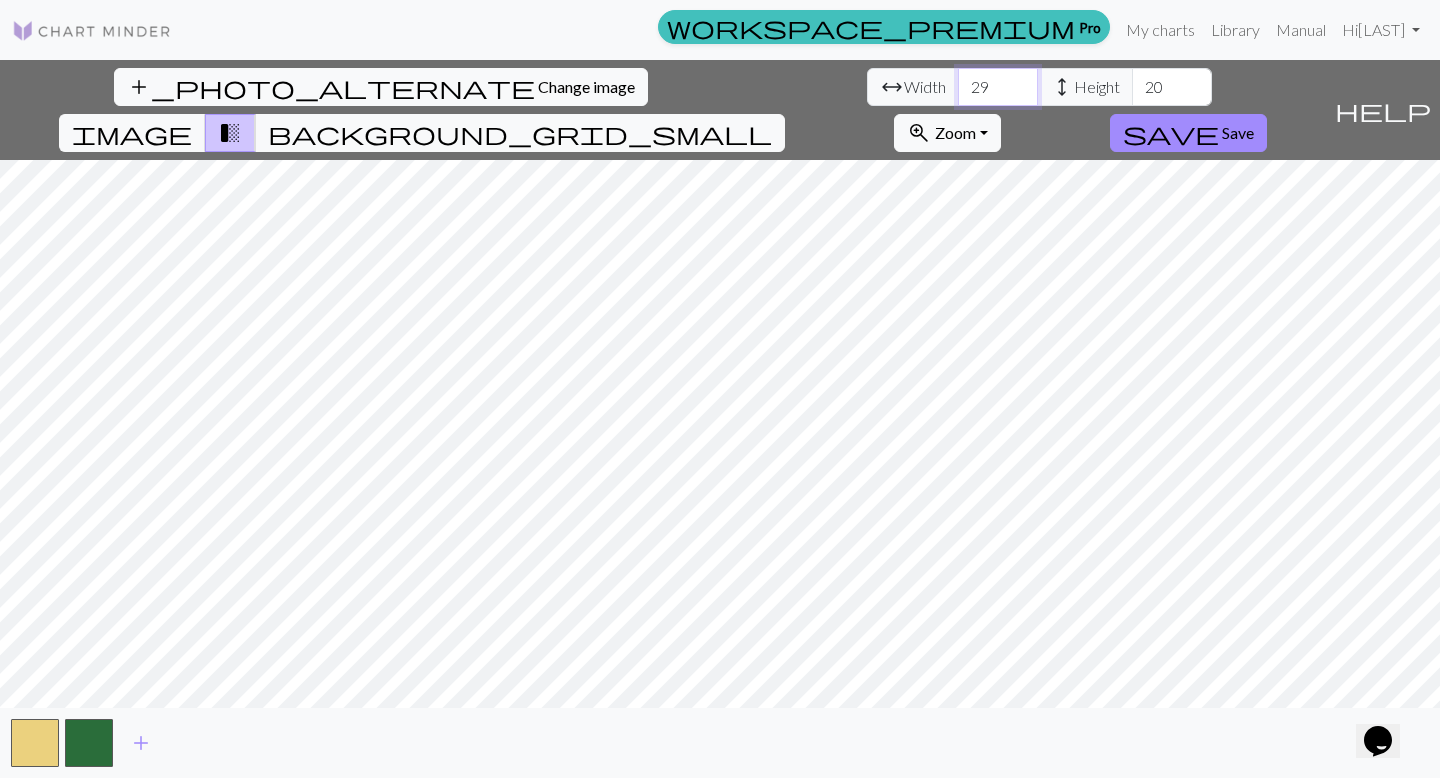 click on "29" at bounding box center [998, 87] 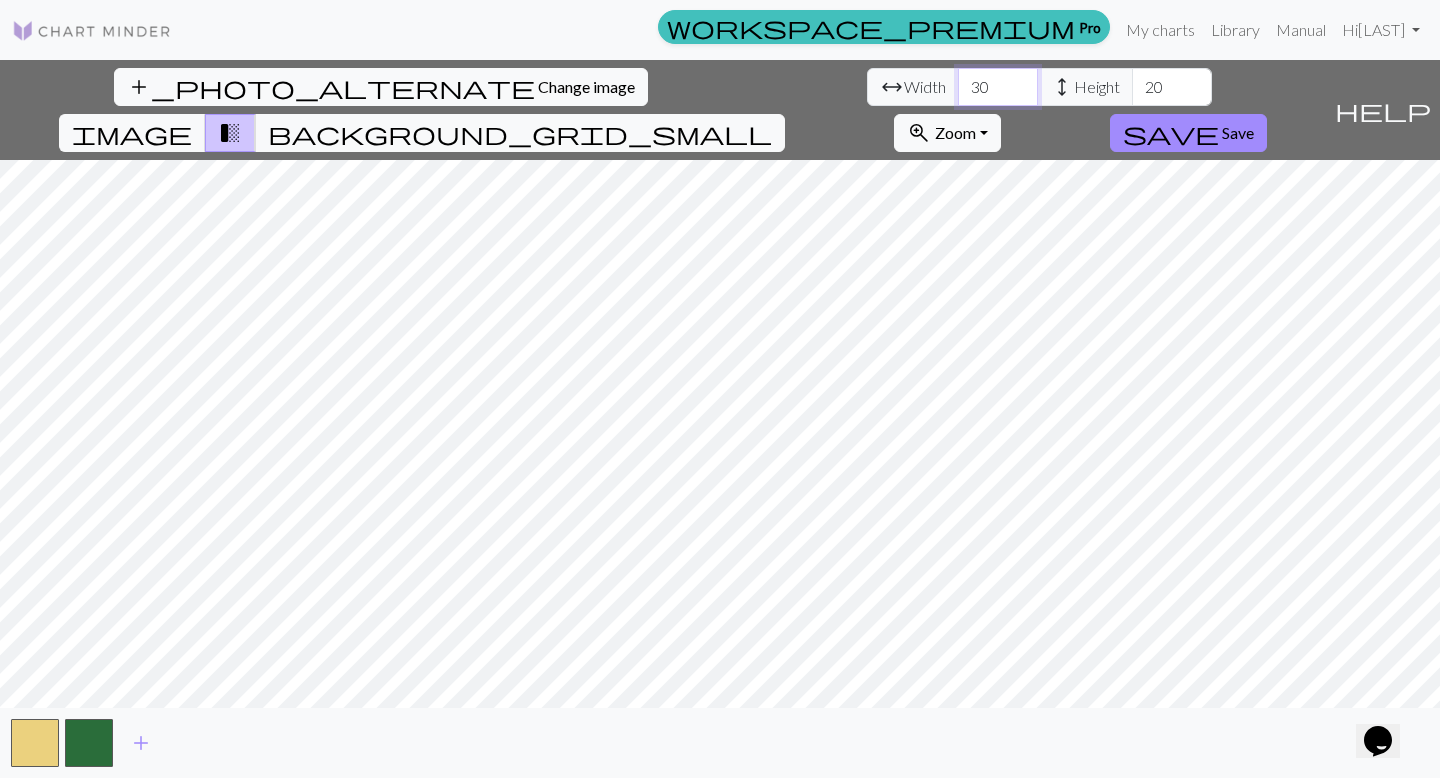 type on "30" 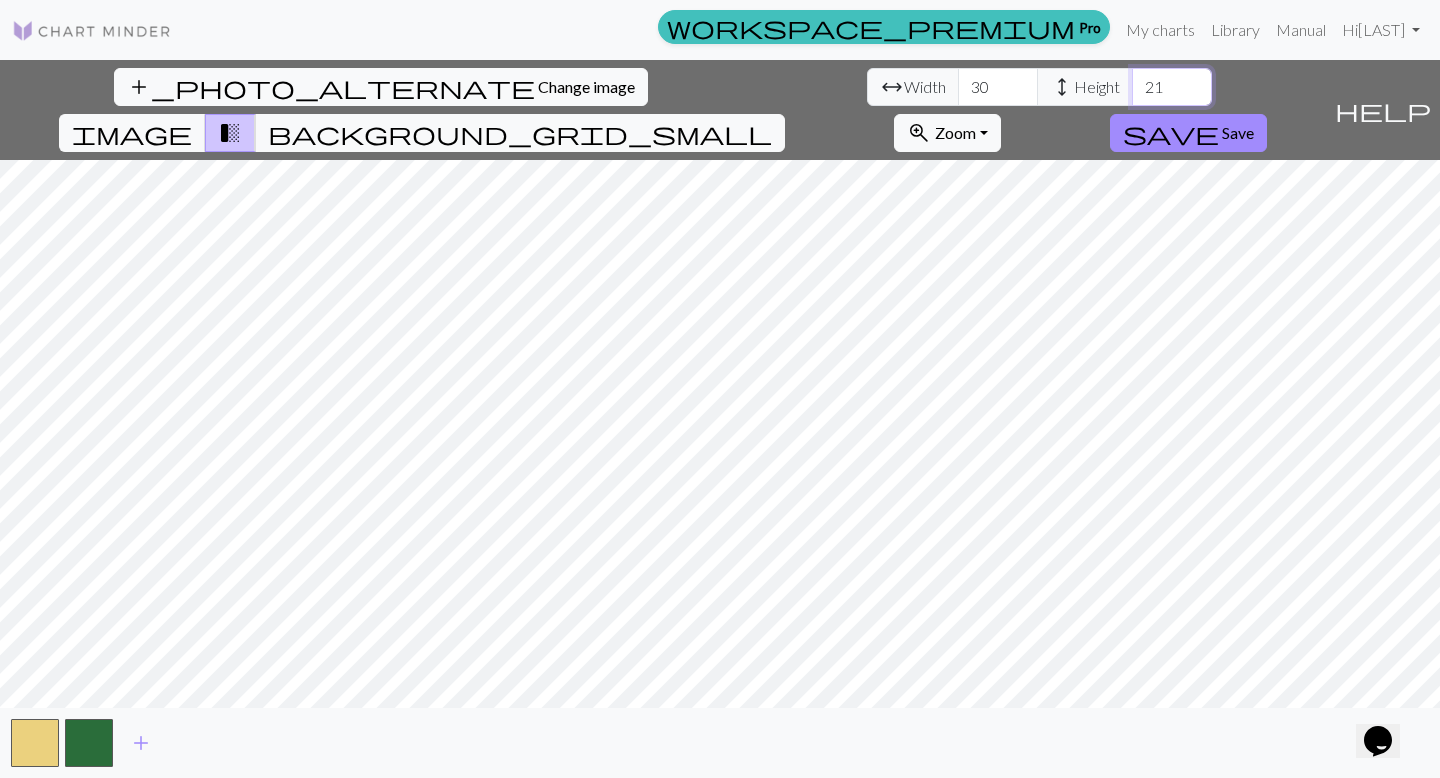 click on "21" at bounding box center (1172, 87) 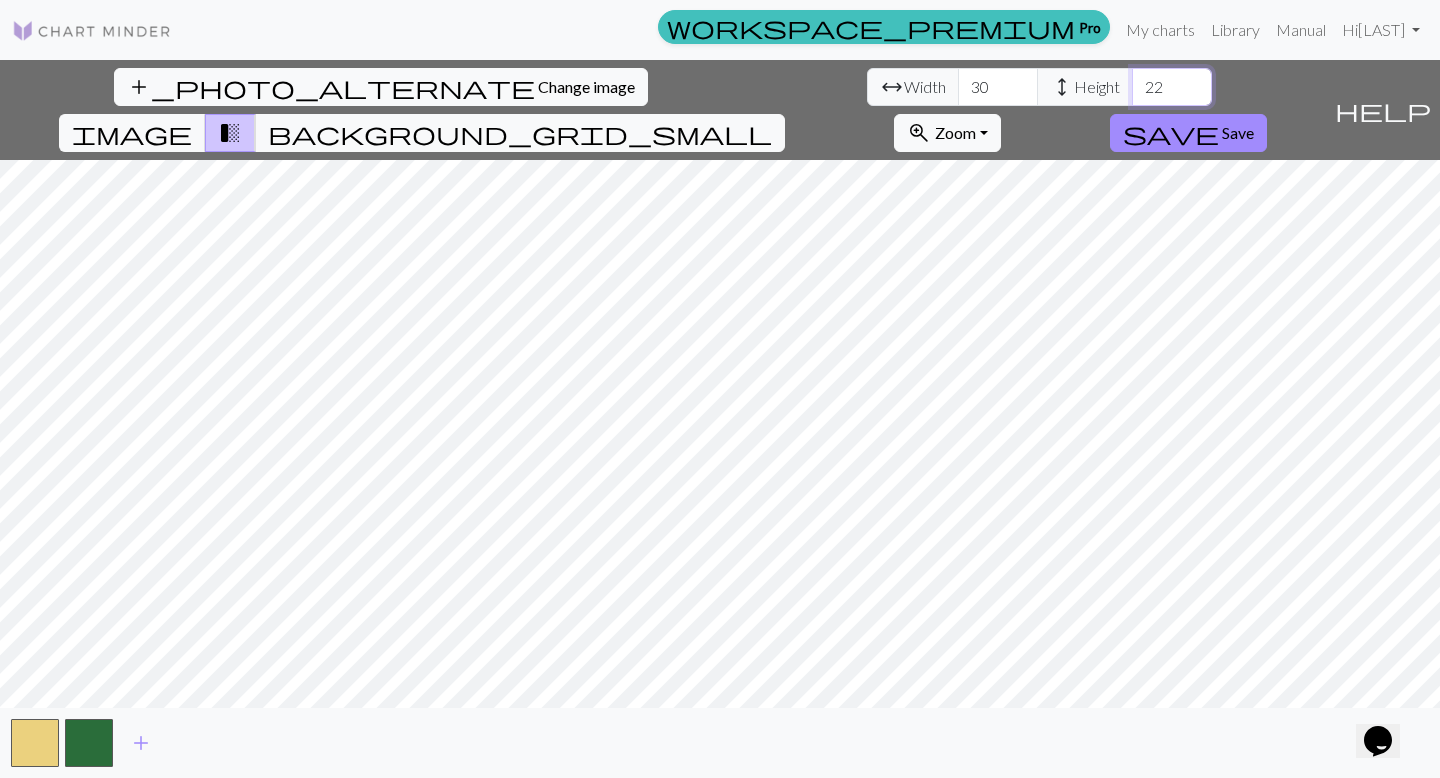 click on "22" at bounding box center (1172, 87) 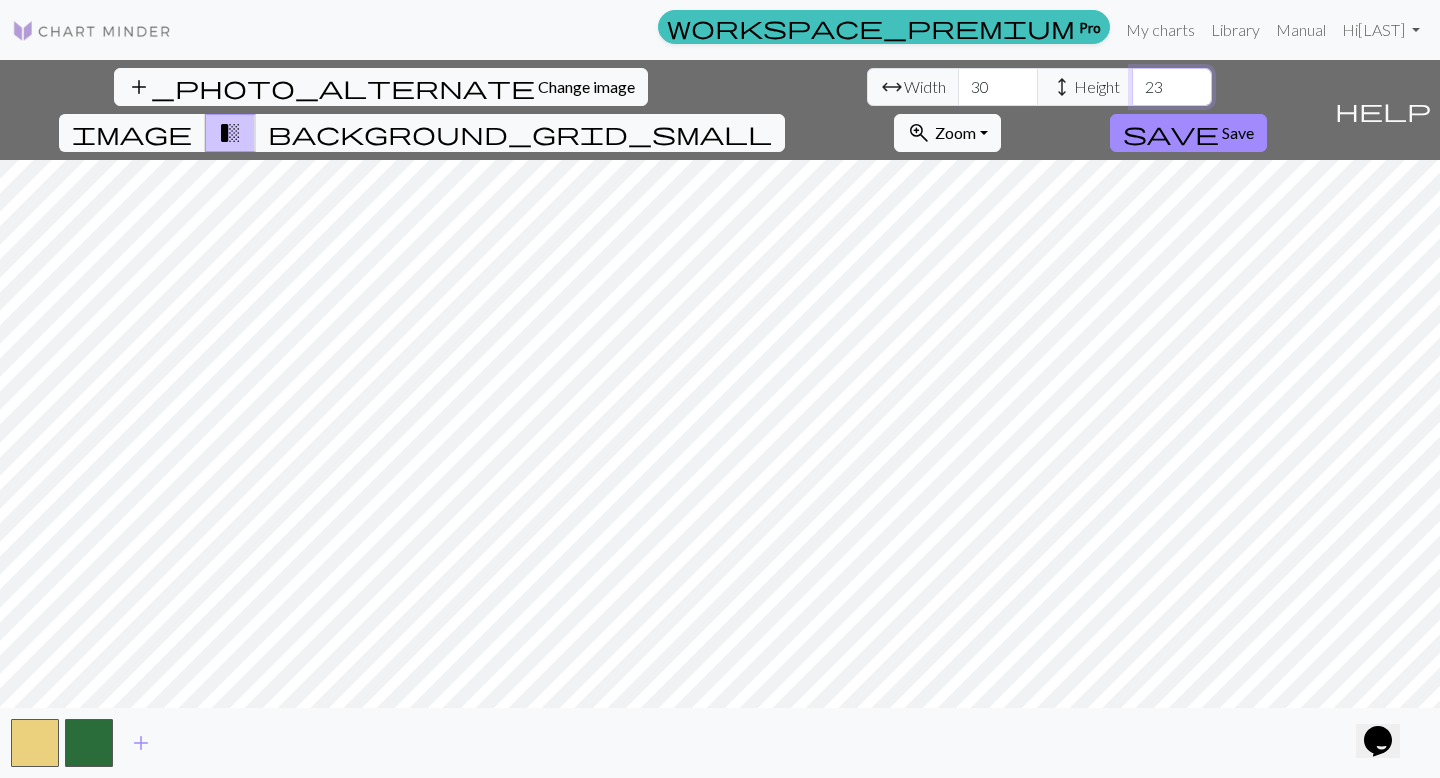 click on "23" at bounding box center (1172, 87) 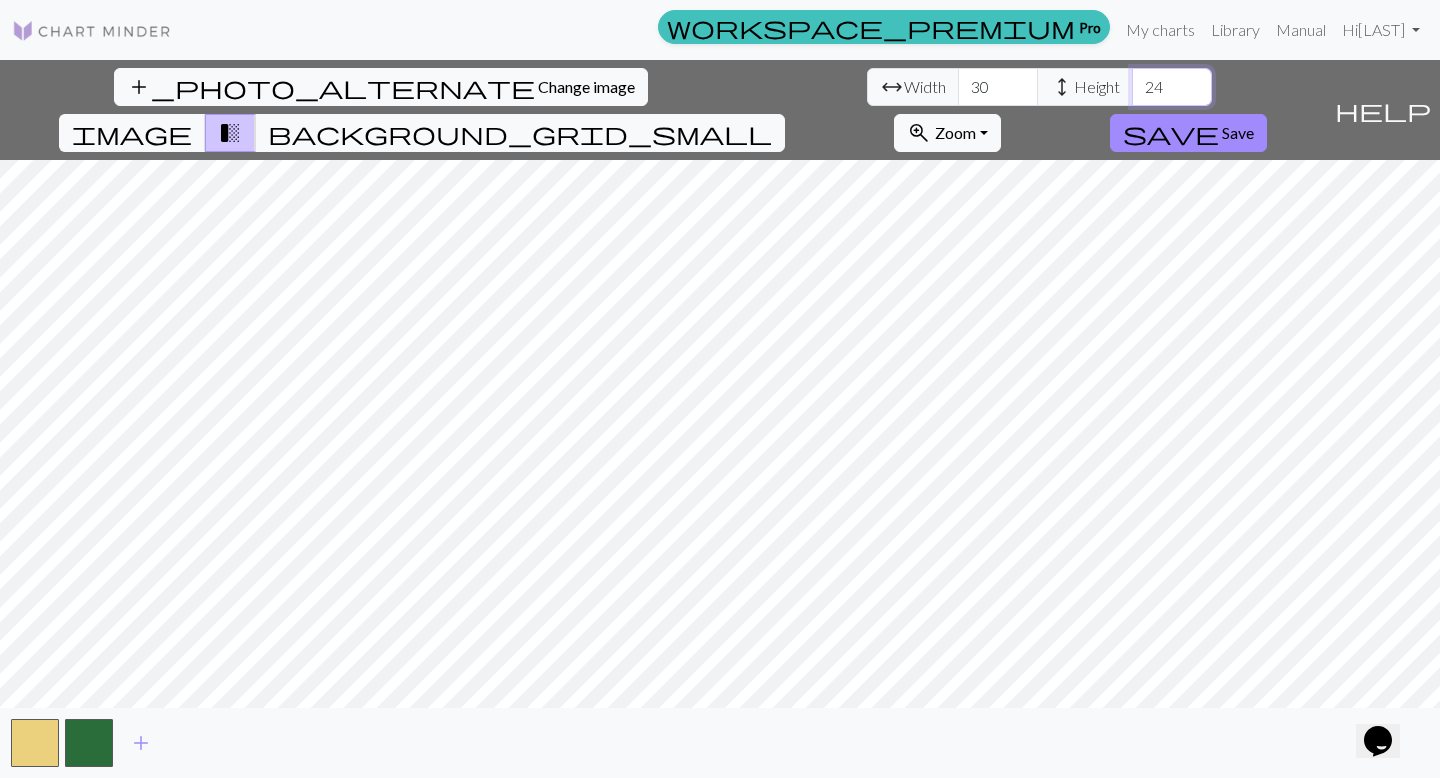 click on "24" at bounding box center (1172, 87) 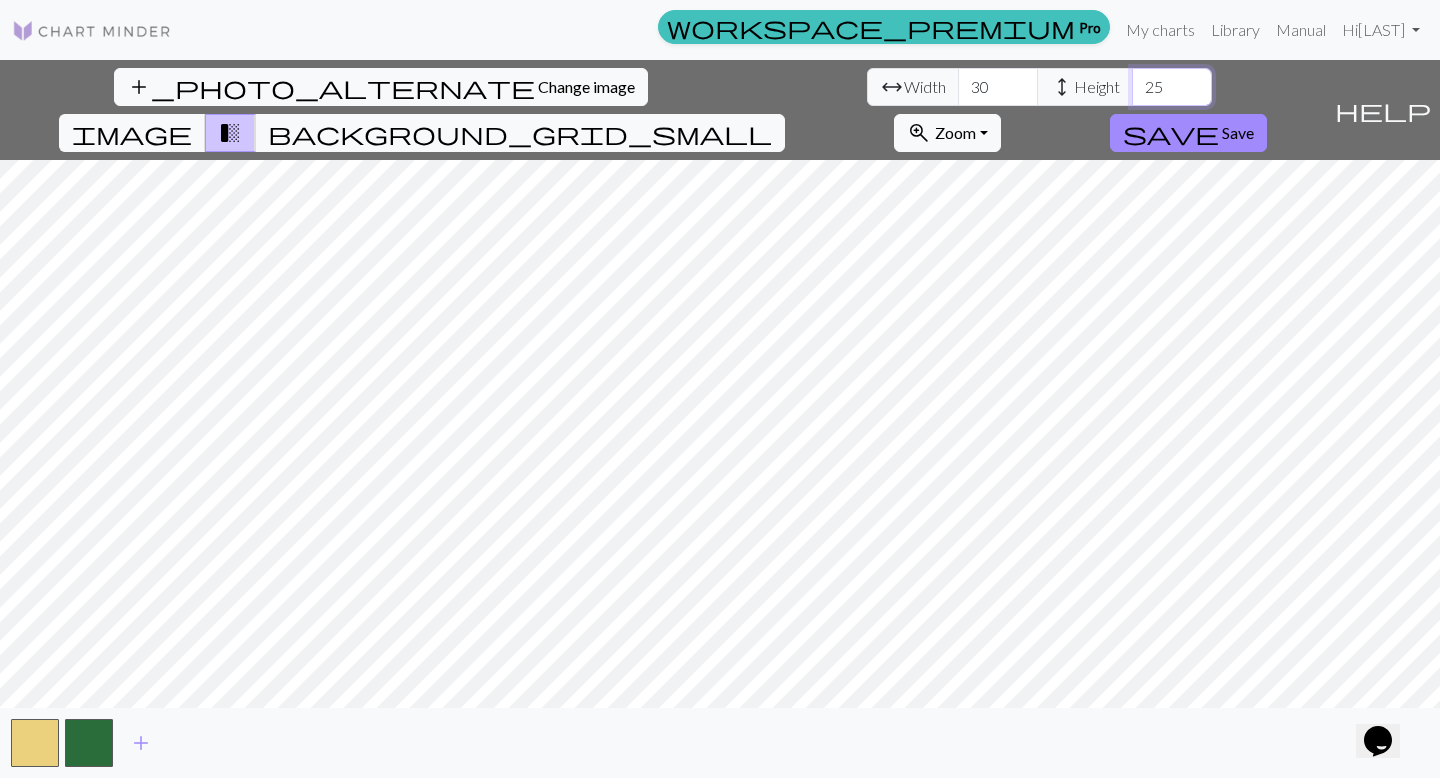 click on "25" at bounding box center (1172, 87) 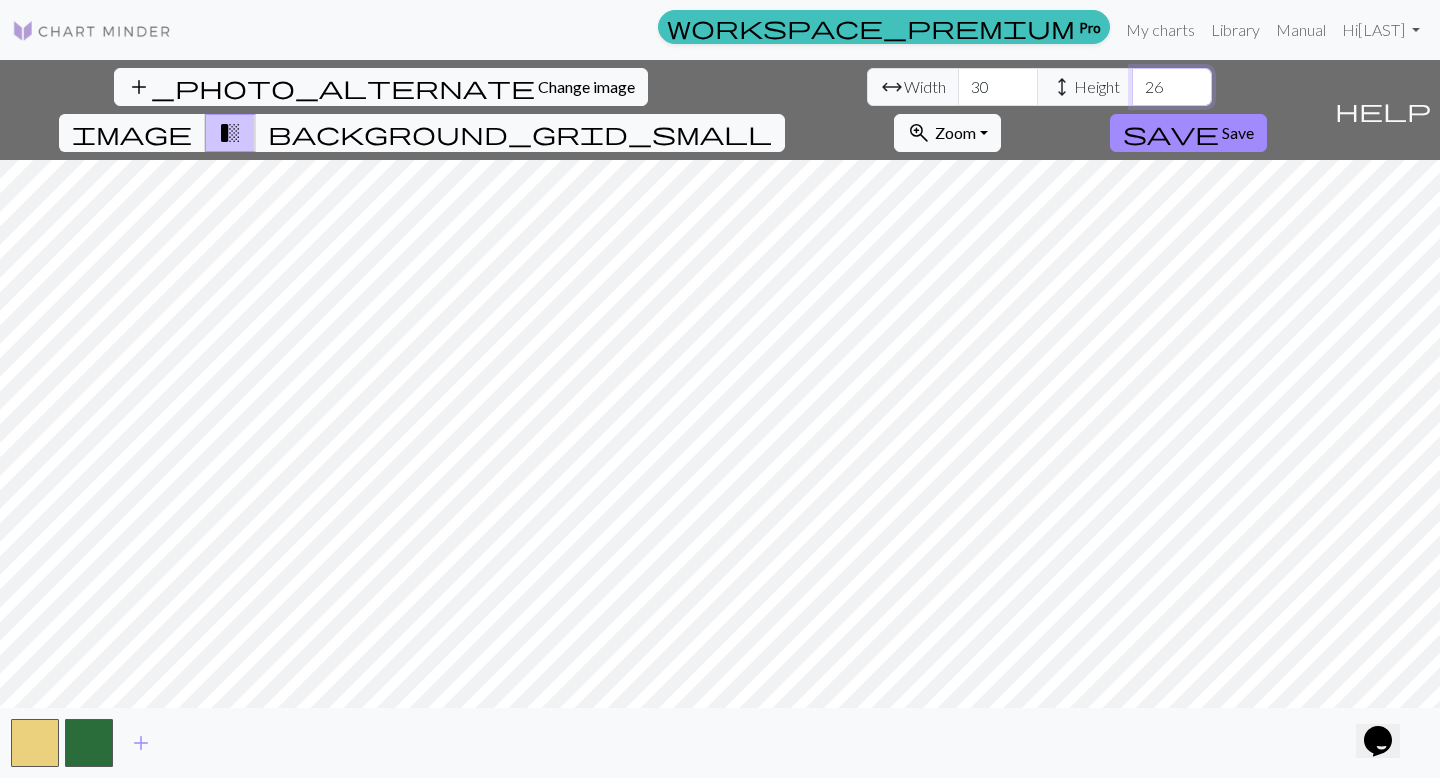 click on "26" at bounding box center [1172, 87] 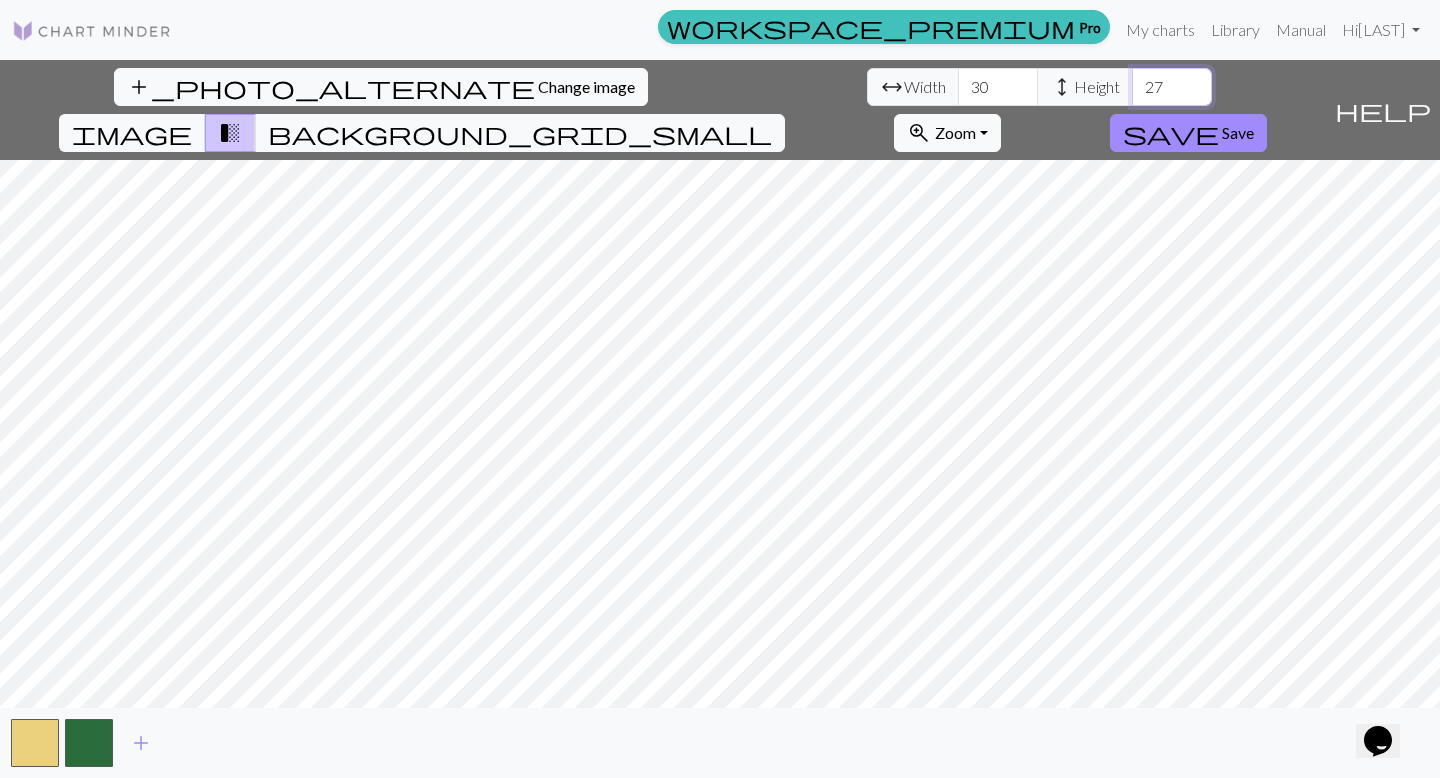 click on "27" at bounding box center [1172, 87] 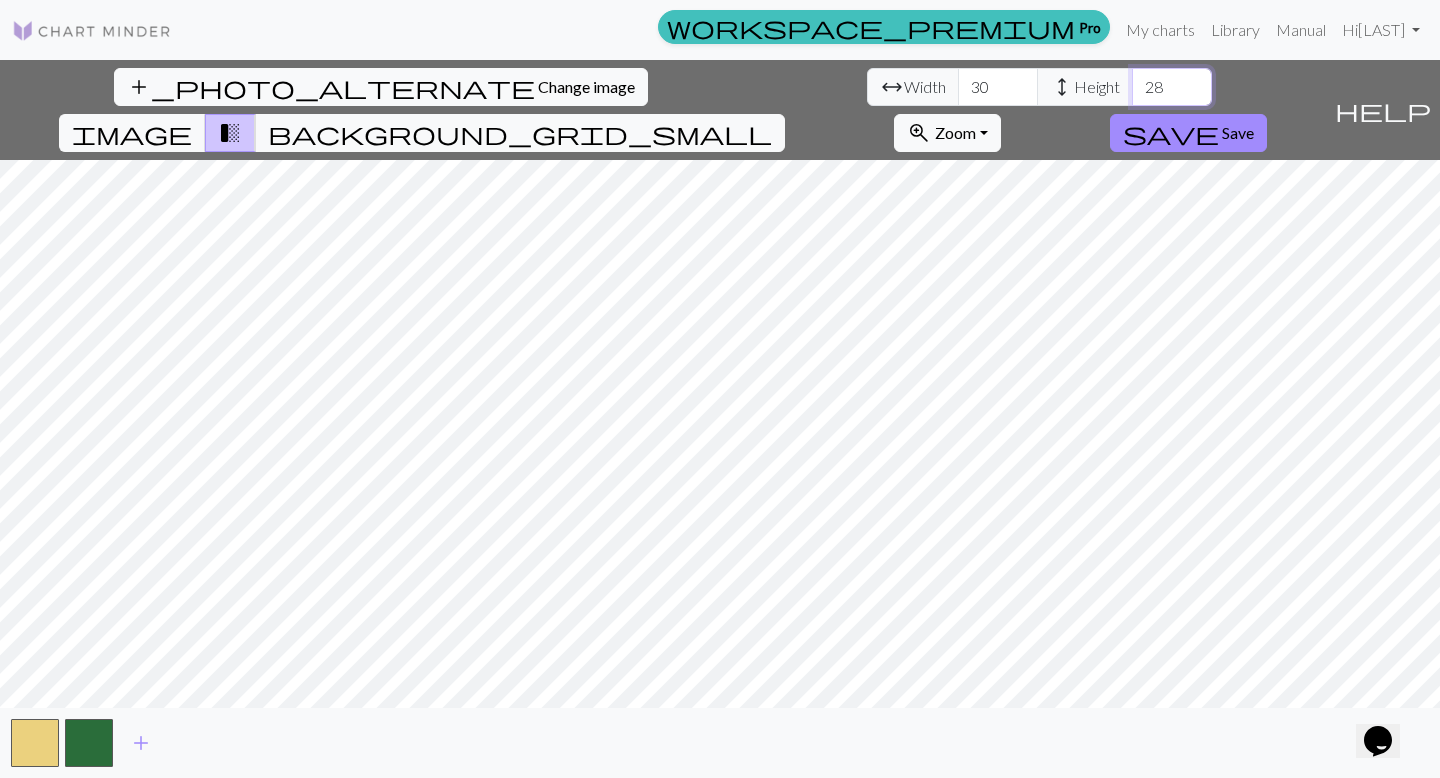click on "28" at bounding box center [1172, 87] 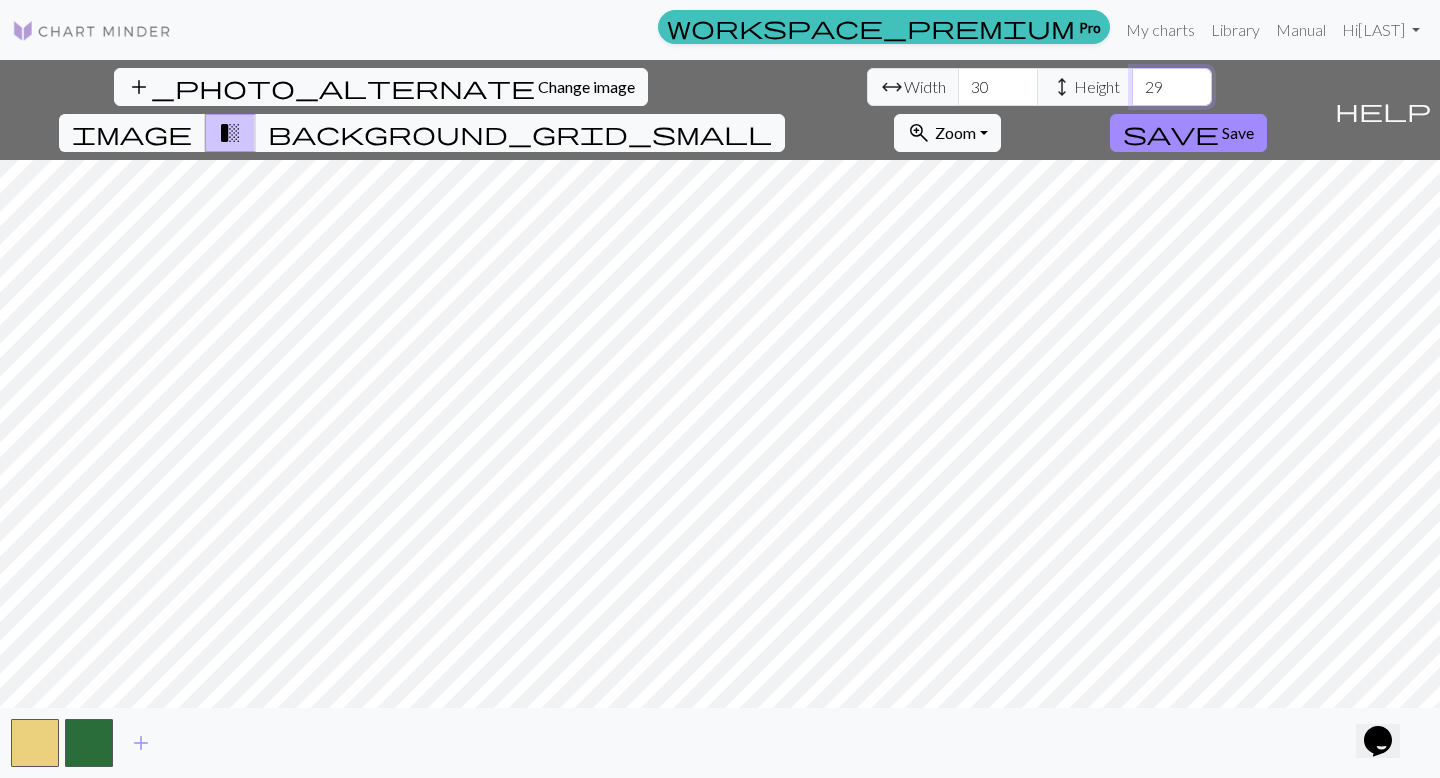 click on "29" at bounding box center [1172, 87] 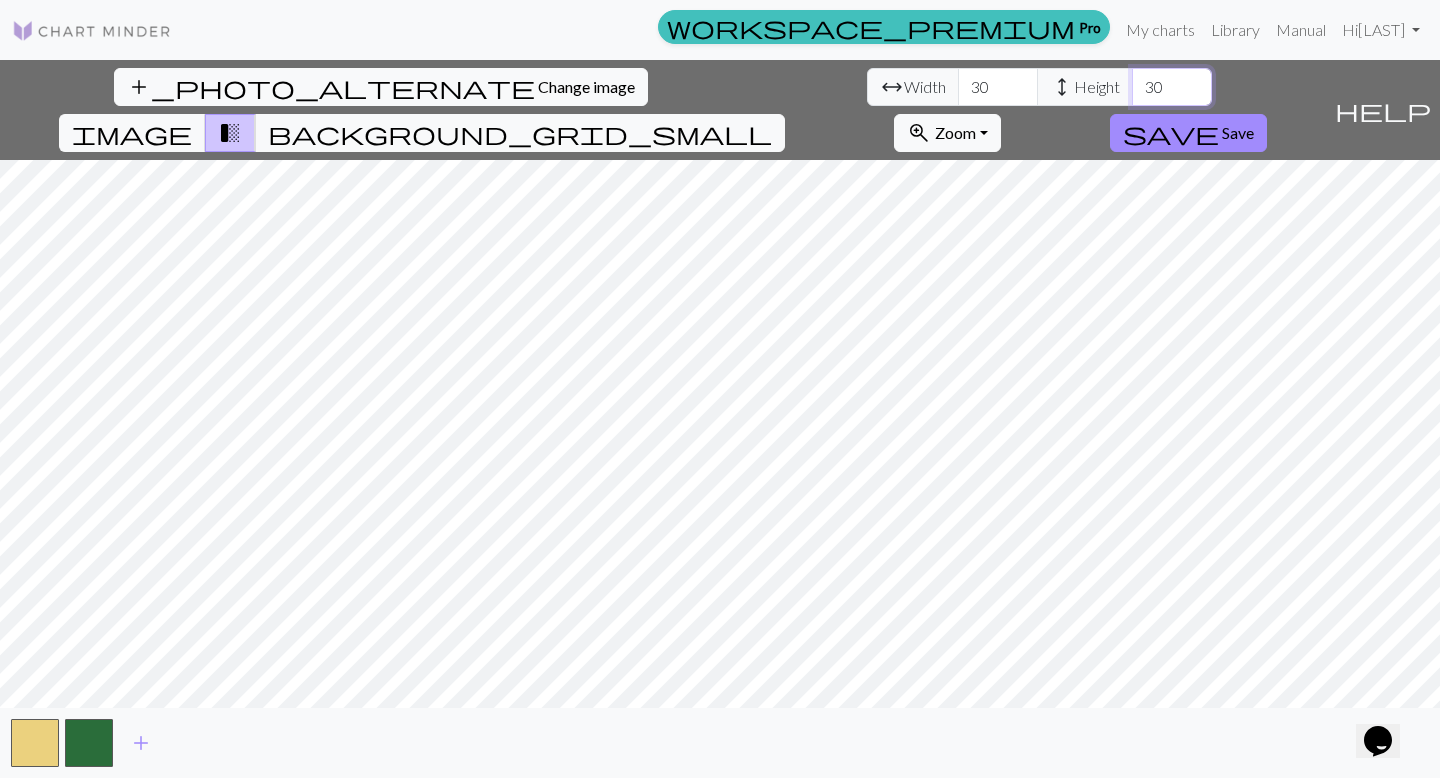 type on "30" 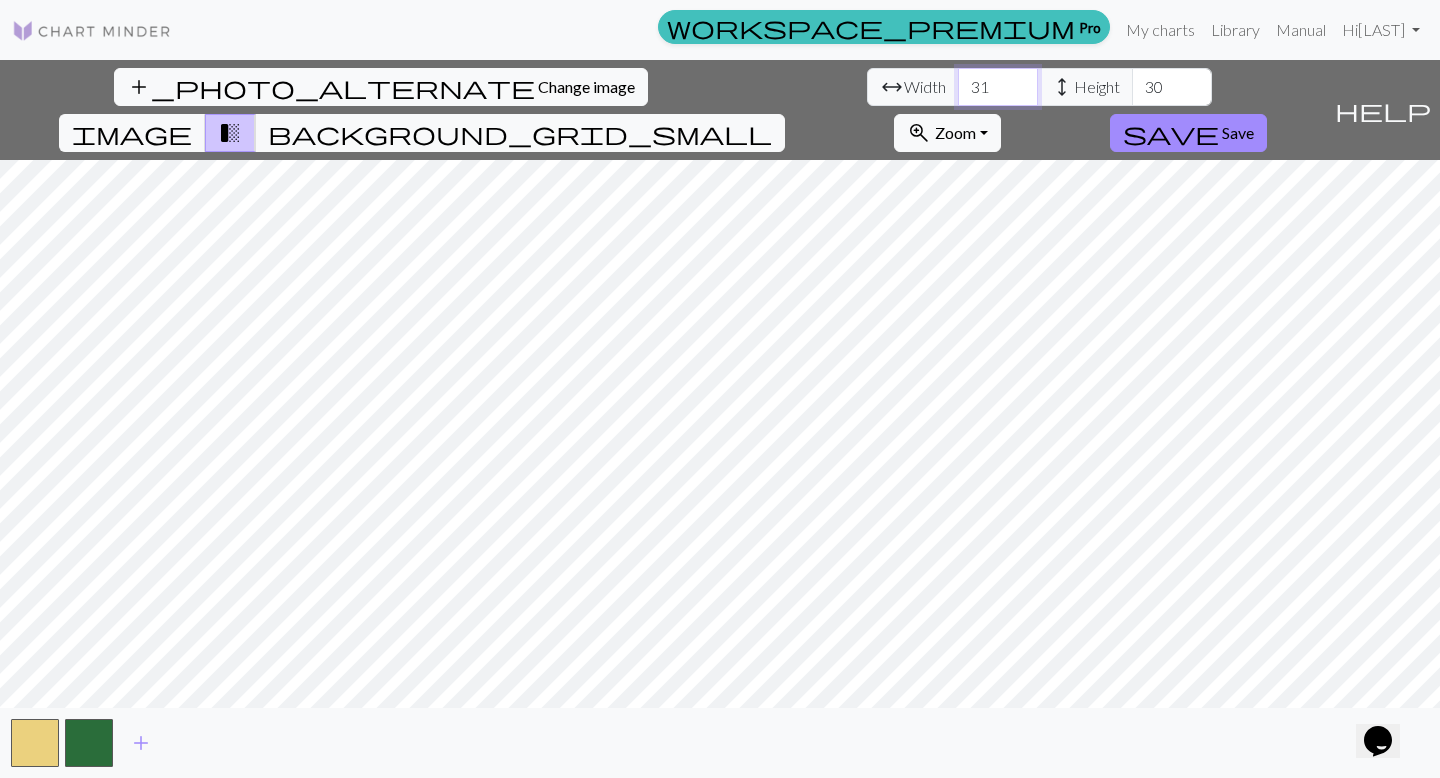 click on "31" at bounding box center [998, 87] 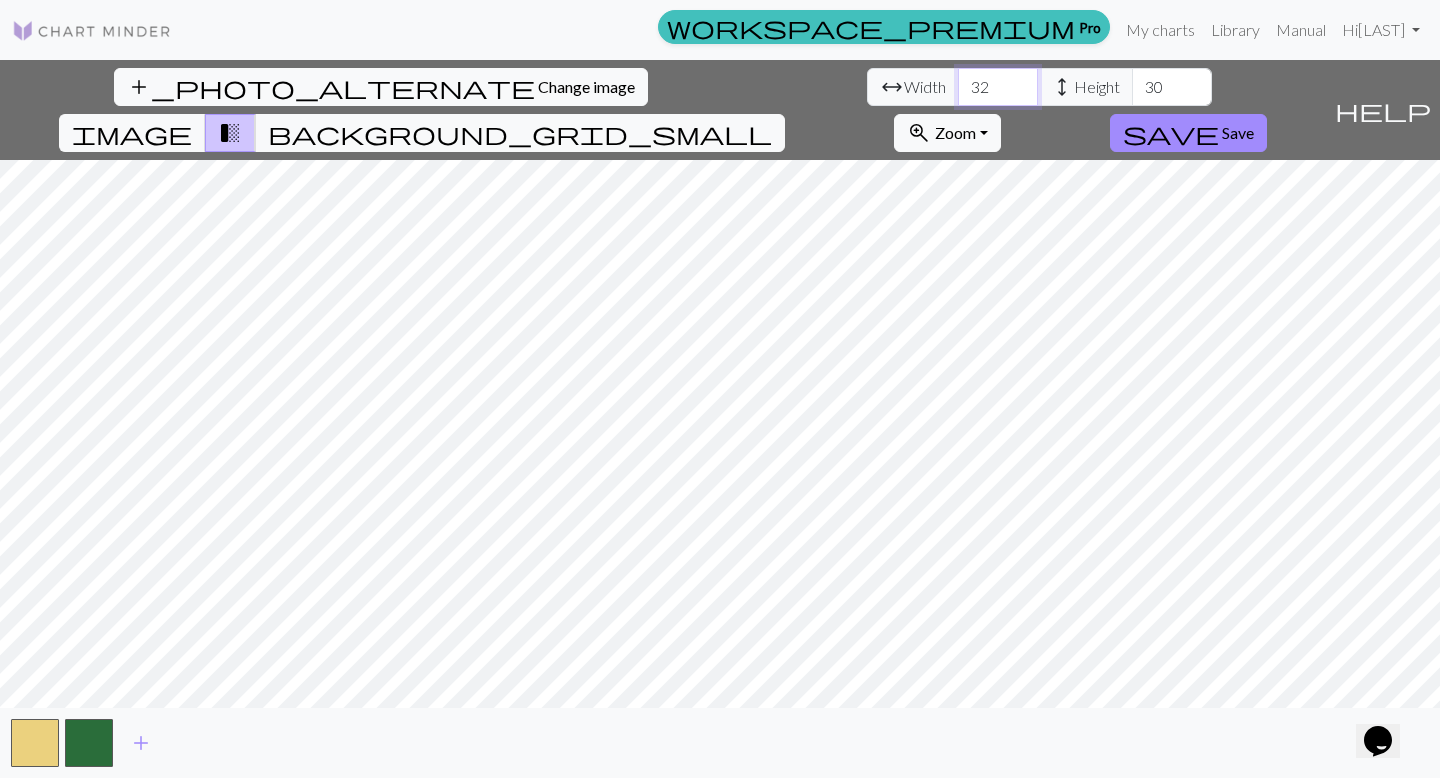 click on "32" at bounding box center (998, 87) 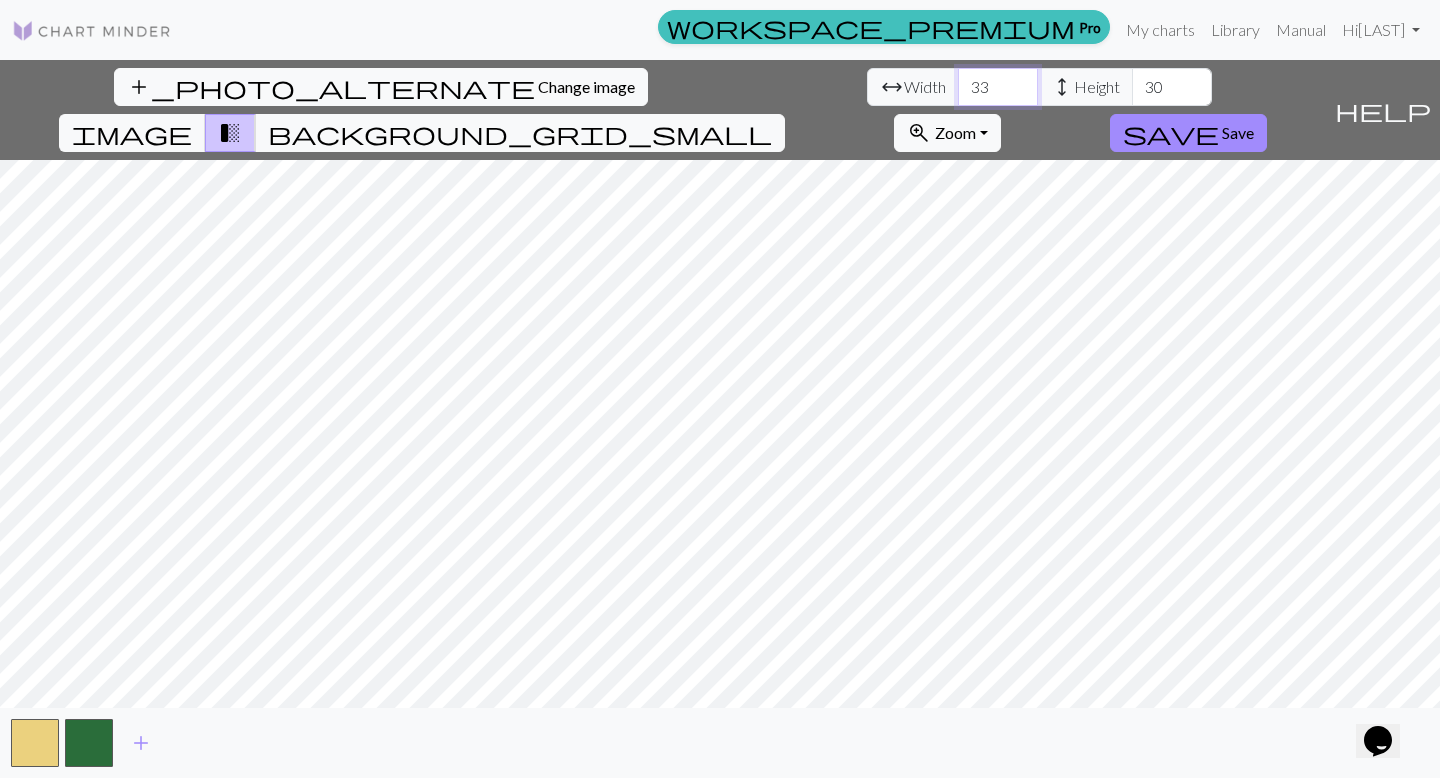 click on "33" at bounding box center (998, 87) 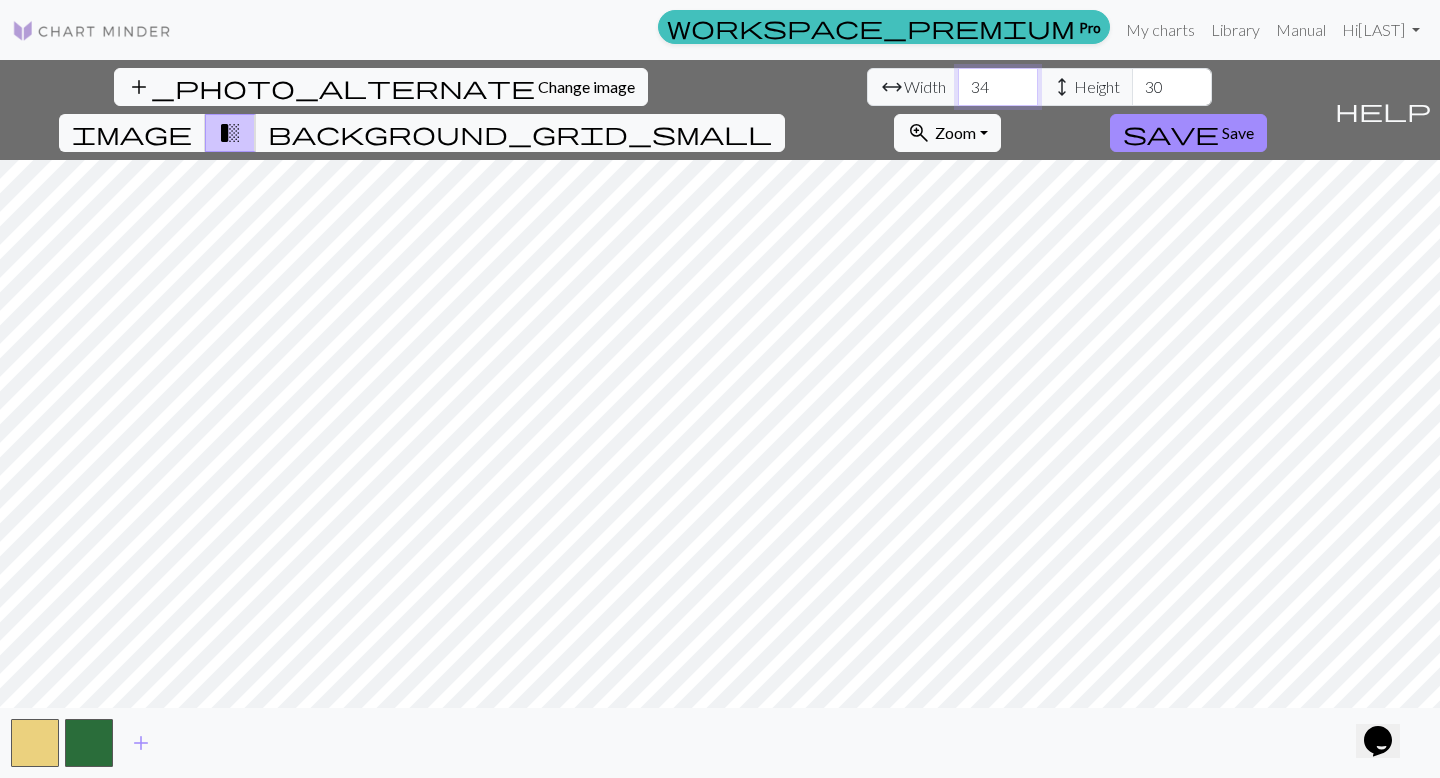 click on "34" at bounding box center (998, 87) 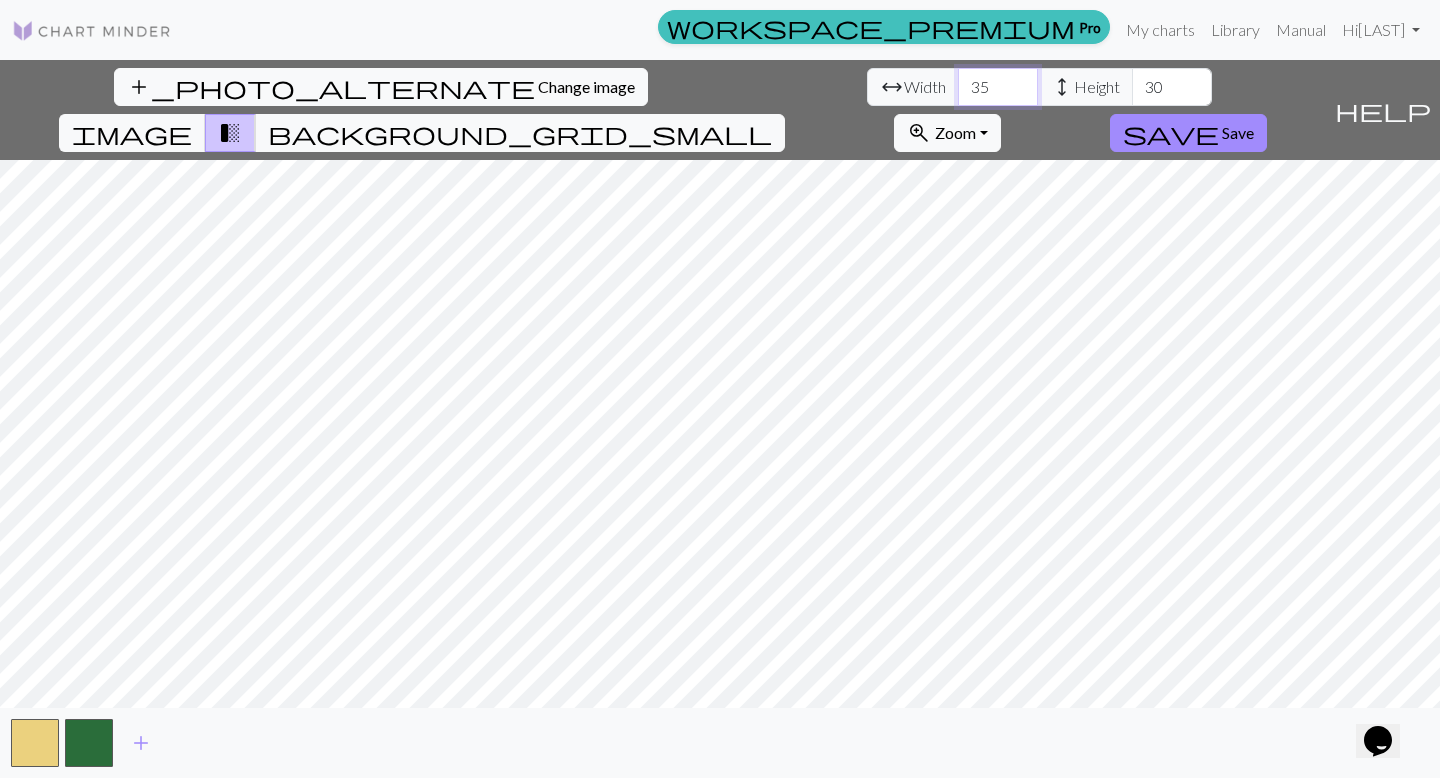 click on "35" at bounding box center (998, 87) 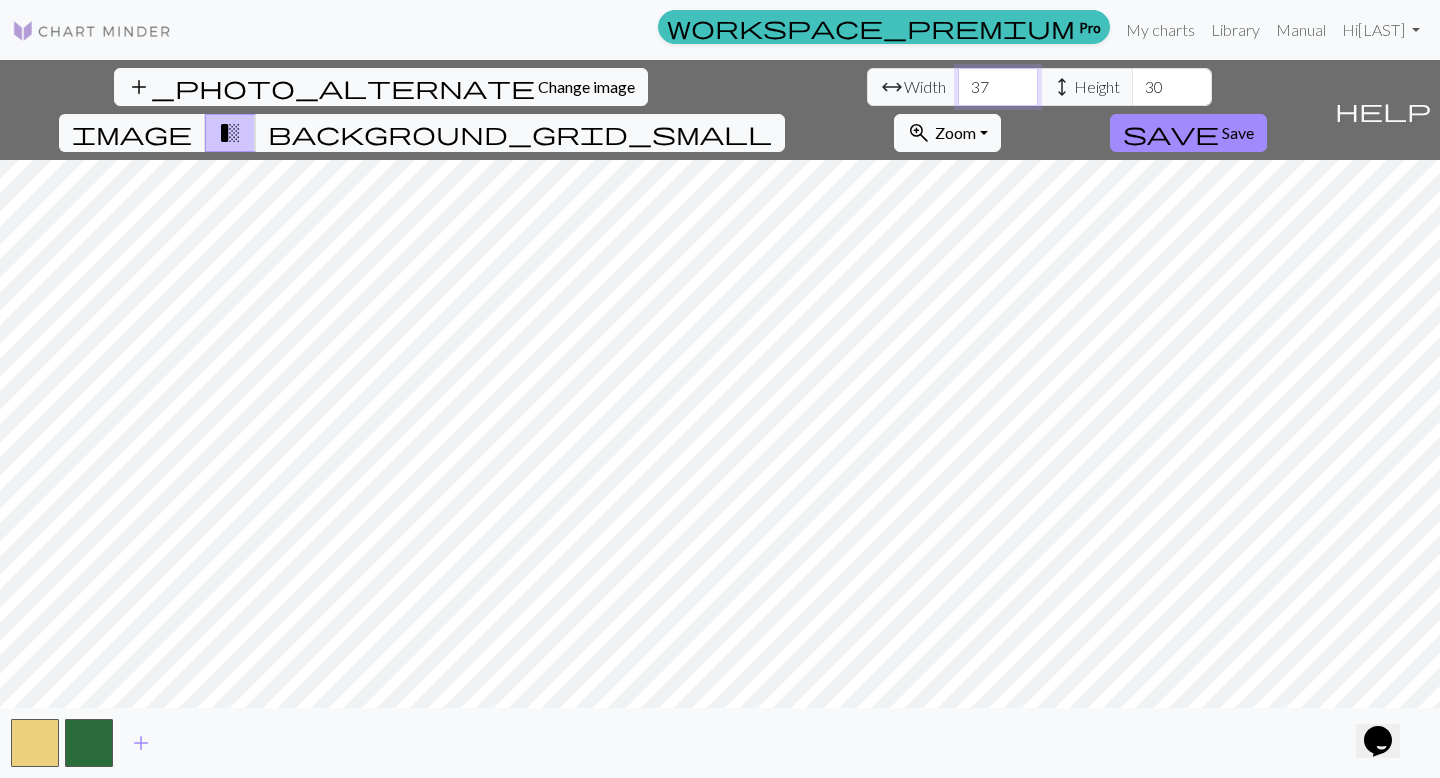 click on "37" at bounding box center [998, 87] 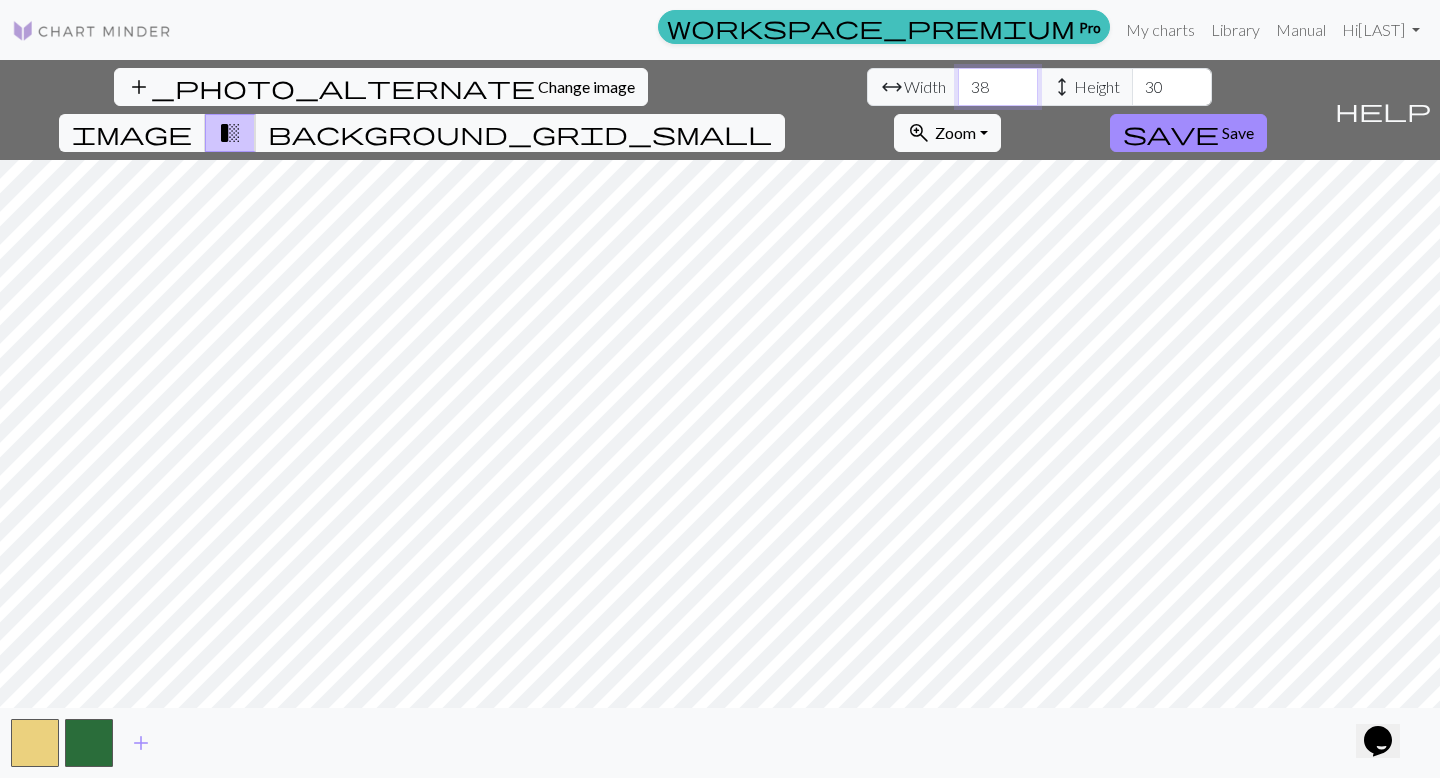 click on "38" at bounding box center (998, 87) 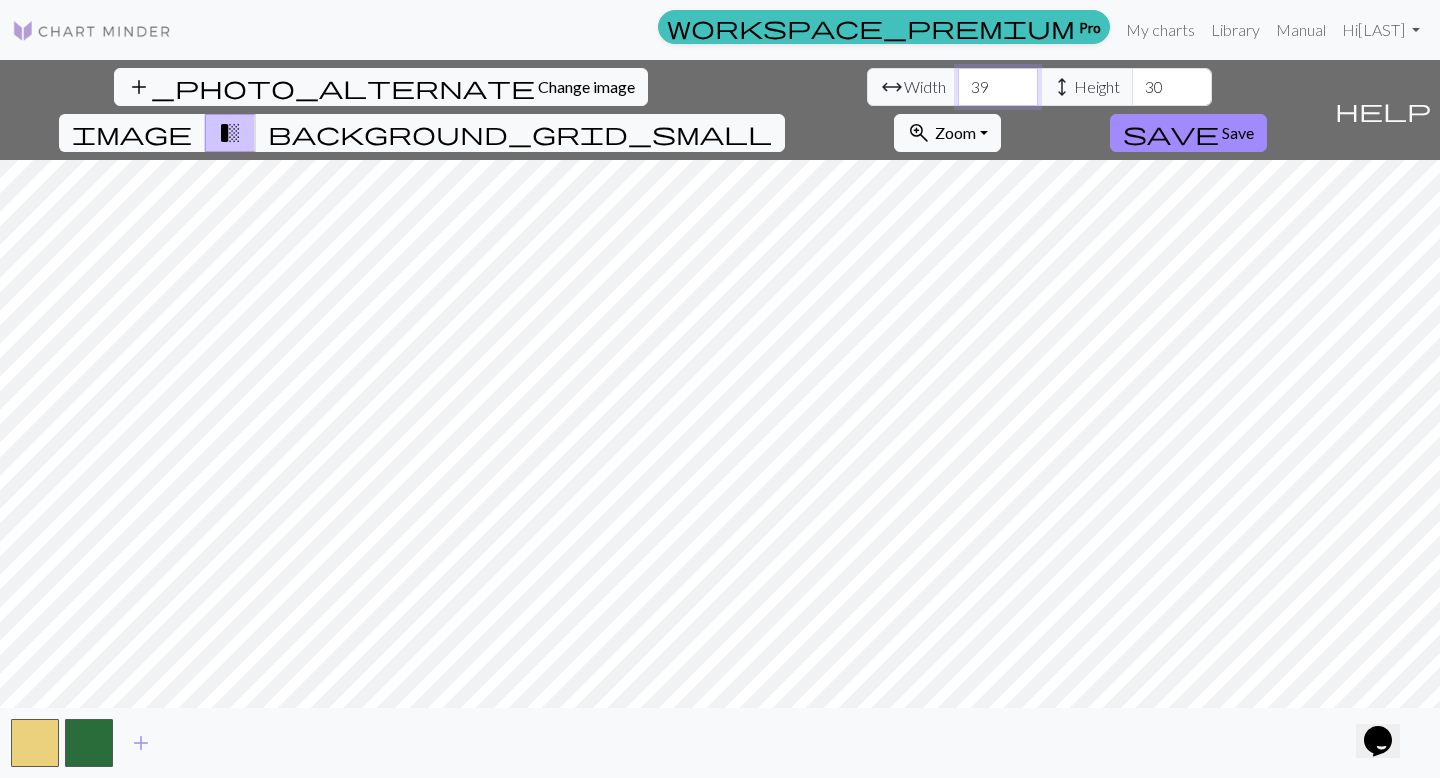 click on "39" at bounding box center (998, 87) 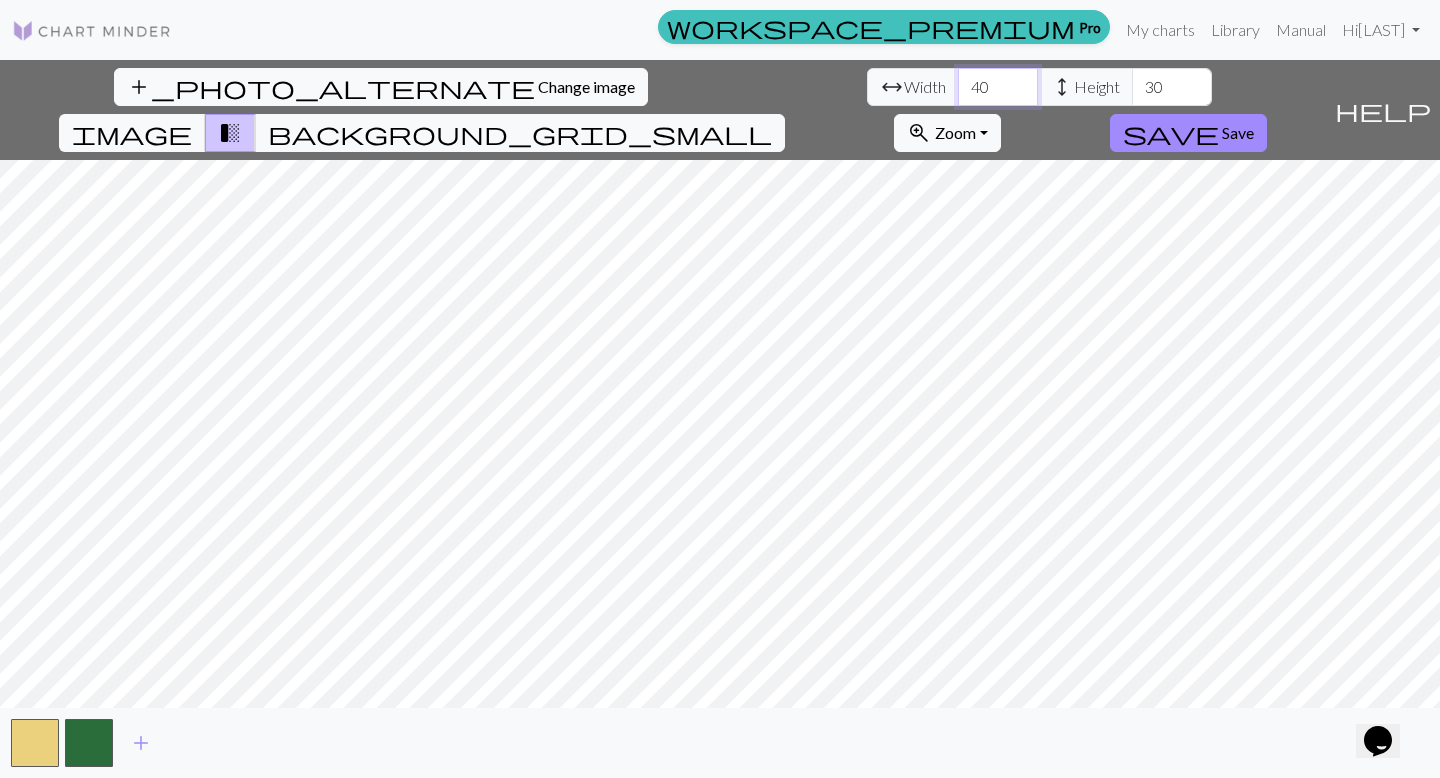 type on "40" 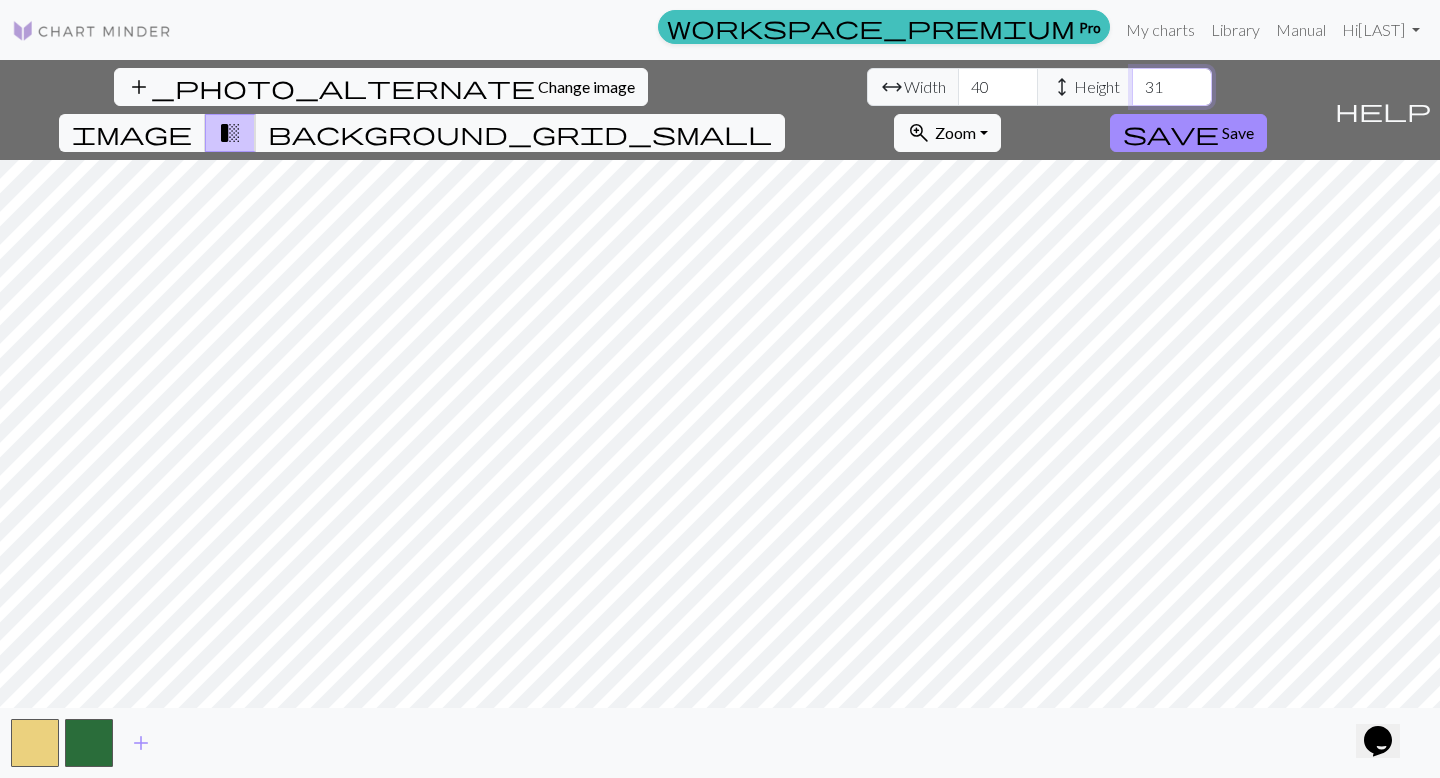 click on "31" at bounding box center (1172, 87) 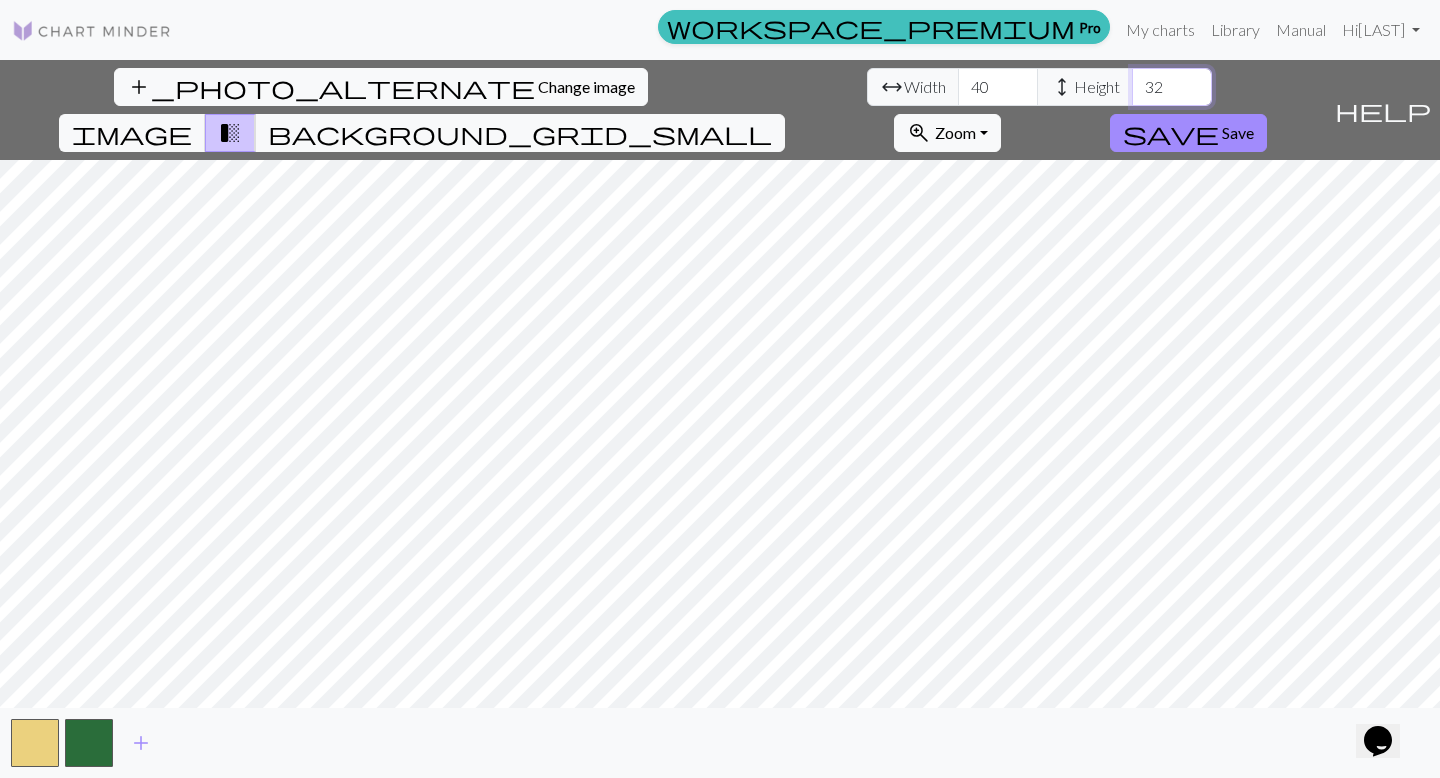 click on "32" at bounding box center (1172, 87) 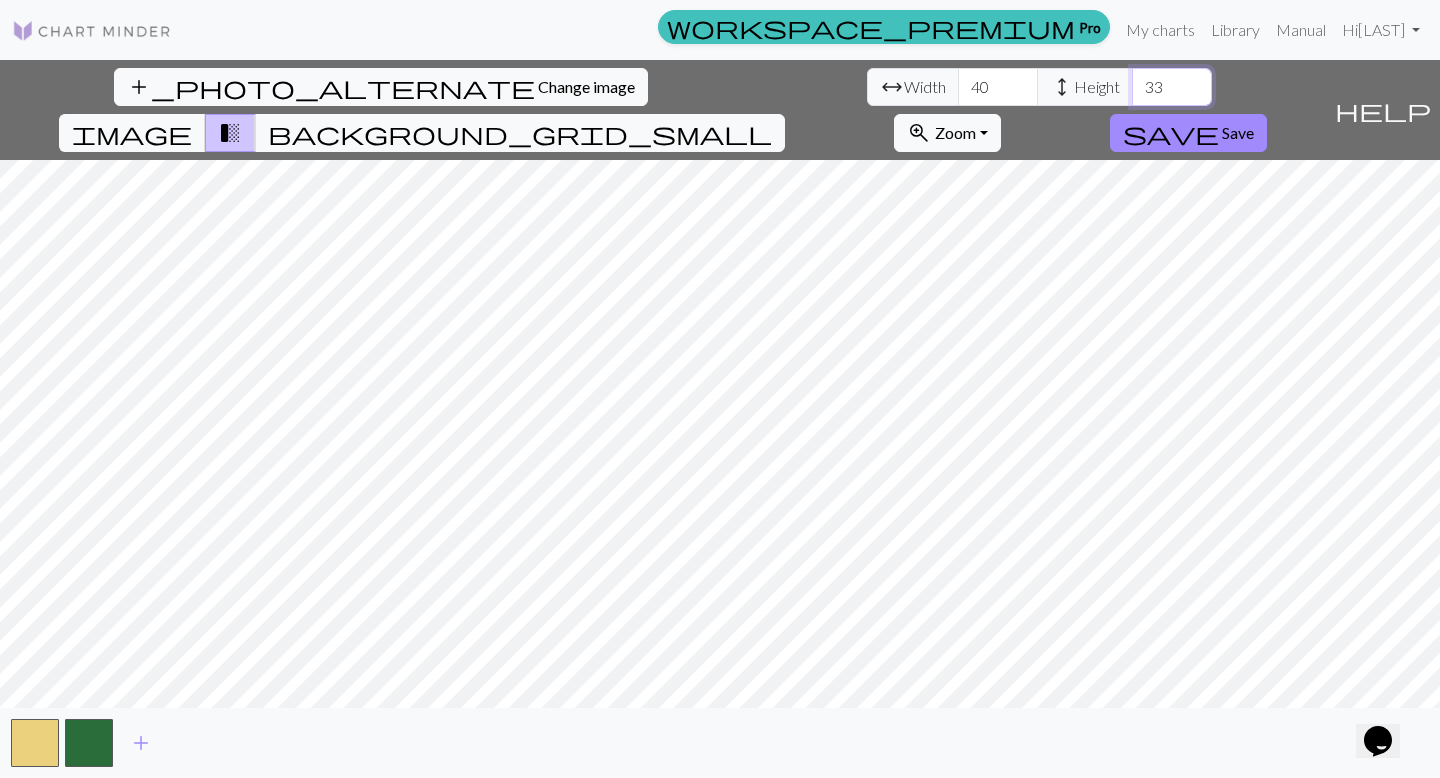 click on "33" at bounding box center [1172, 87] 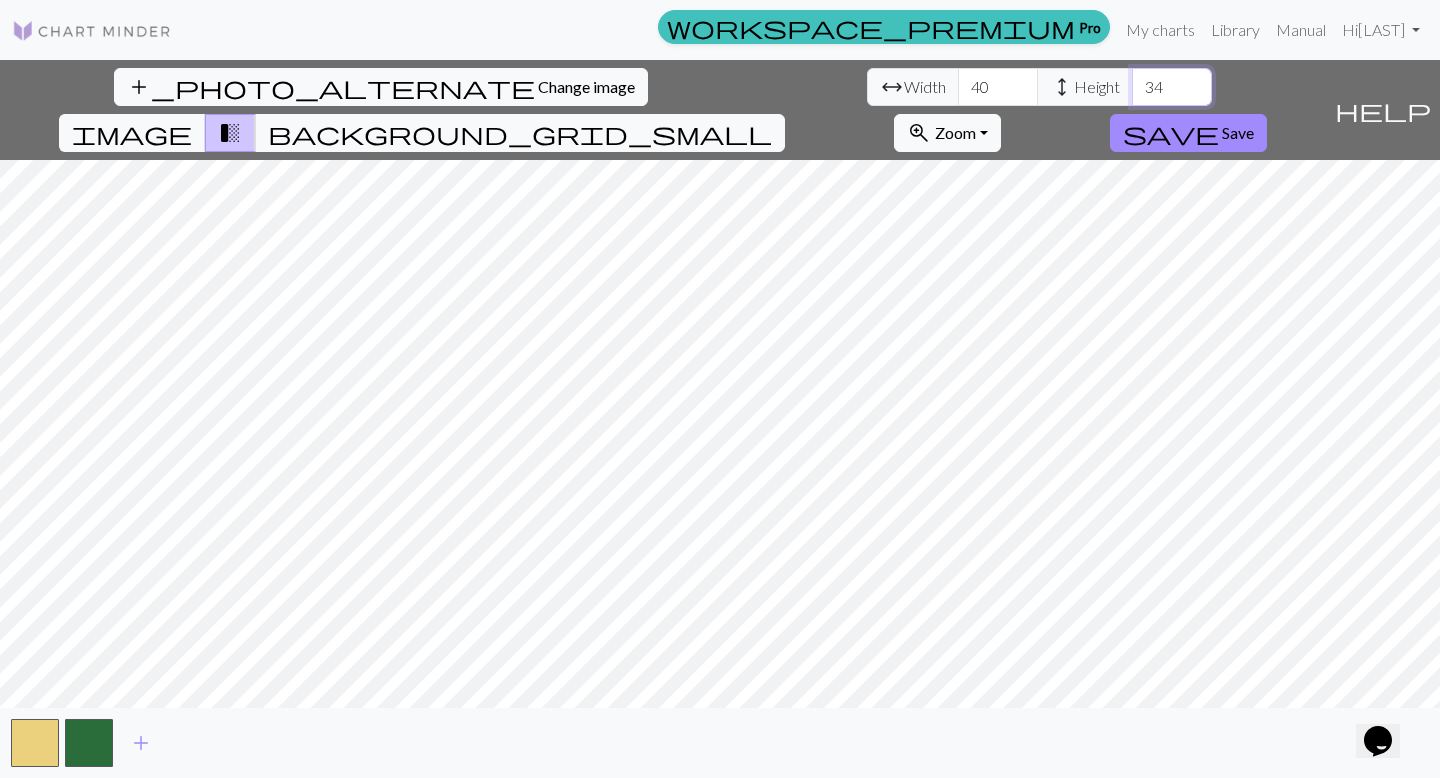 click on "34" at bounding box center [1172, 87] 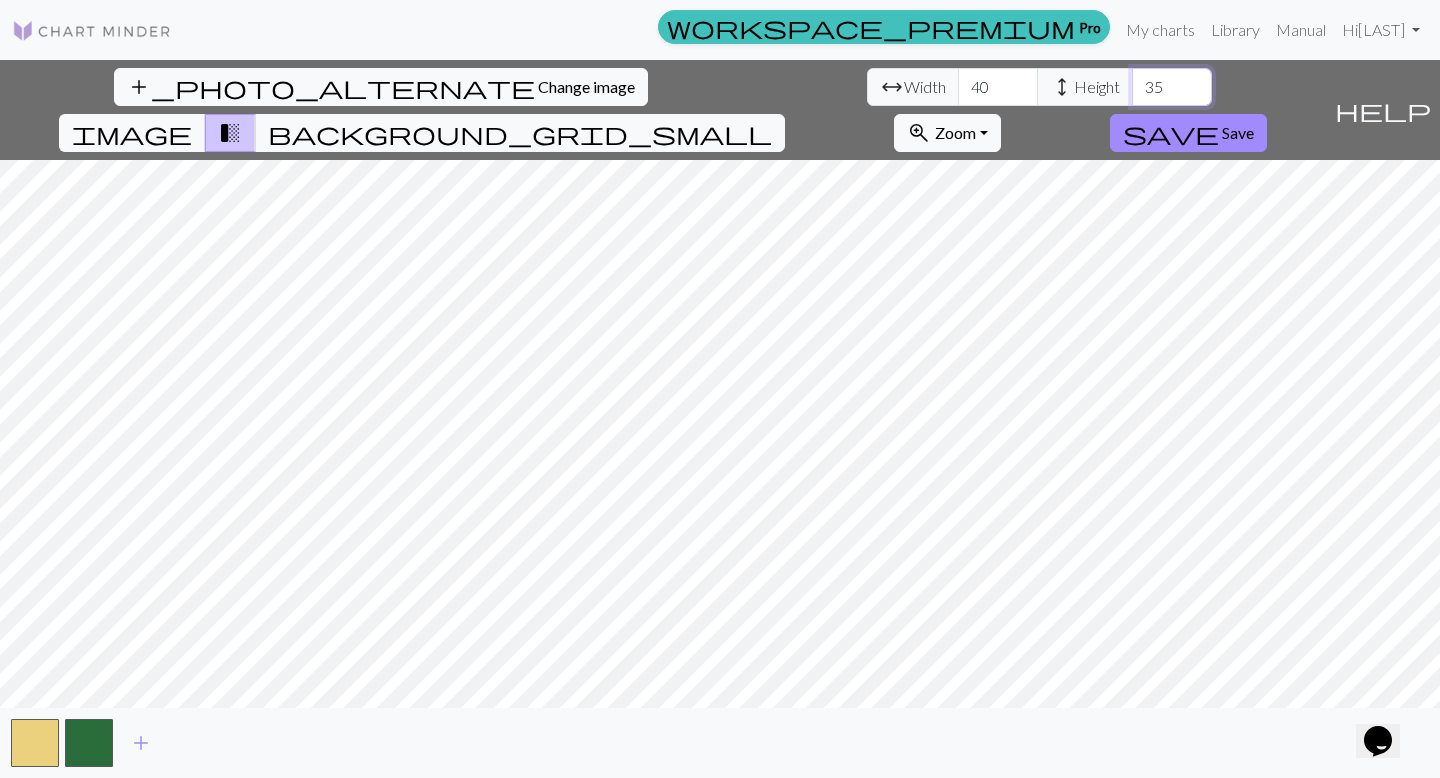 click on "35" at bounding box center (1172, 87) 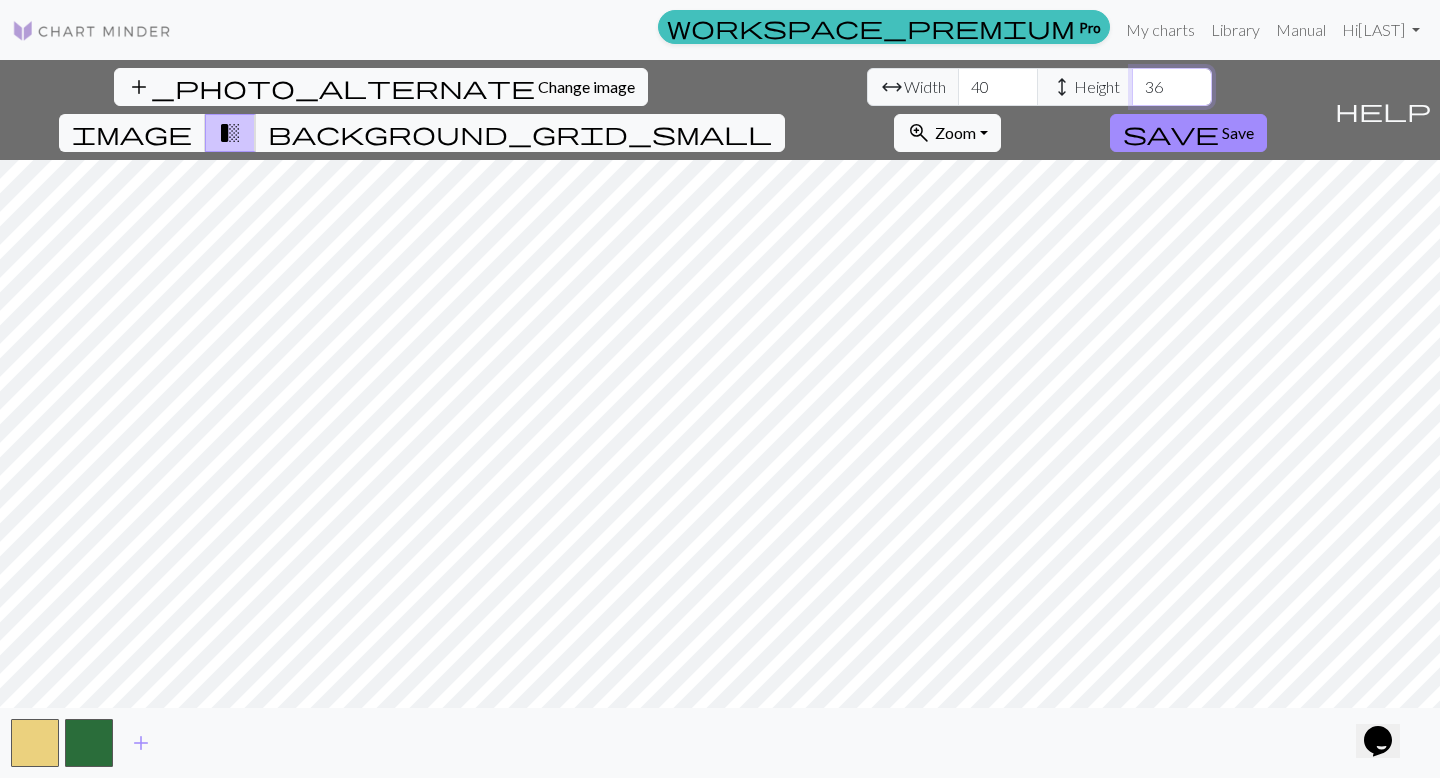 click on "36" at bounding box center [1172, 87] 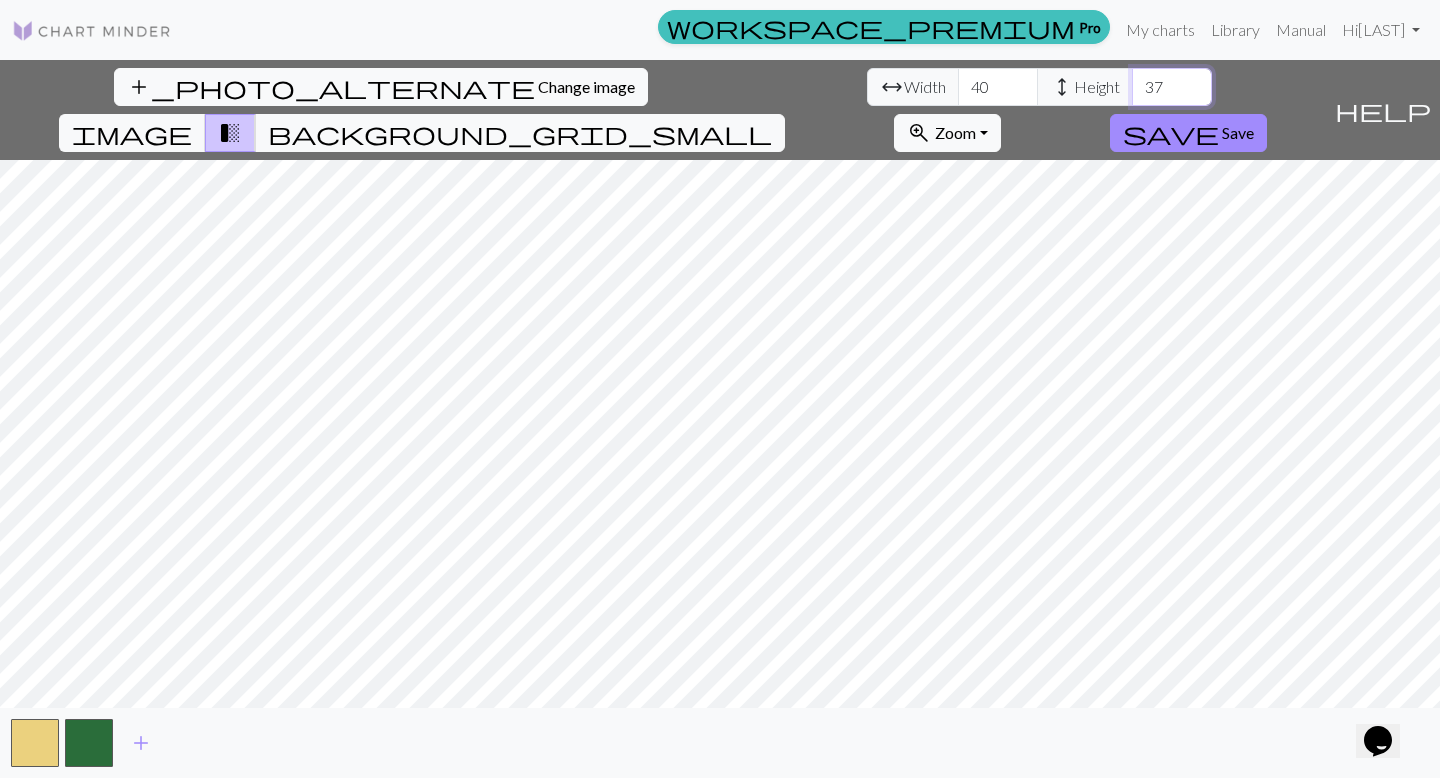 click on "37" at bounding box center (1172, 87) 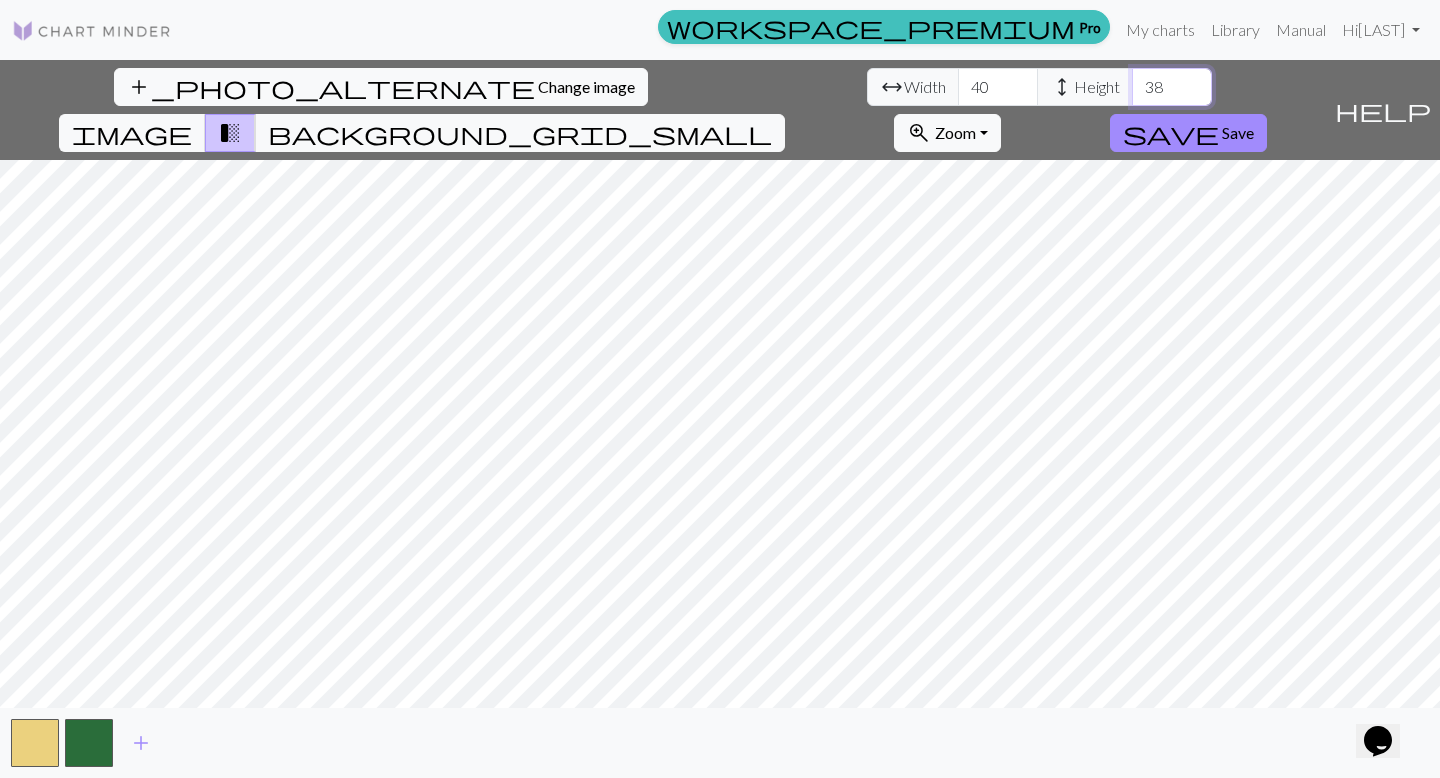 click on "38" at bounding box center (1172, 87) 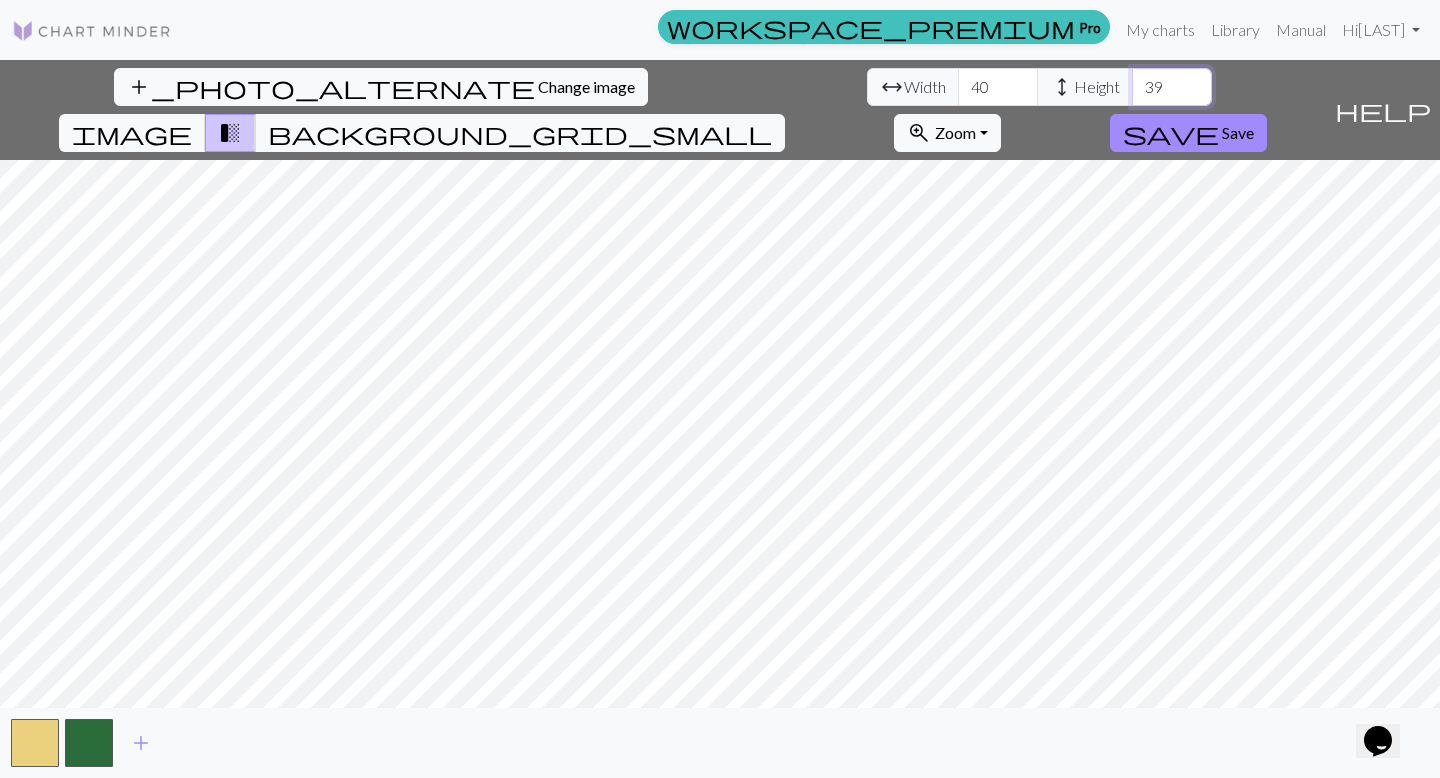 click on "39" at bounding box center [1172, 87] 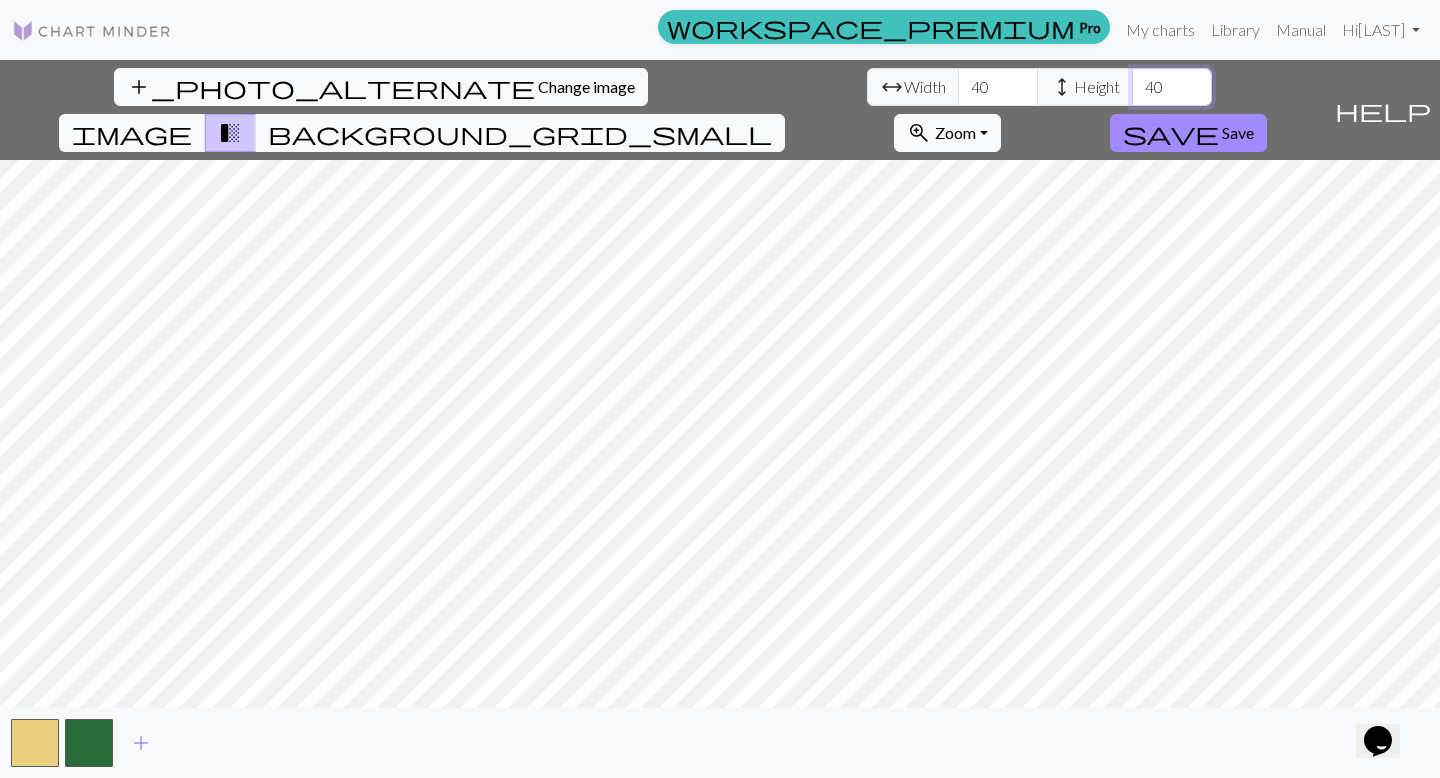 click on "40" at bounding box center [1172, 87] 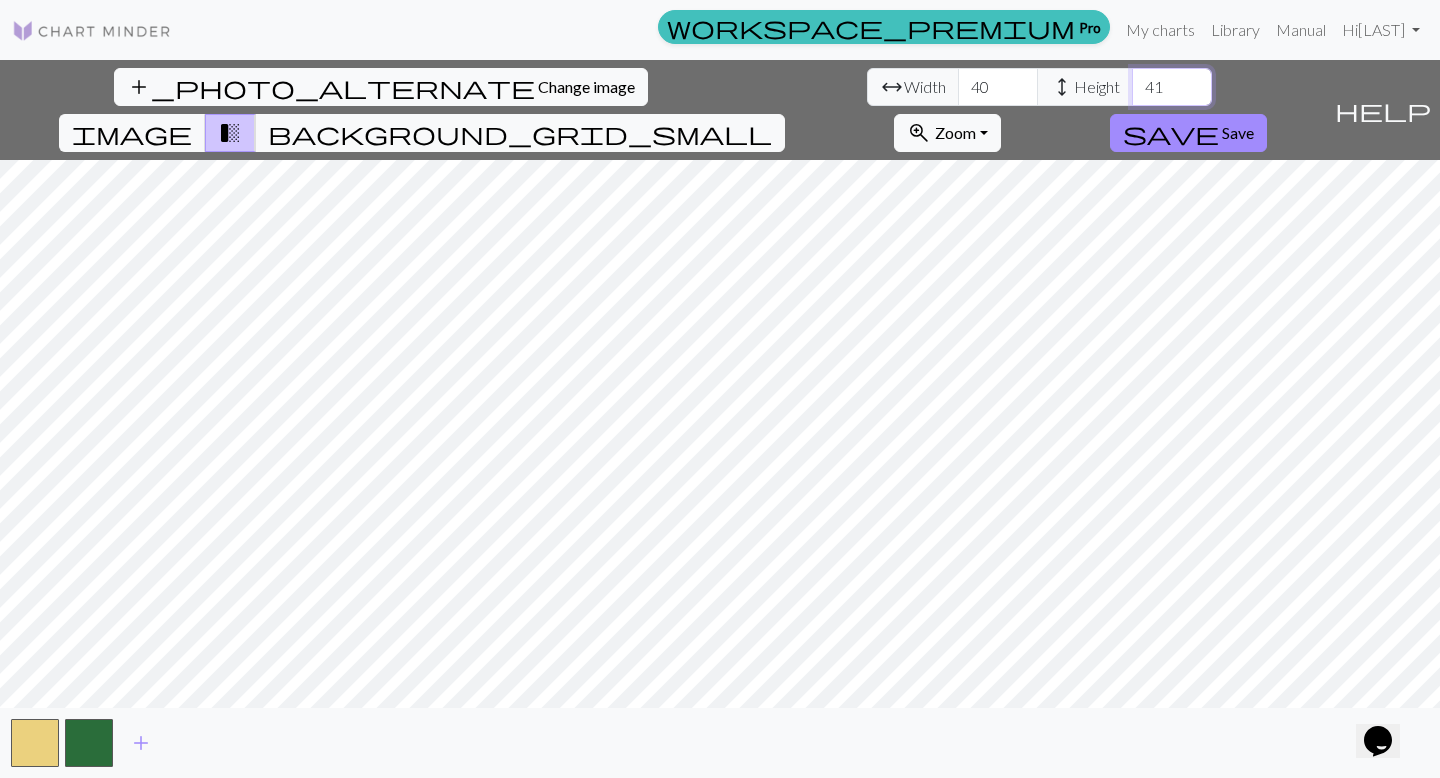 click on "41" at bounding box center (1172, 87) 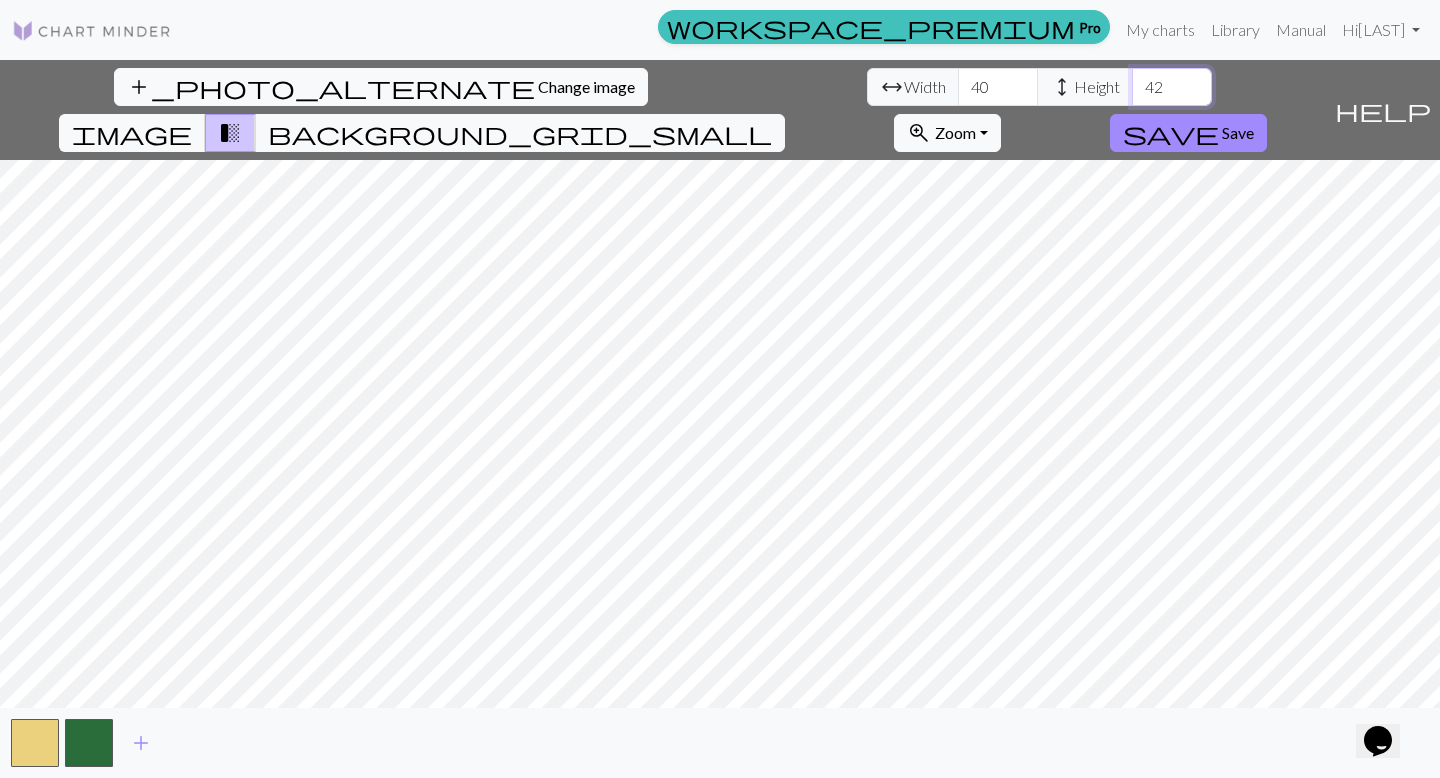 click on "42" at bounding box center [1172, 87] 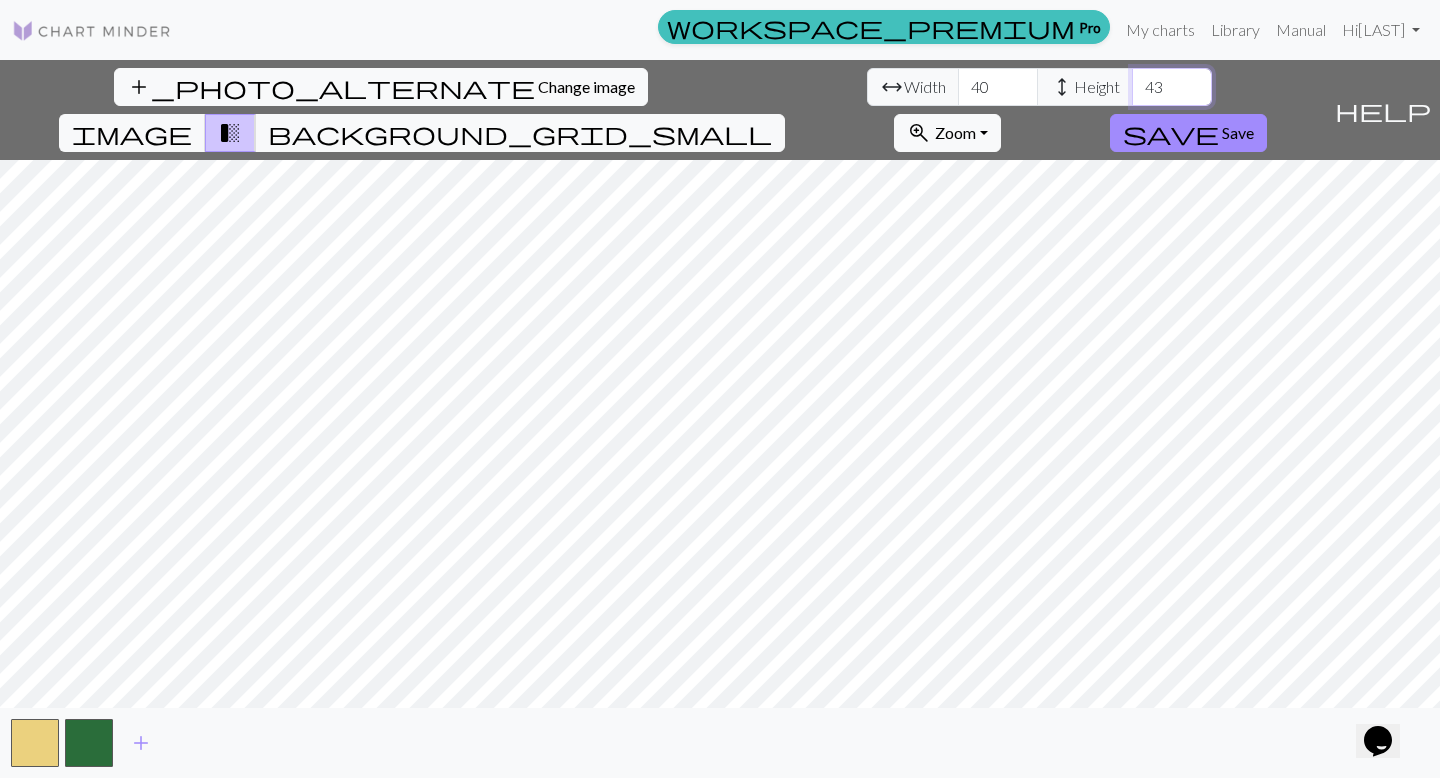 click on "43" at bounding box center (1172, 87) 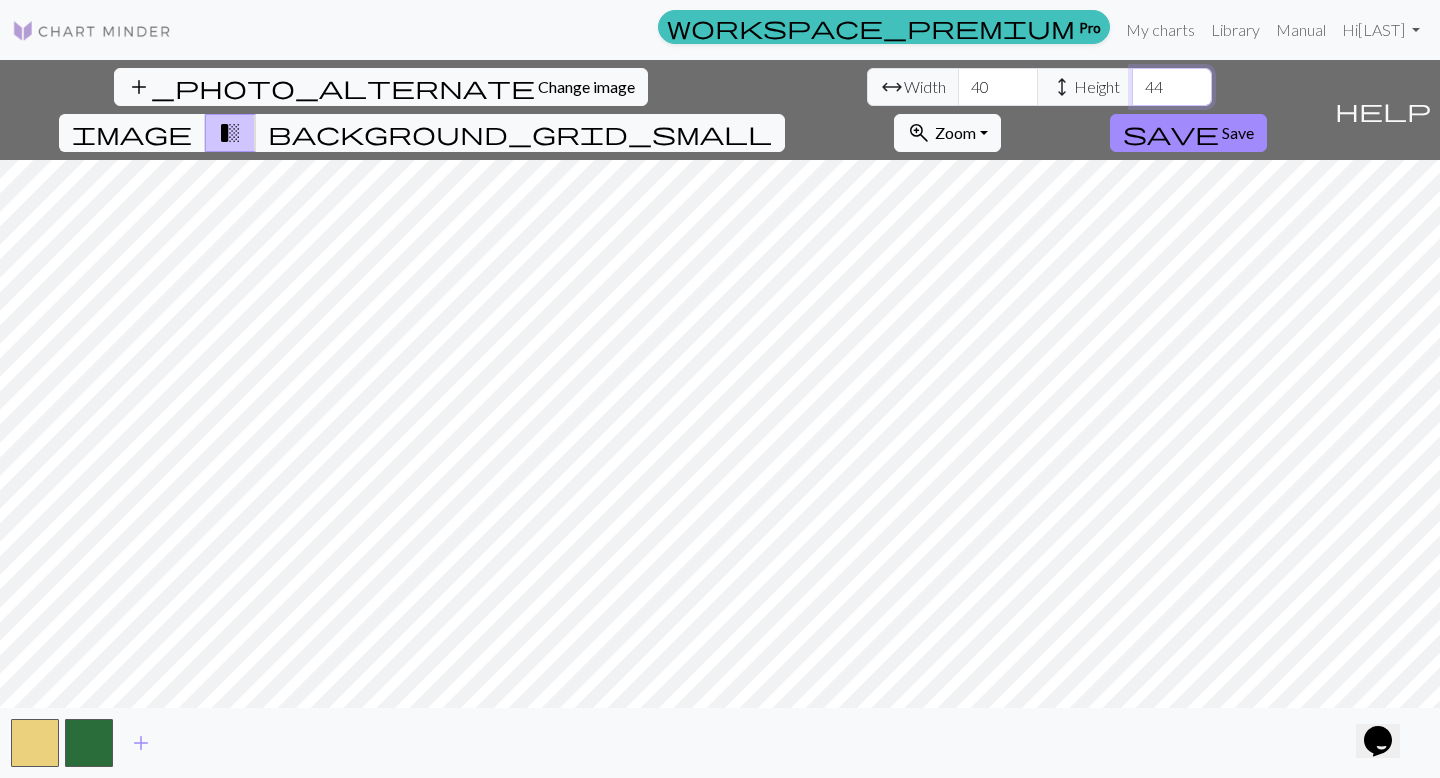 click on "44" at bounding box center (1172, 87) 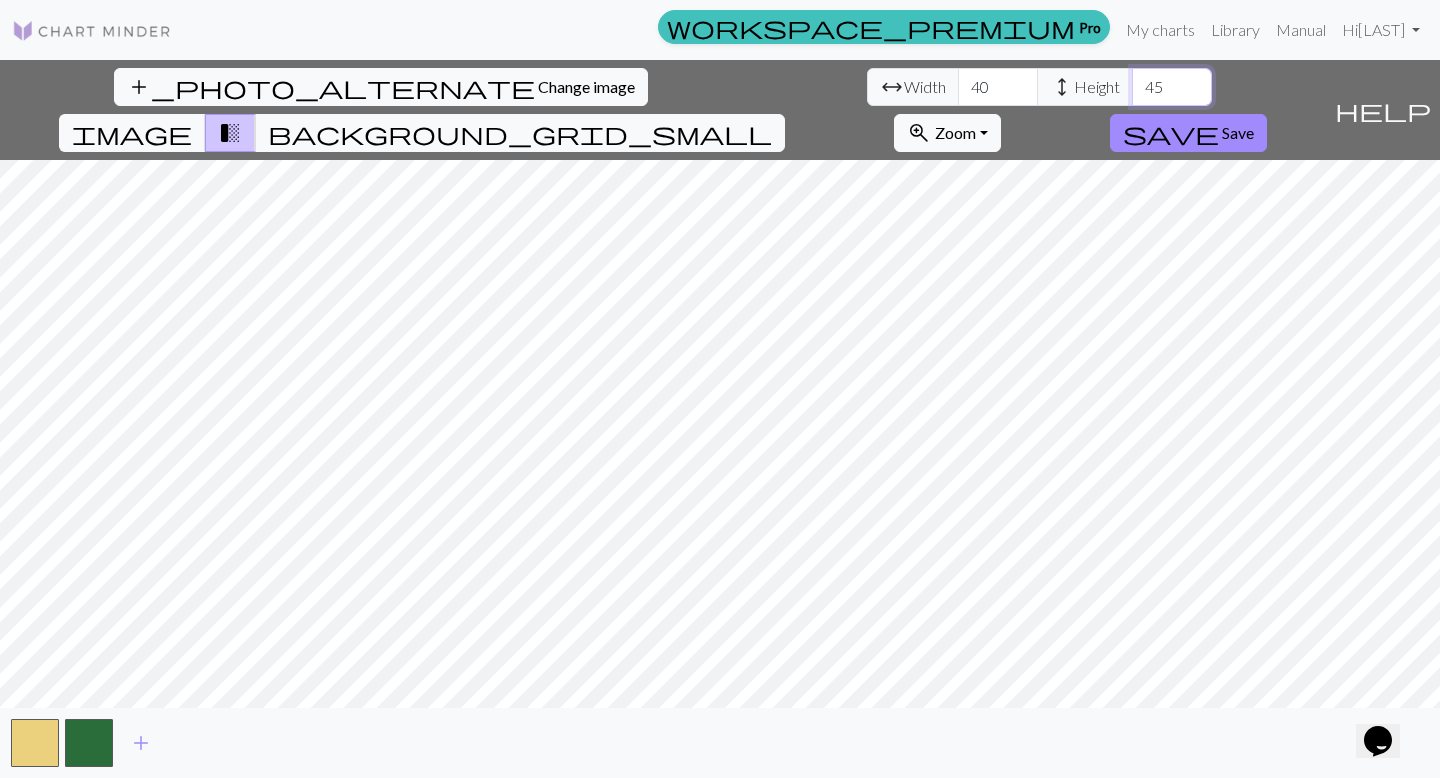 click on "45" at bounding box center (1172, 87) 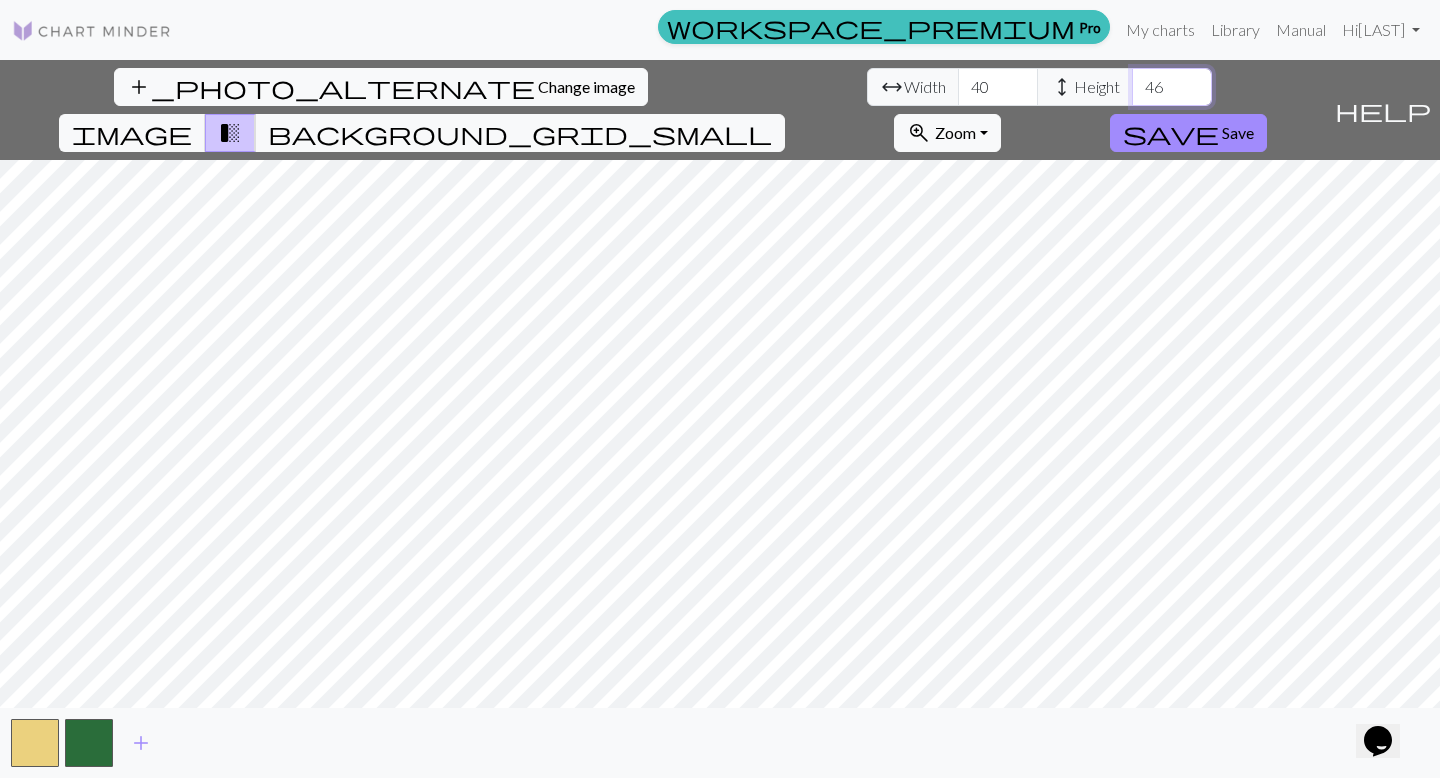 type on "46" 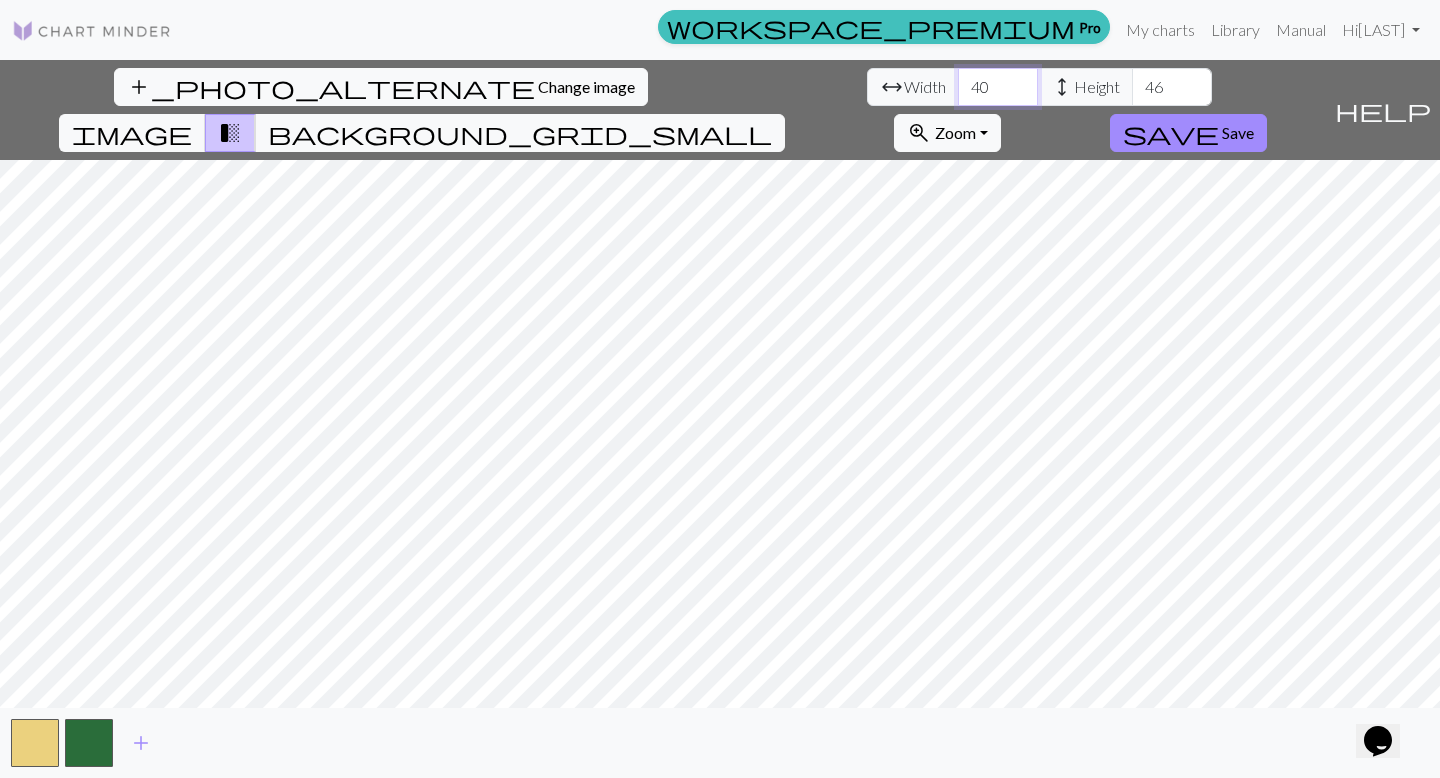 click on "40" at bounding box center (998, 87) 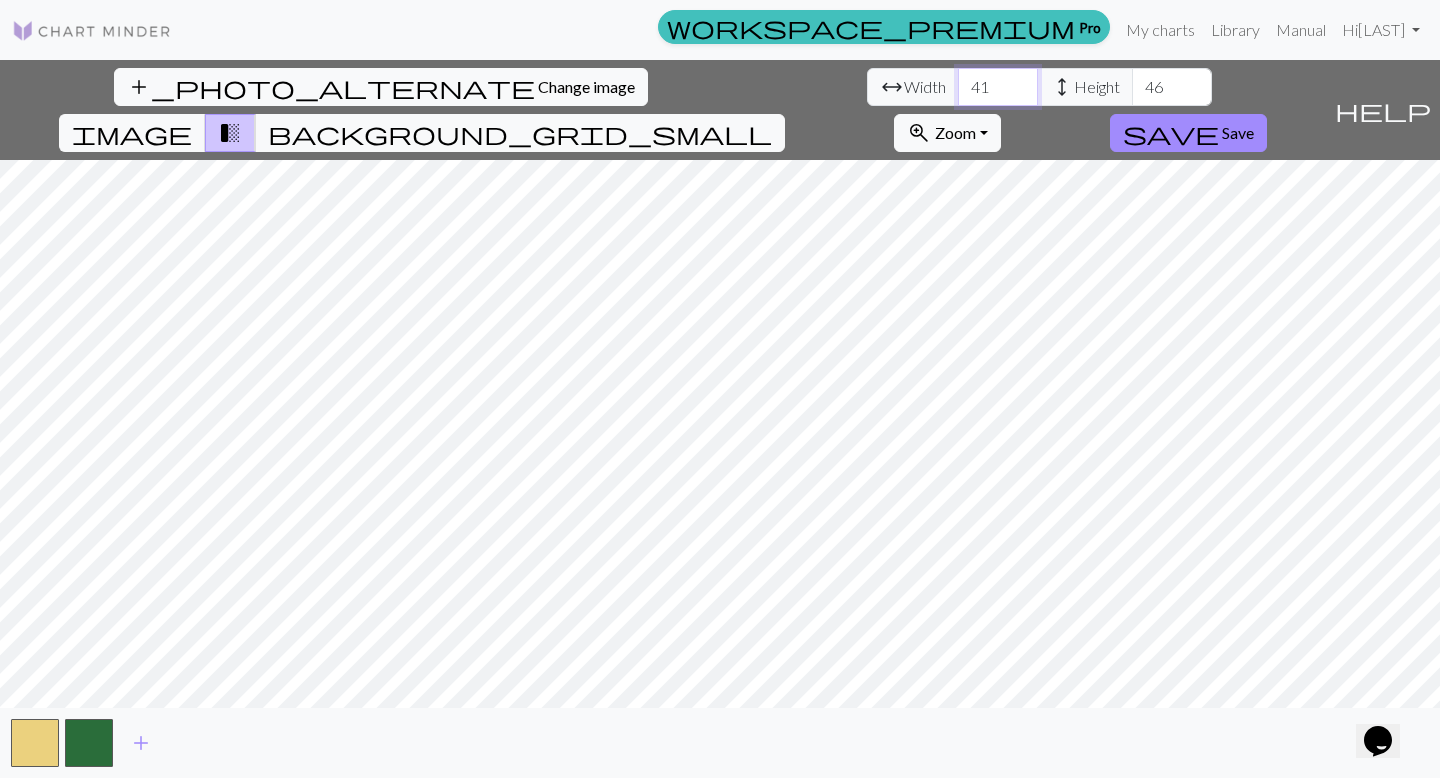 click on "41" at bounding box center [998, 87] 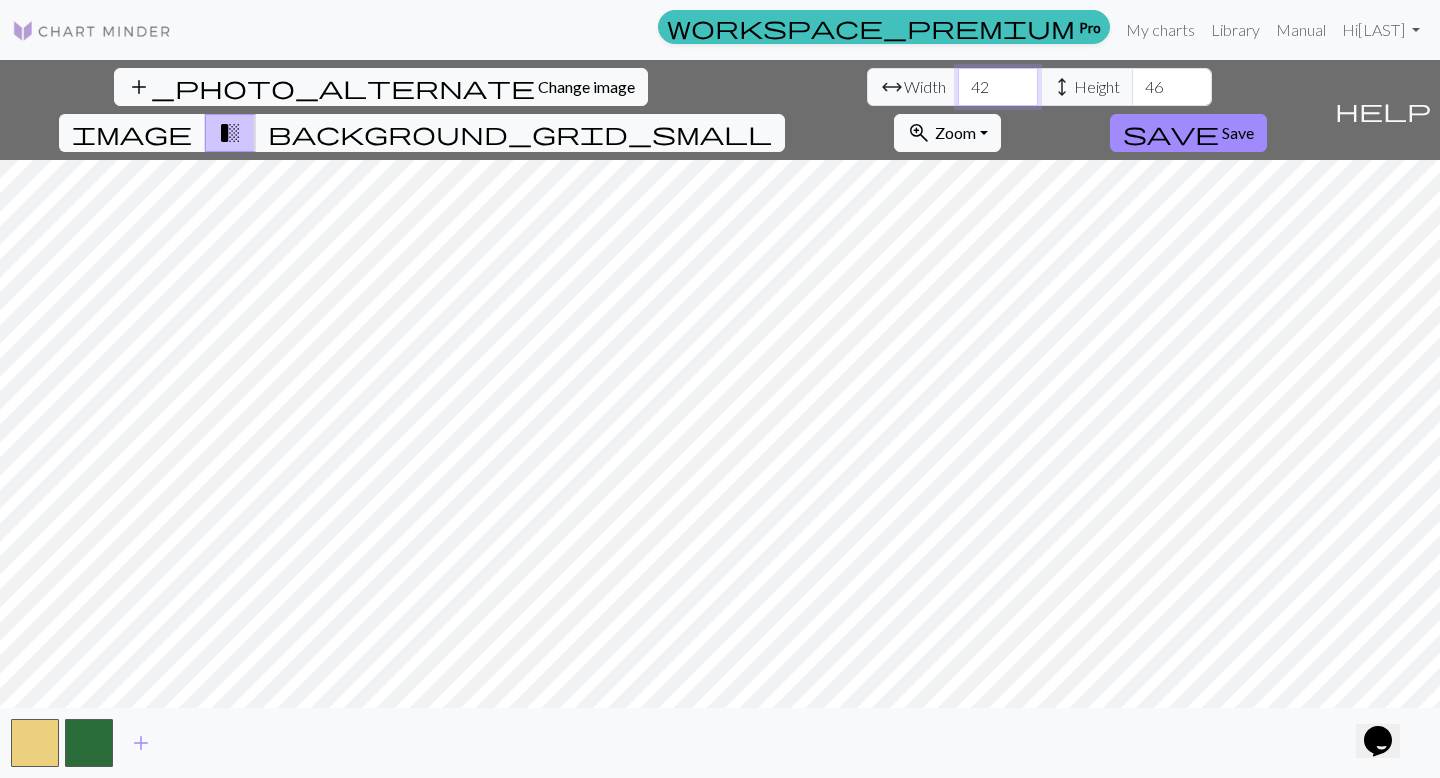 click on "42" at bounding box center [998, 87] 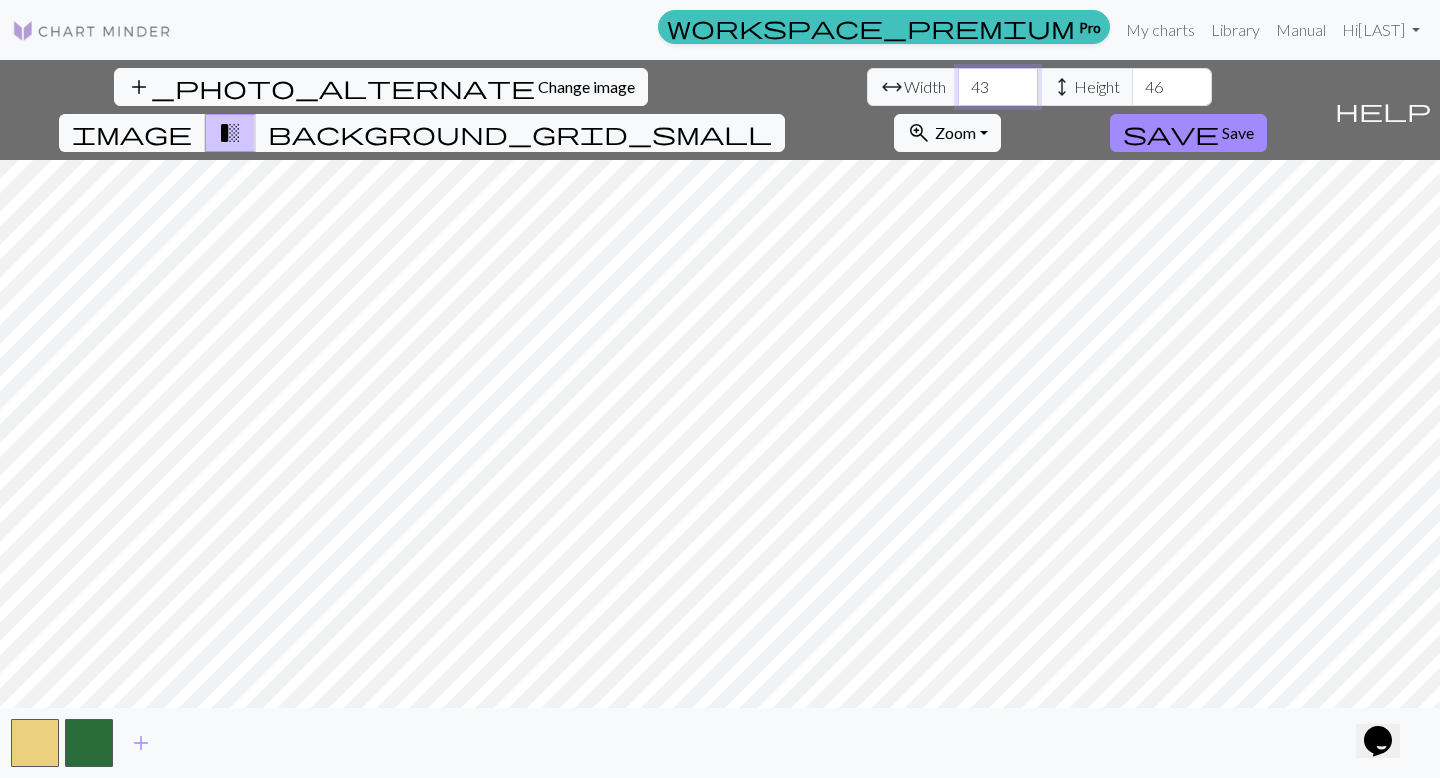 click on "43" at bounding box center [998, 87] 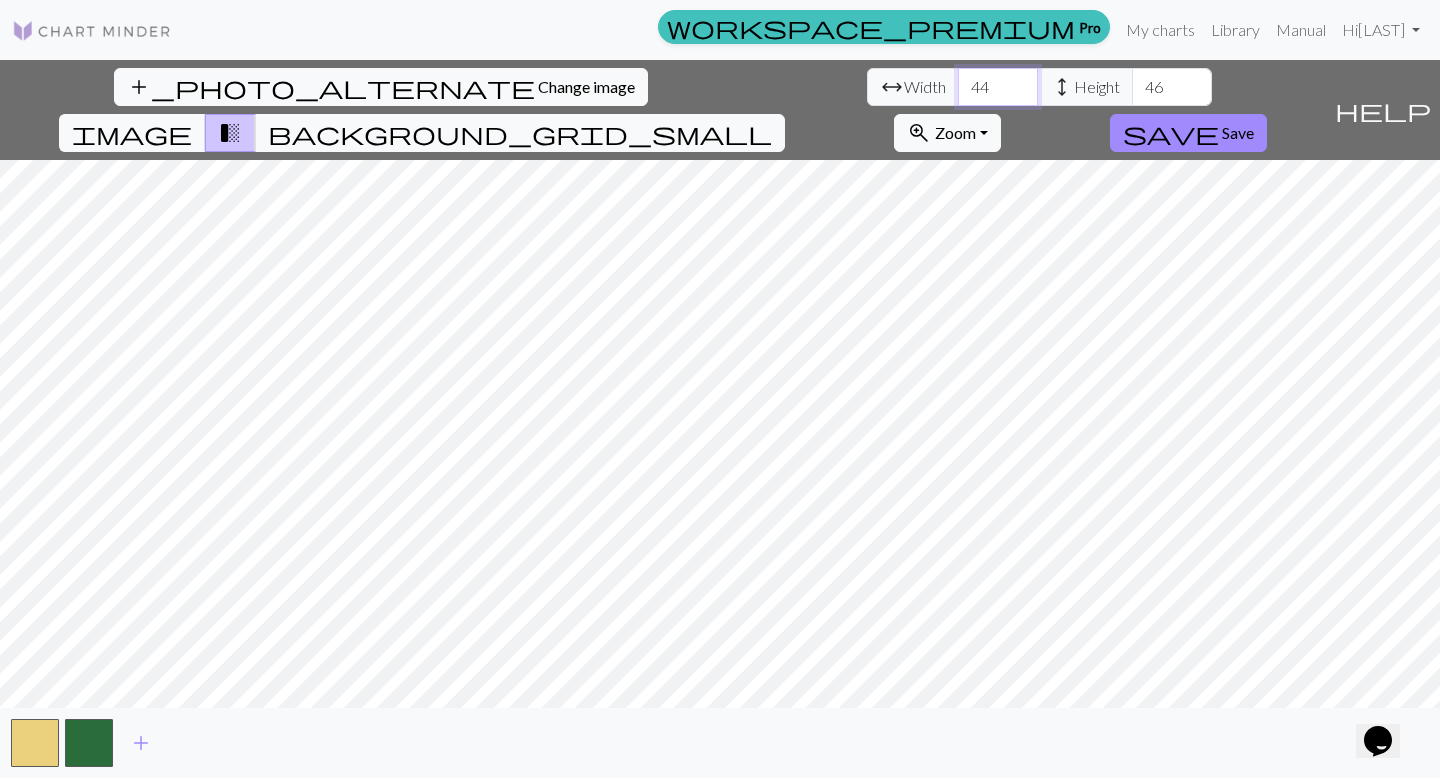 click on "44" at bounding box center [998, 87] 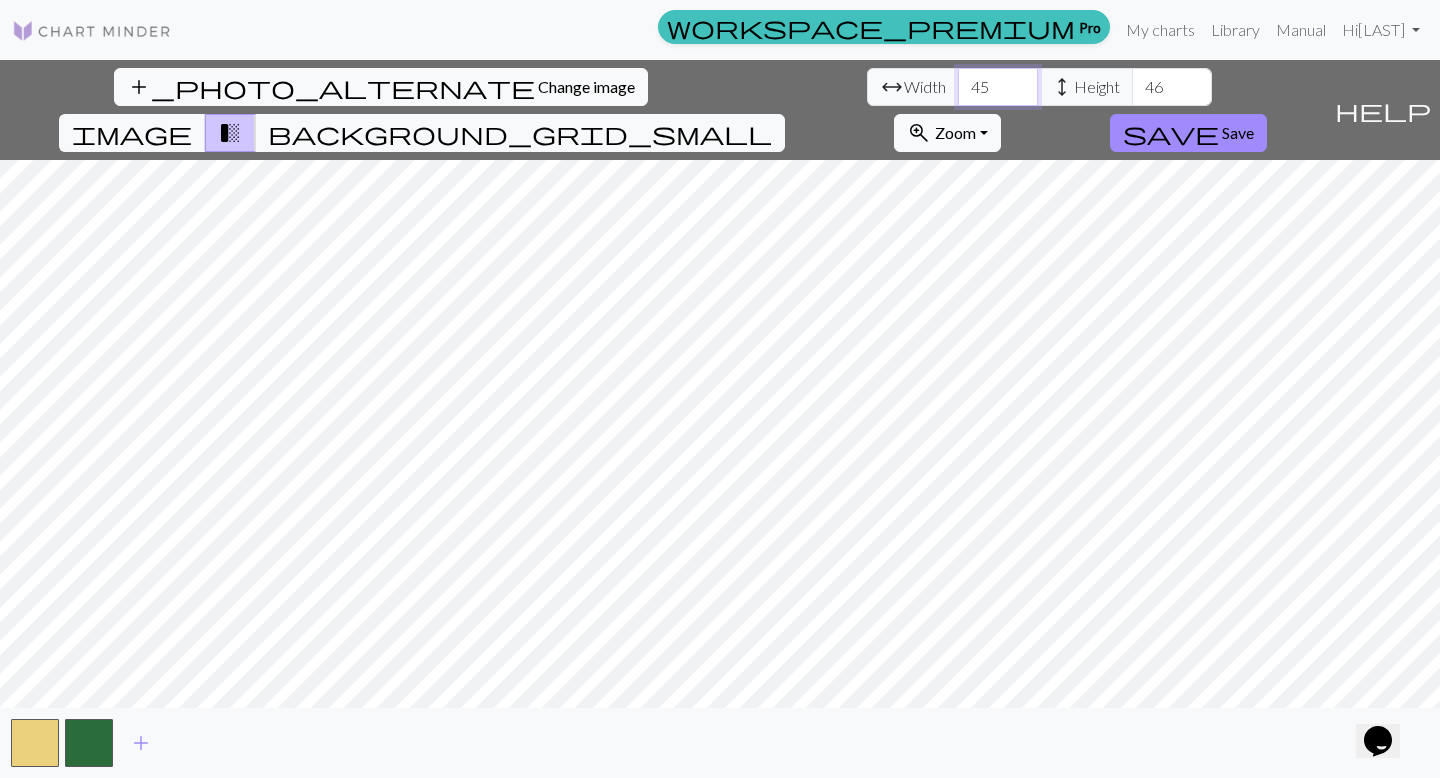 click on "45" at bounding box center (998, 87) 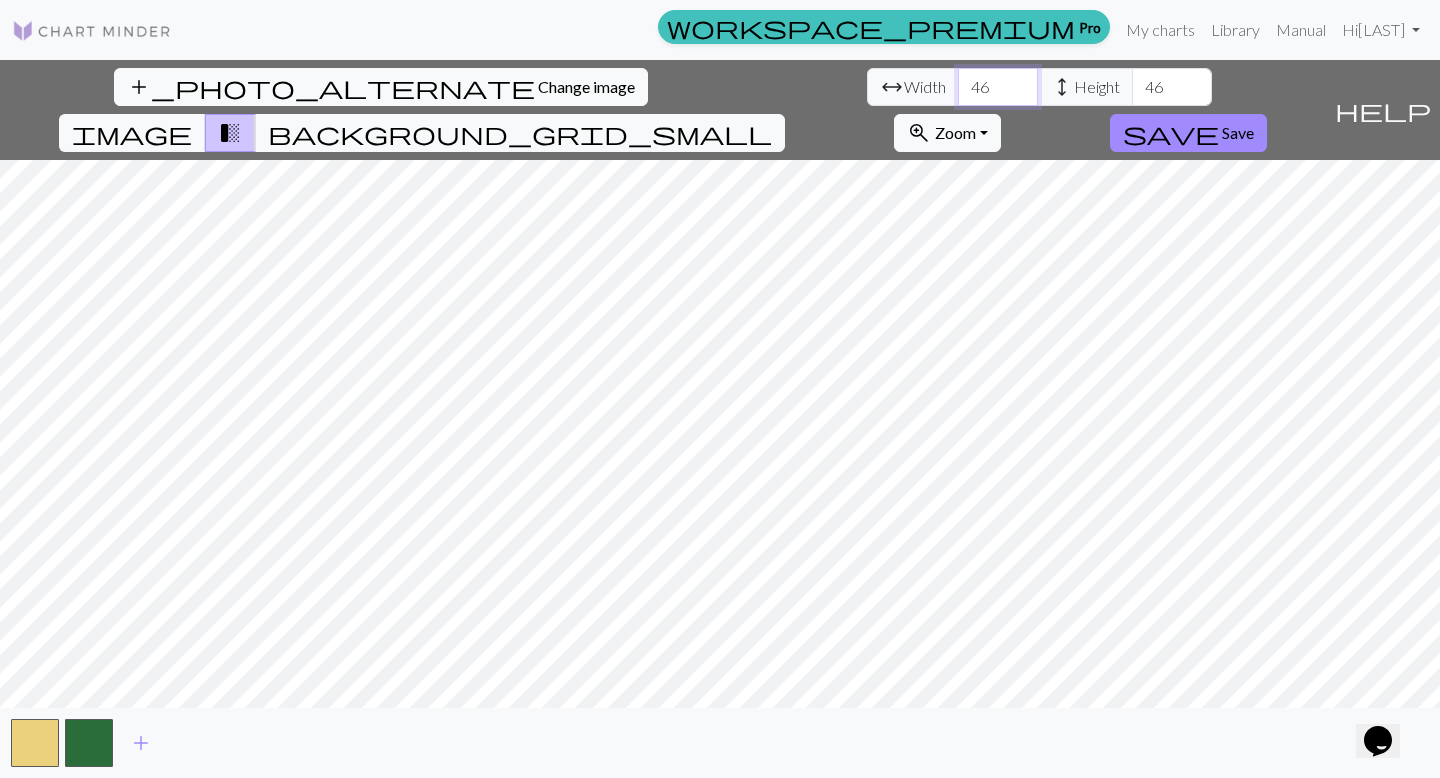 click on "46" at bounding box center (998, 87) 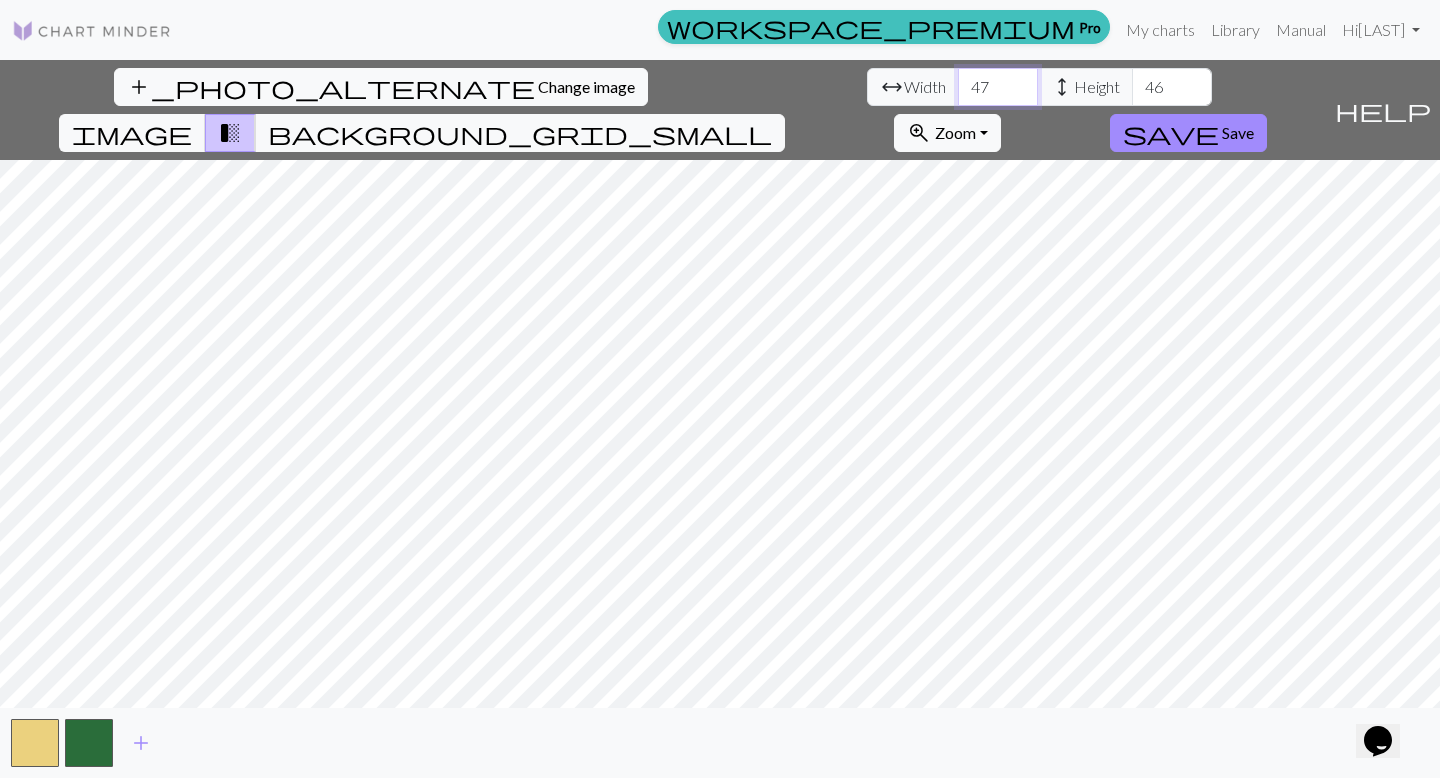 click on "47" at bounding box center (998, 87) 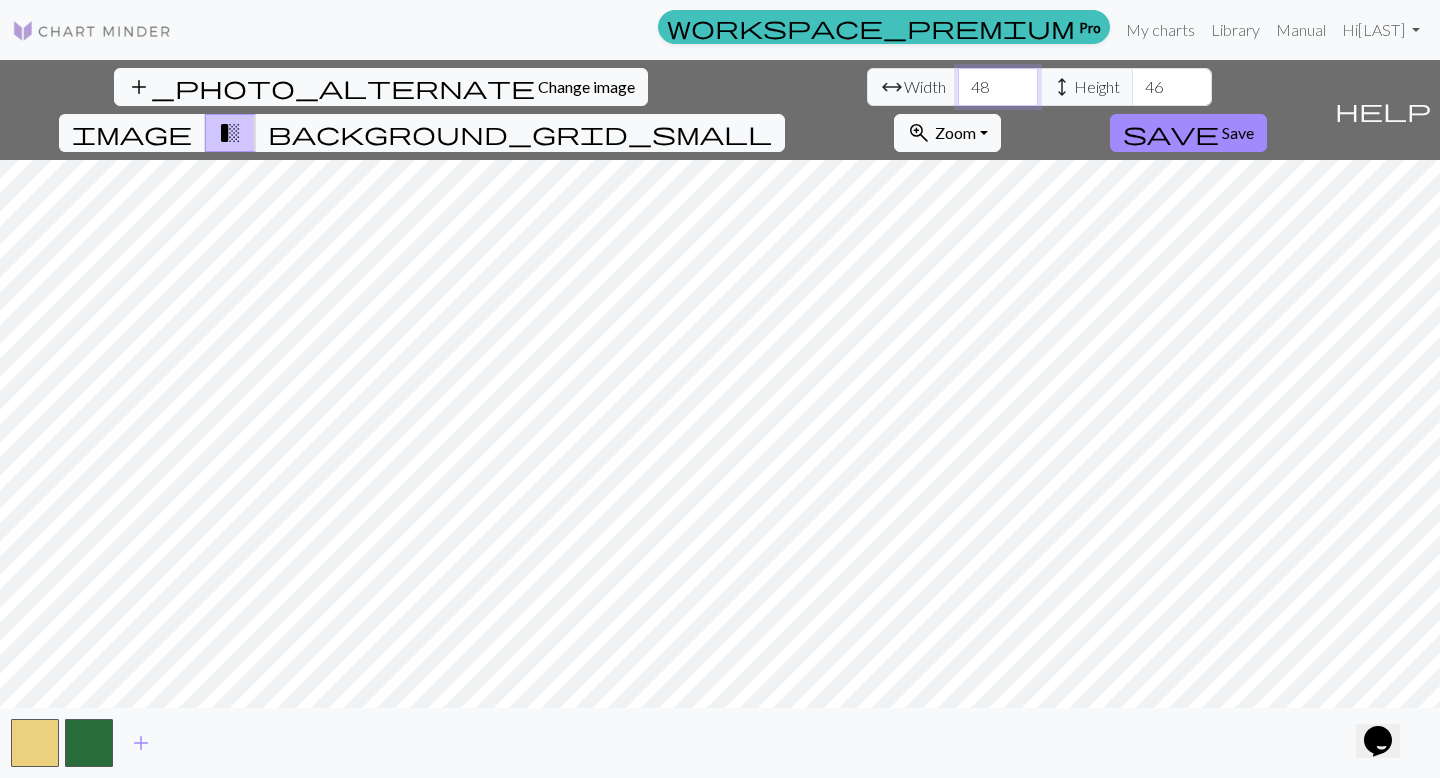 click on "48" at bounding box center (998, 87) 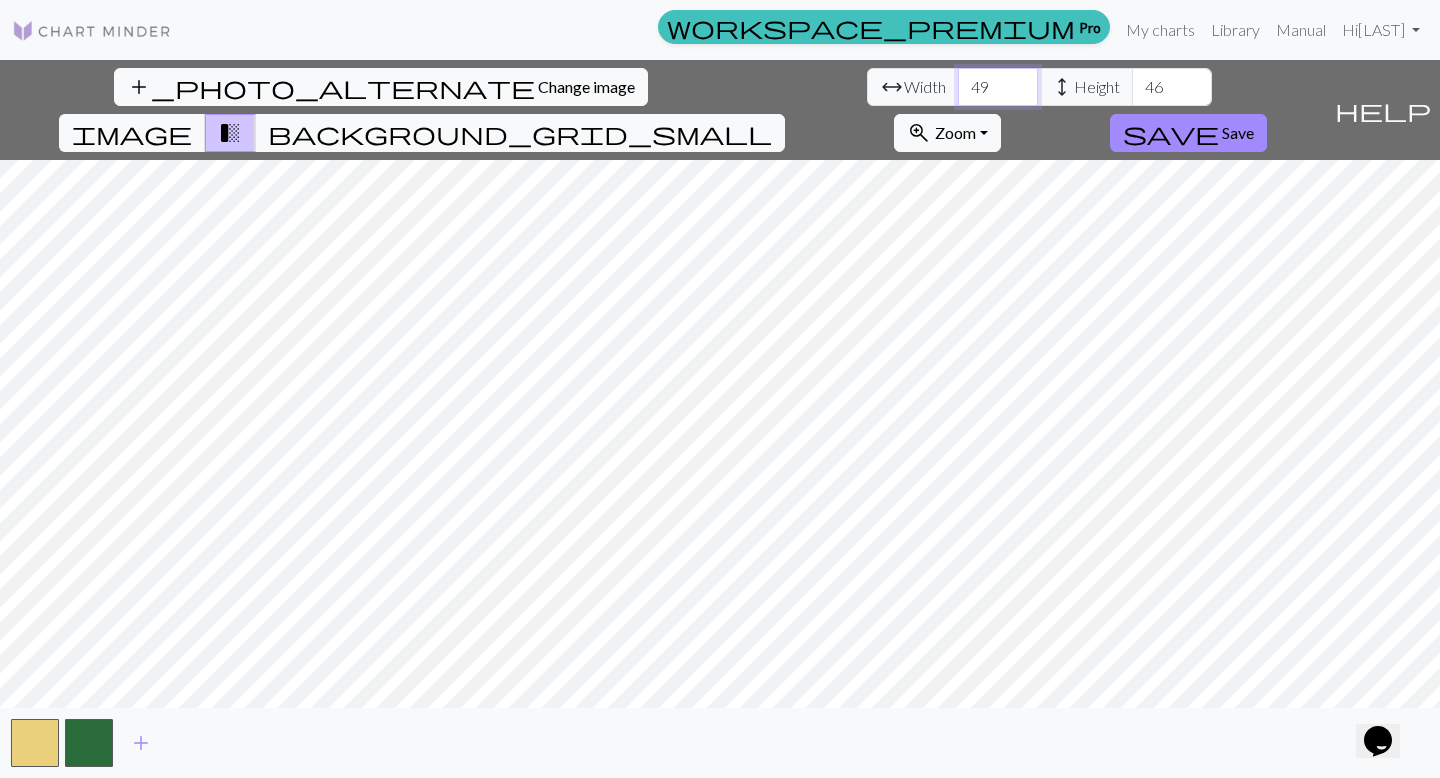 click on "49" at bounding box center (998, 87) 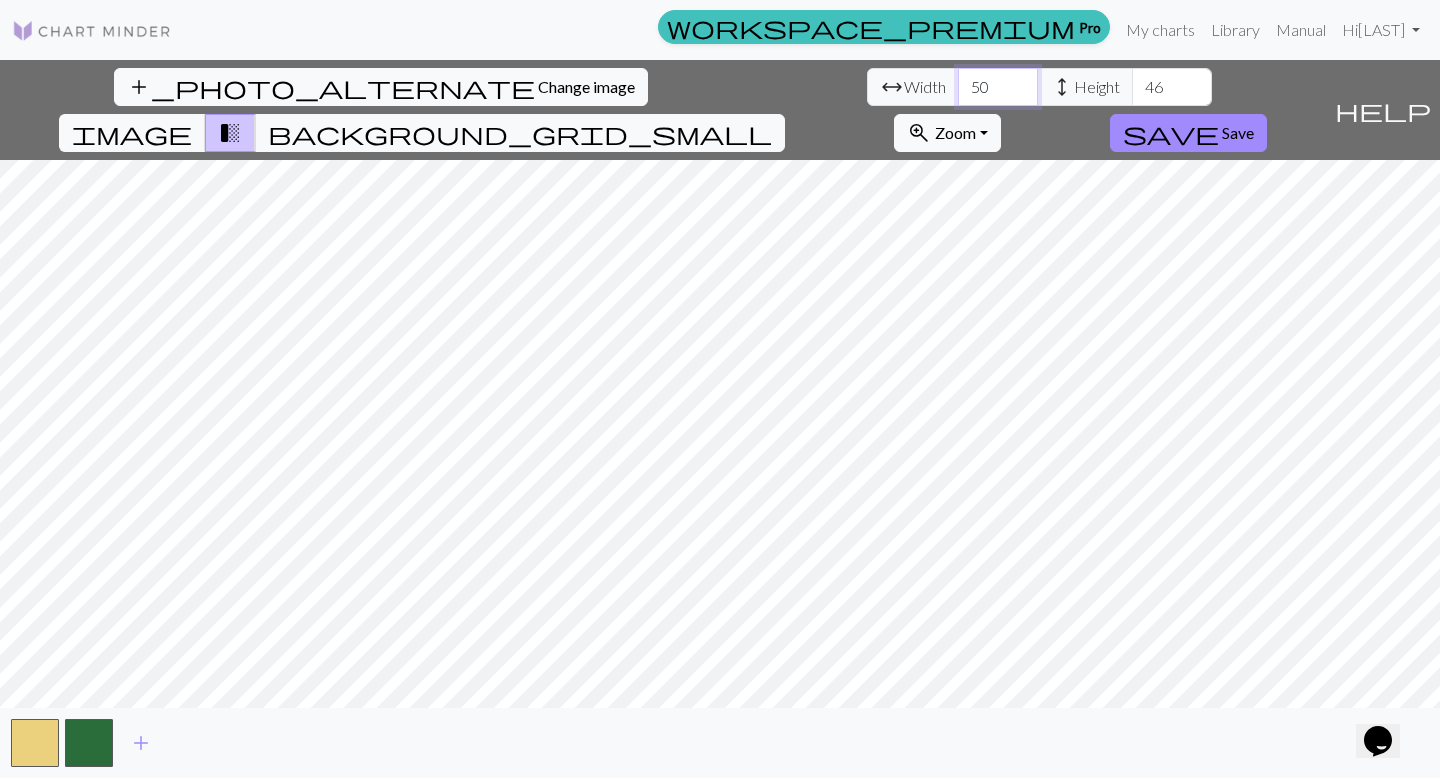 click on "50" at bounding box center [998, 87] 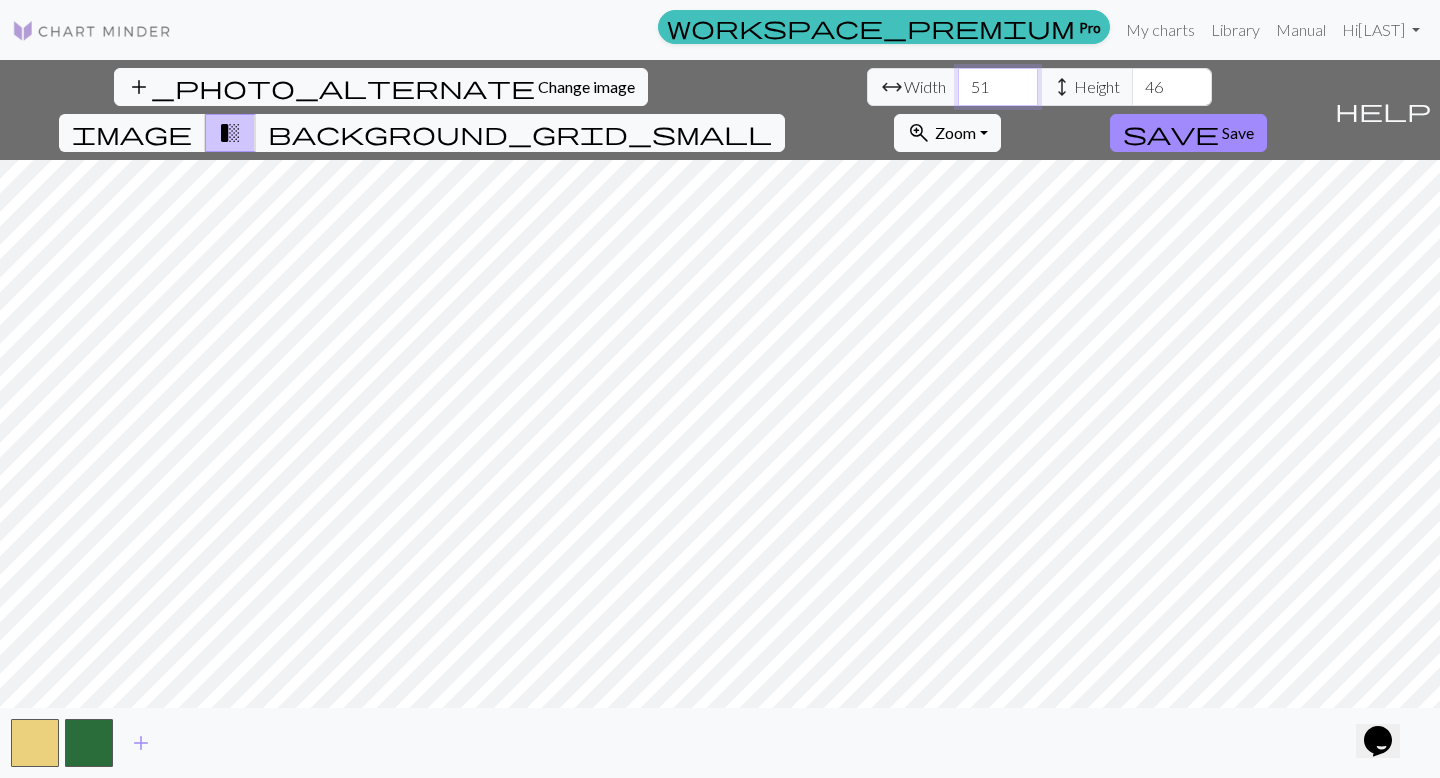 click on "51" at bounding box center (998, 87) 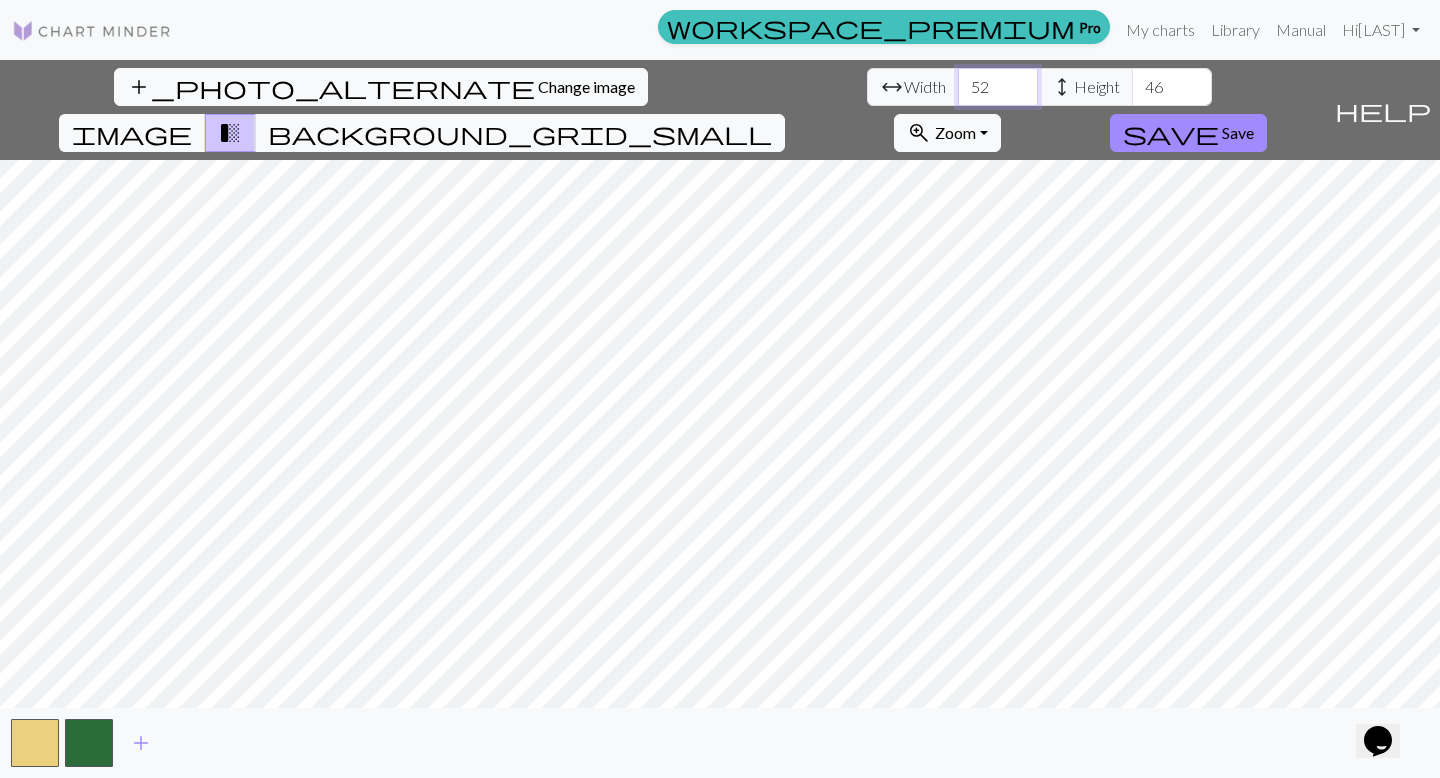 click on "52" at bounding box center (998, 87) 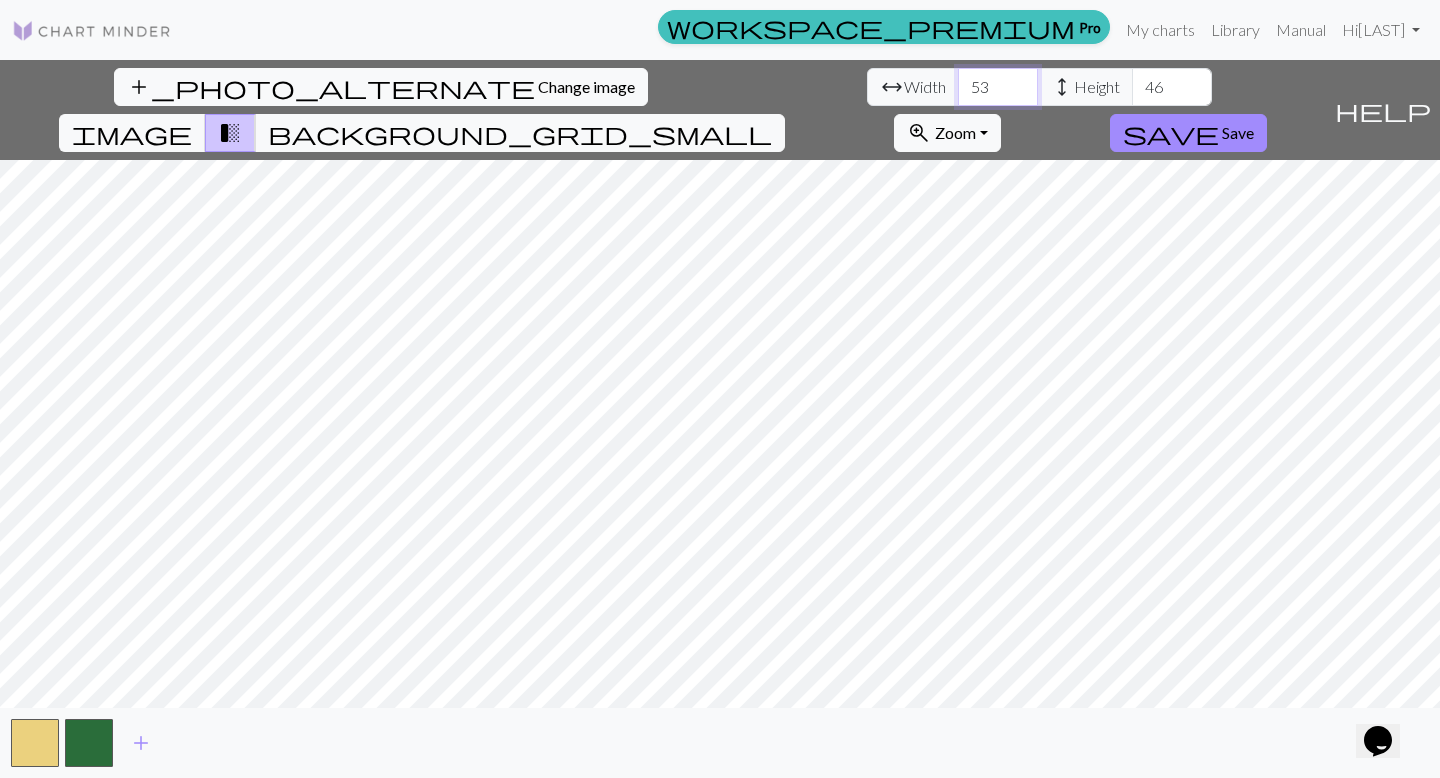 click on "53" at bounding box center (998, 87) 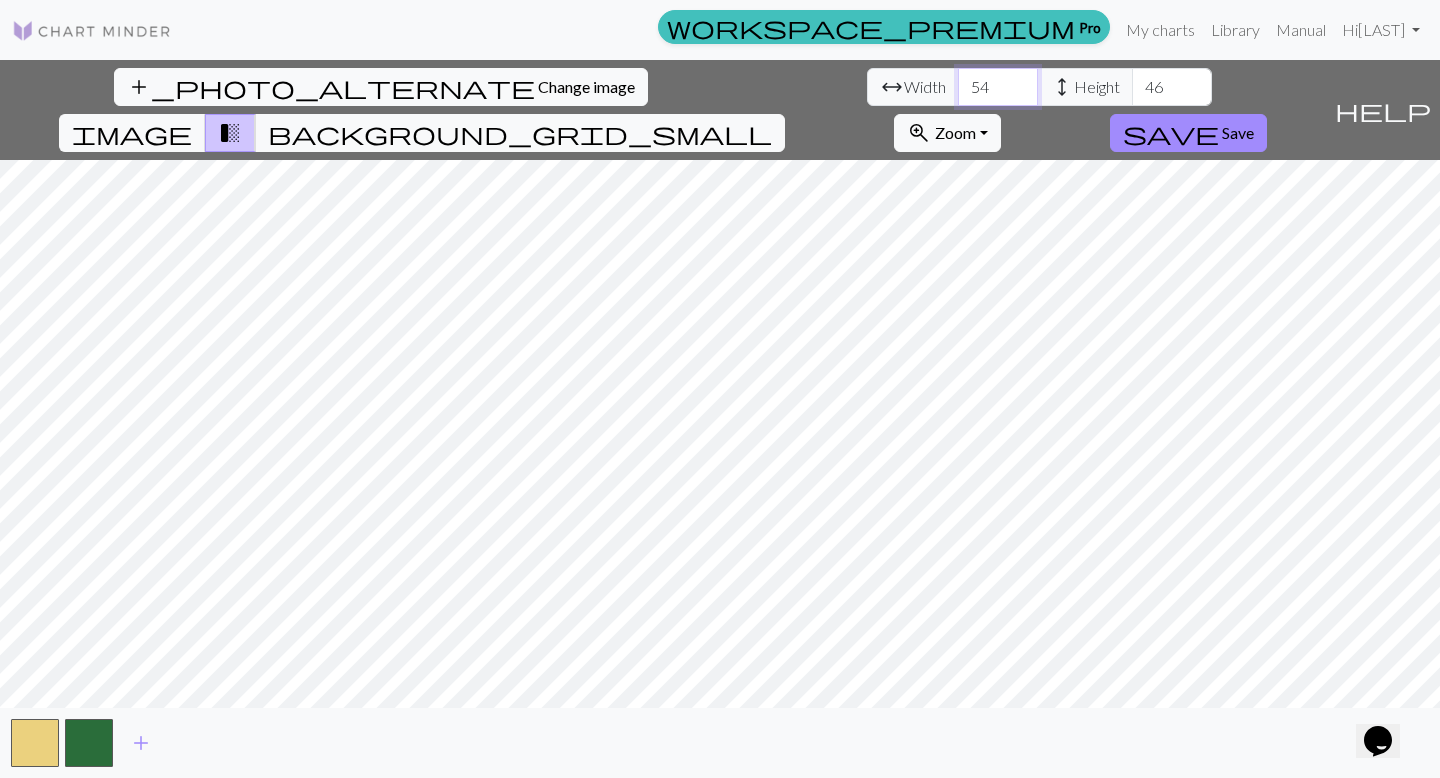 click on "54" at bounding box center (998, 87) 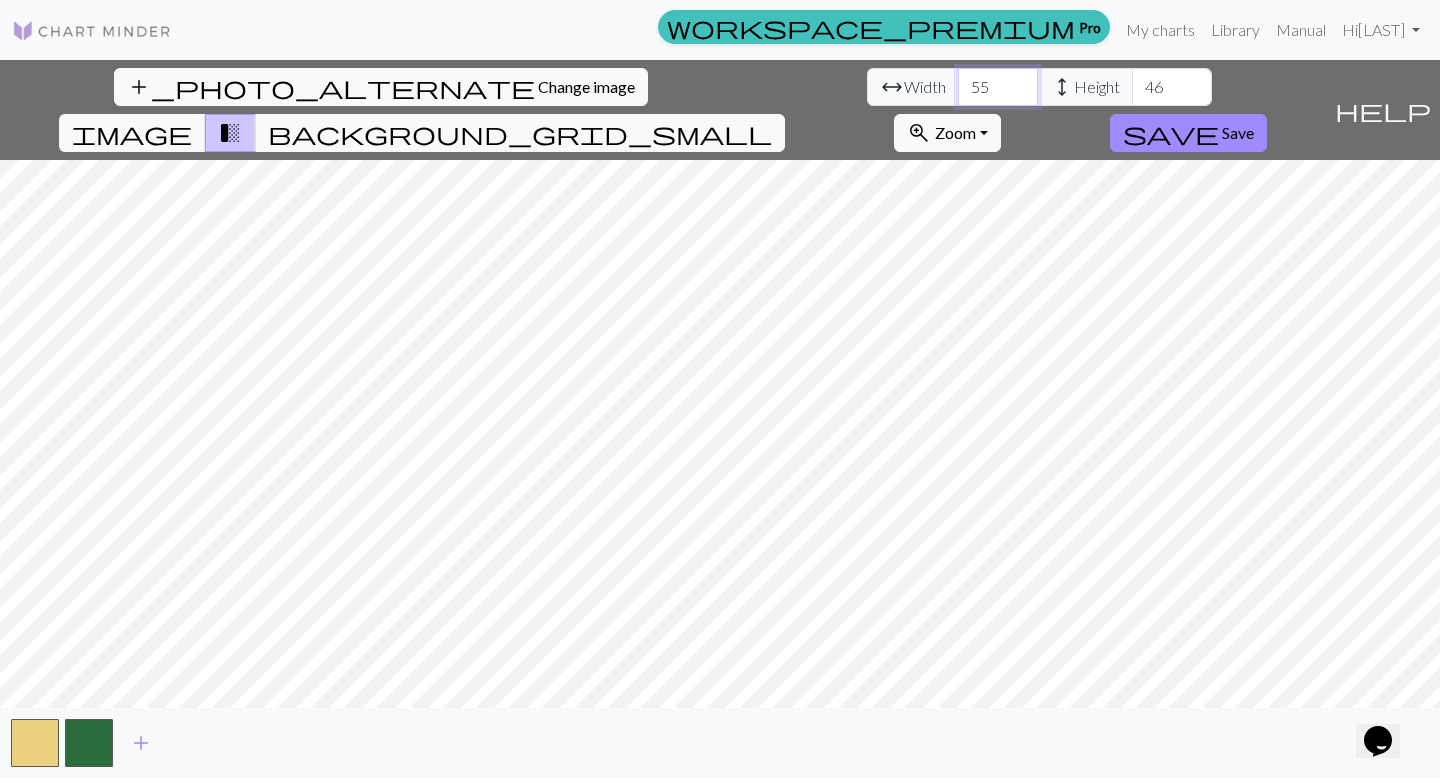 click on "55" at bounding box center (998, 87) 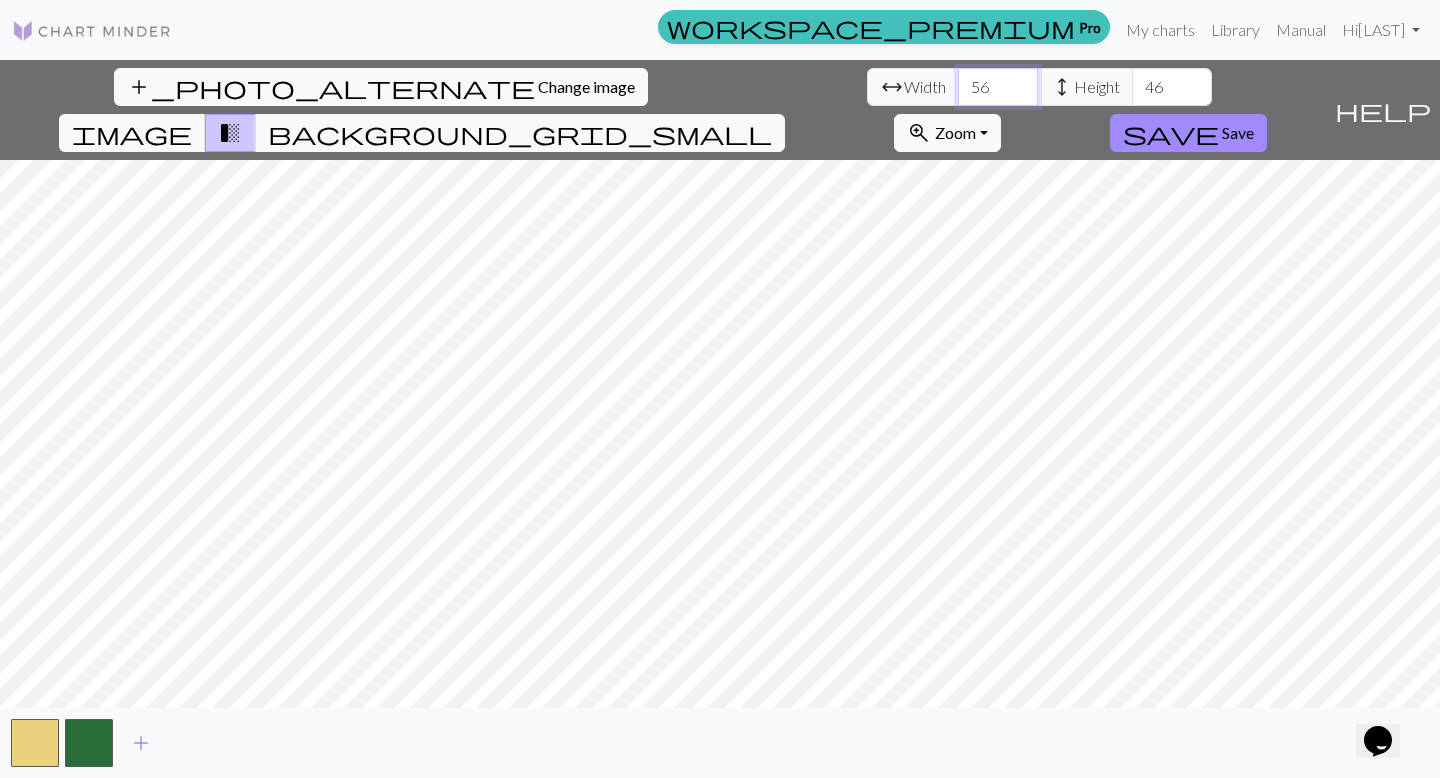 click on "56" at bounding box center (998, 87) 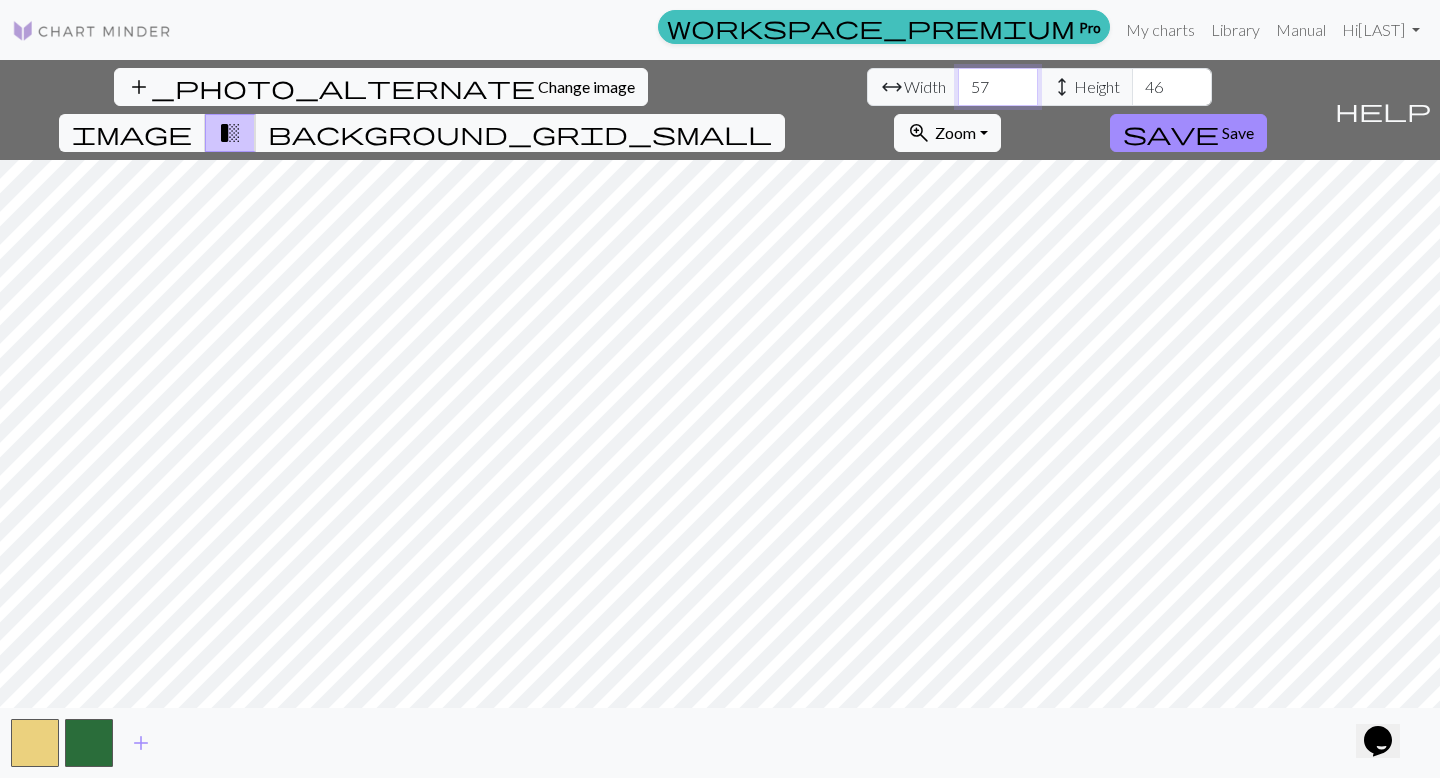 click on "57" at bounding box center (998, 87) 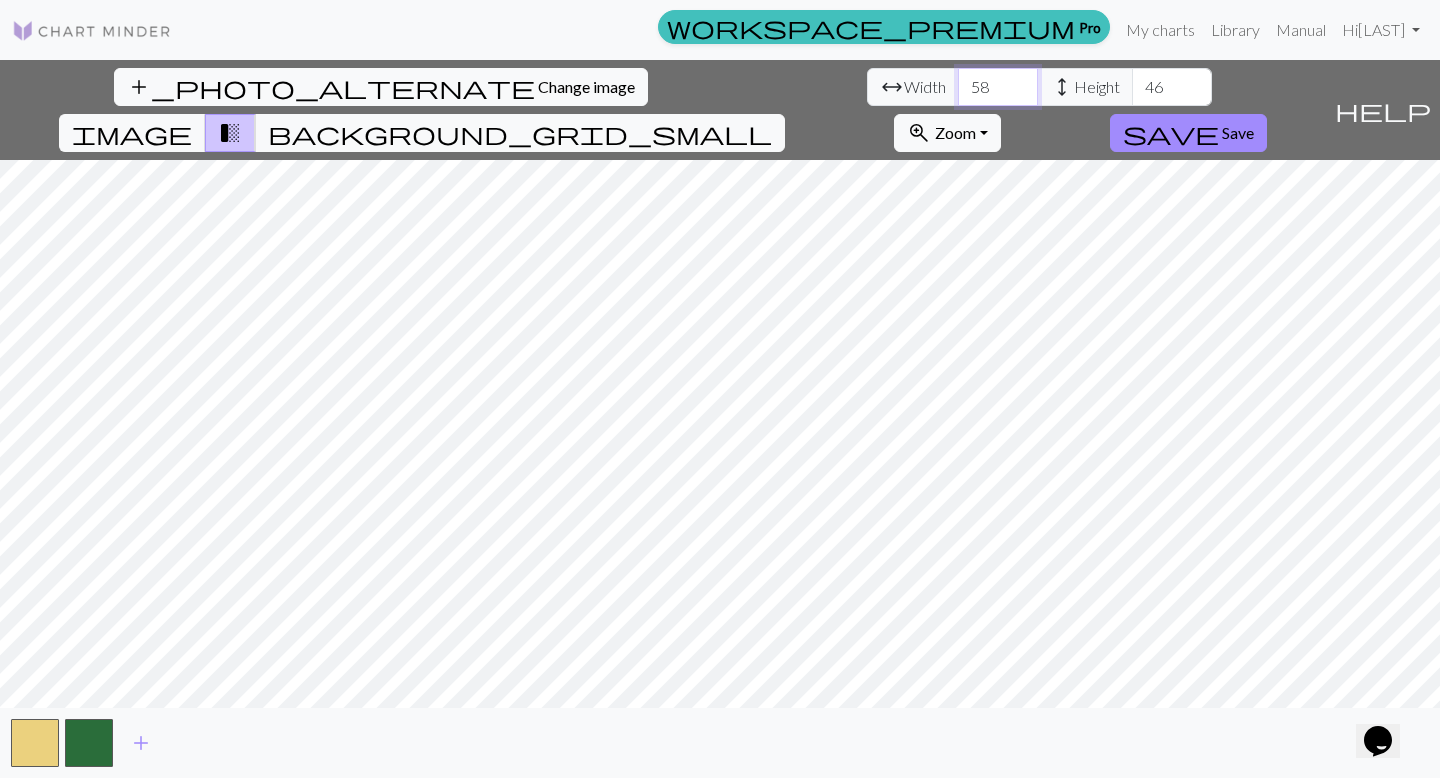 click on "58" at bounding box center [998, 87] 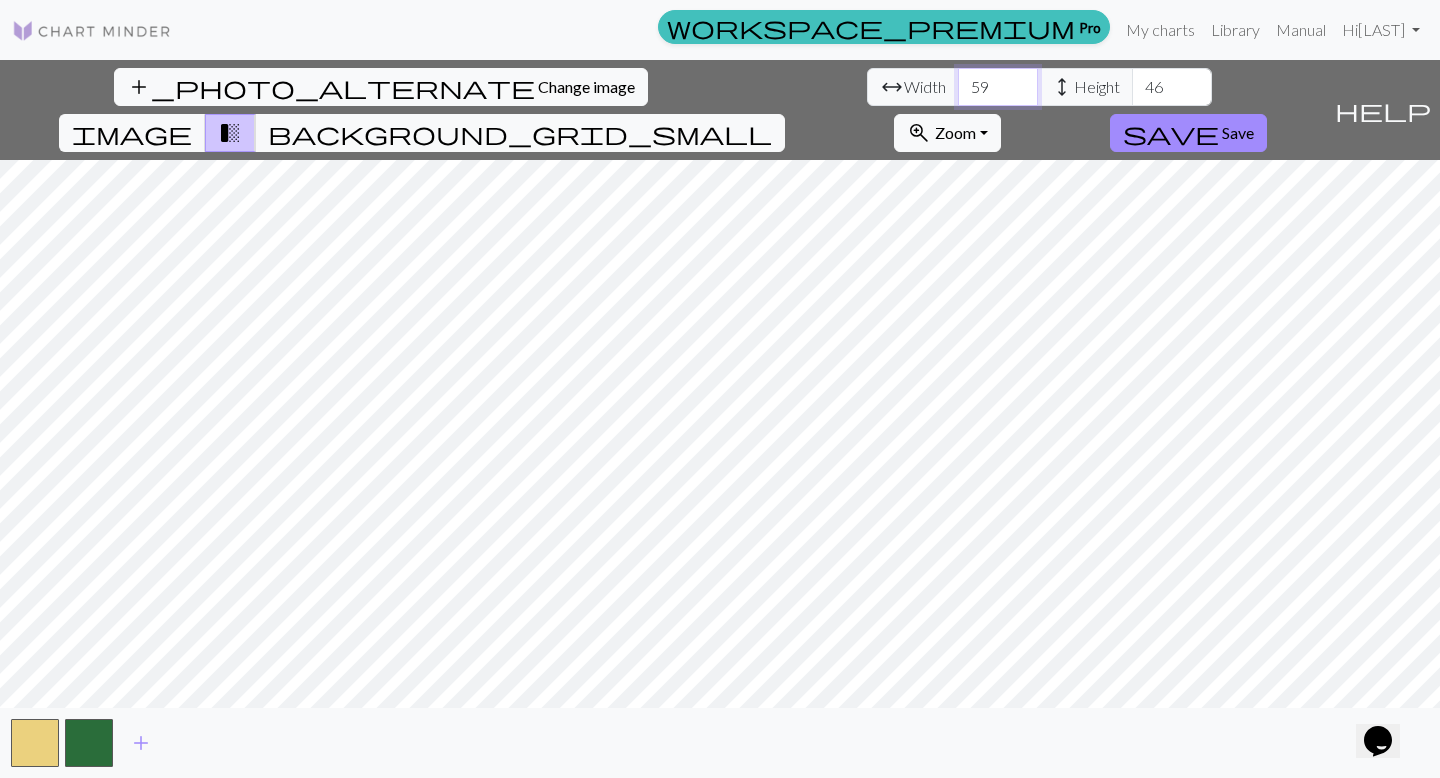 click on "59" at bounding box center [998, 87] 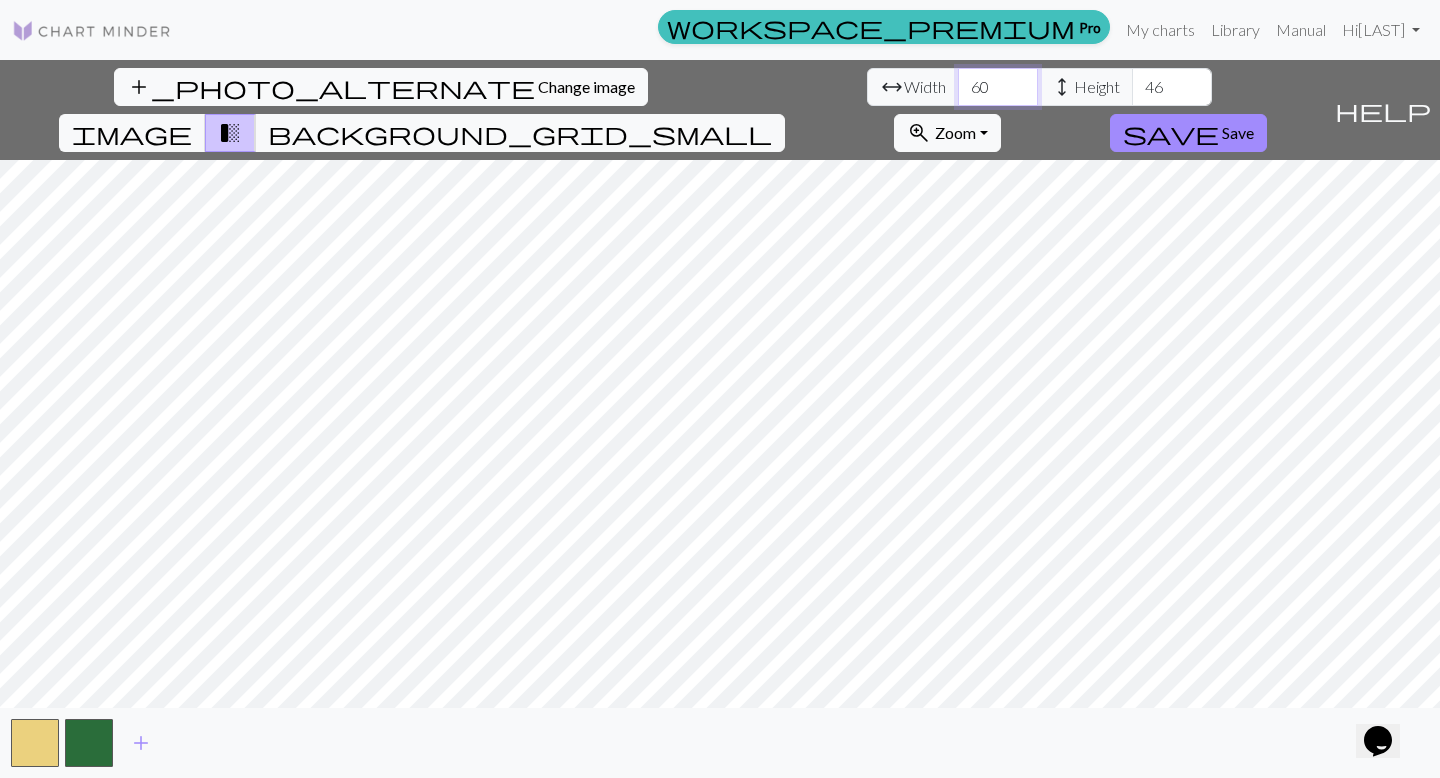 type on "60" 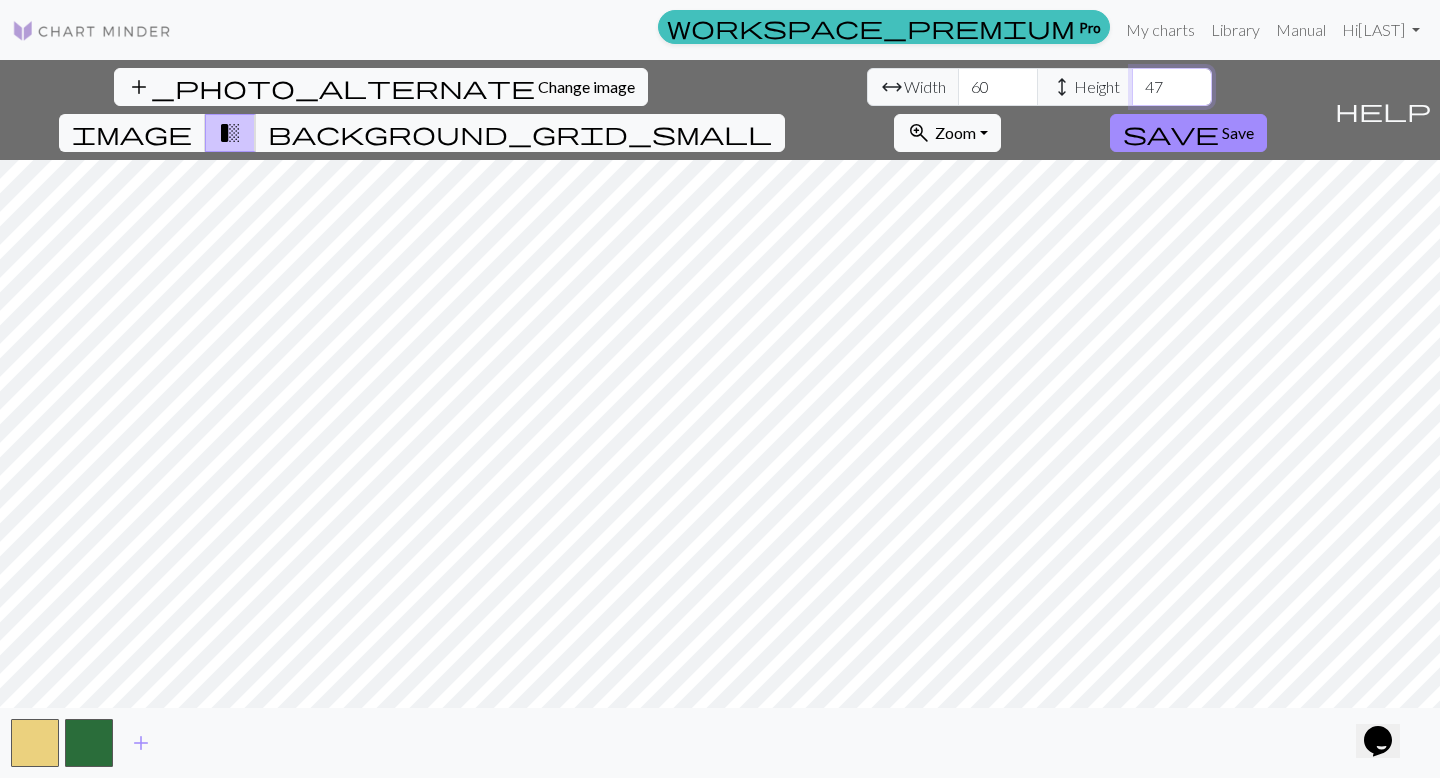 click on "47" at bounding box center [1172, 87] 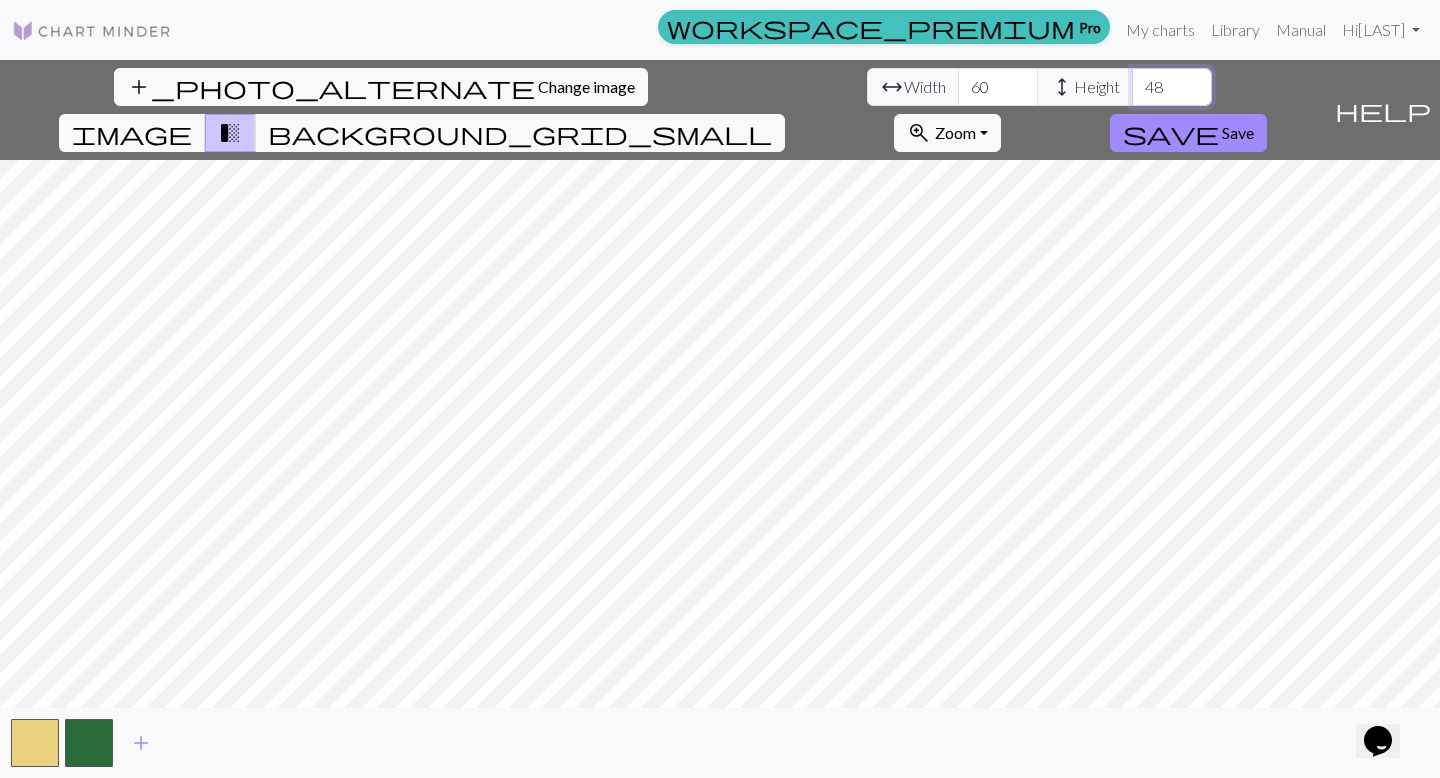 click on "48" at bounding box center [1172, 87] 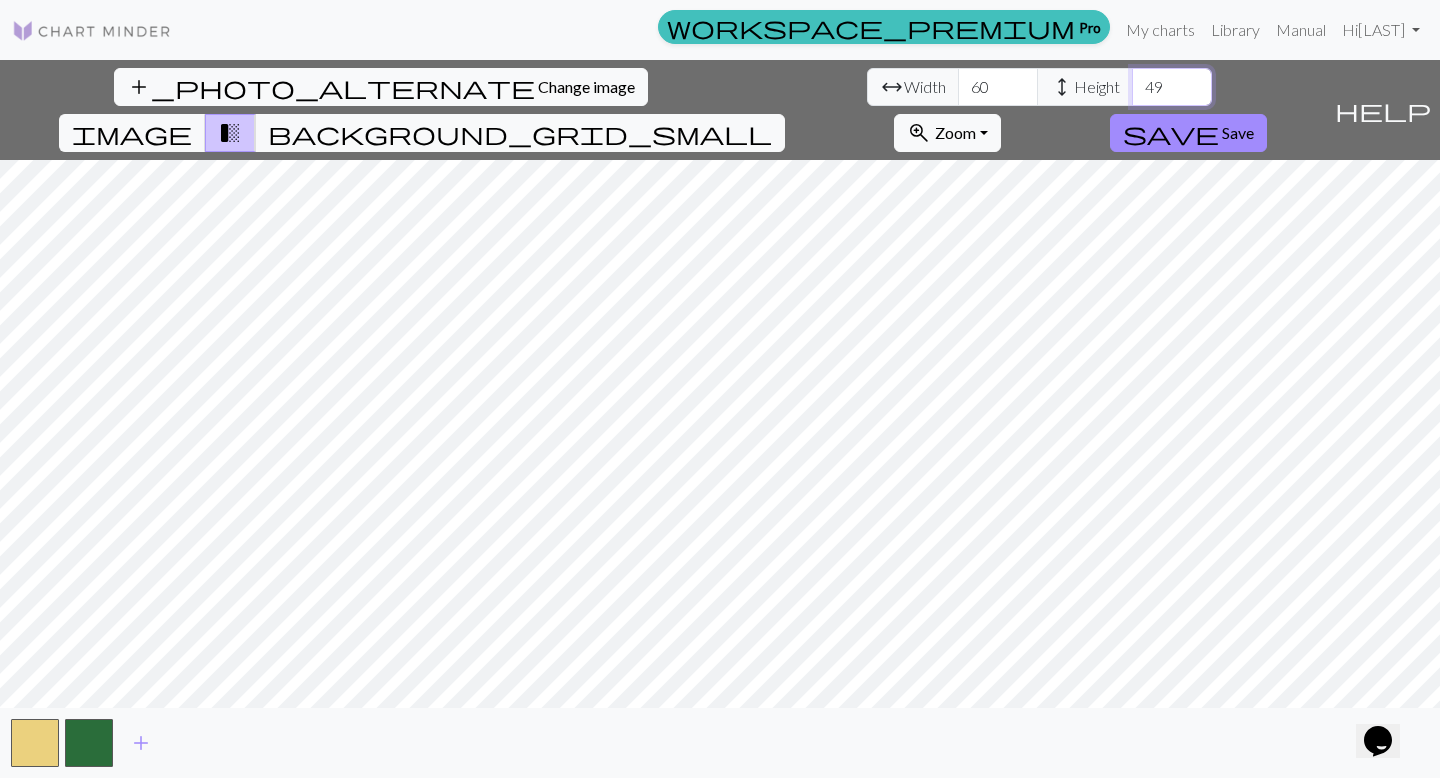 click on "49" at bounding box center (1172, 87) 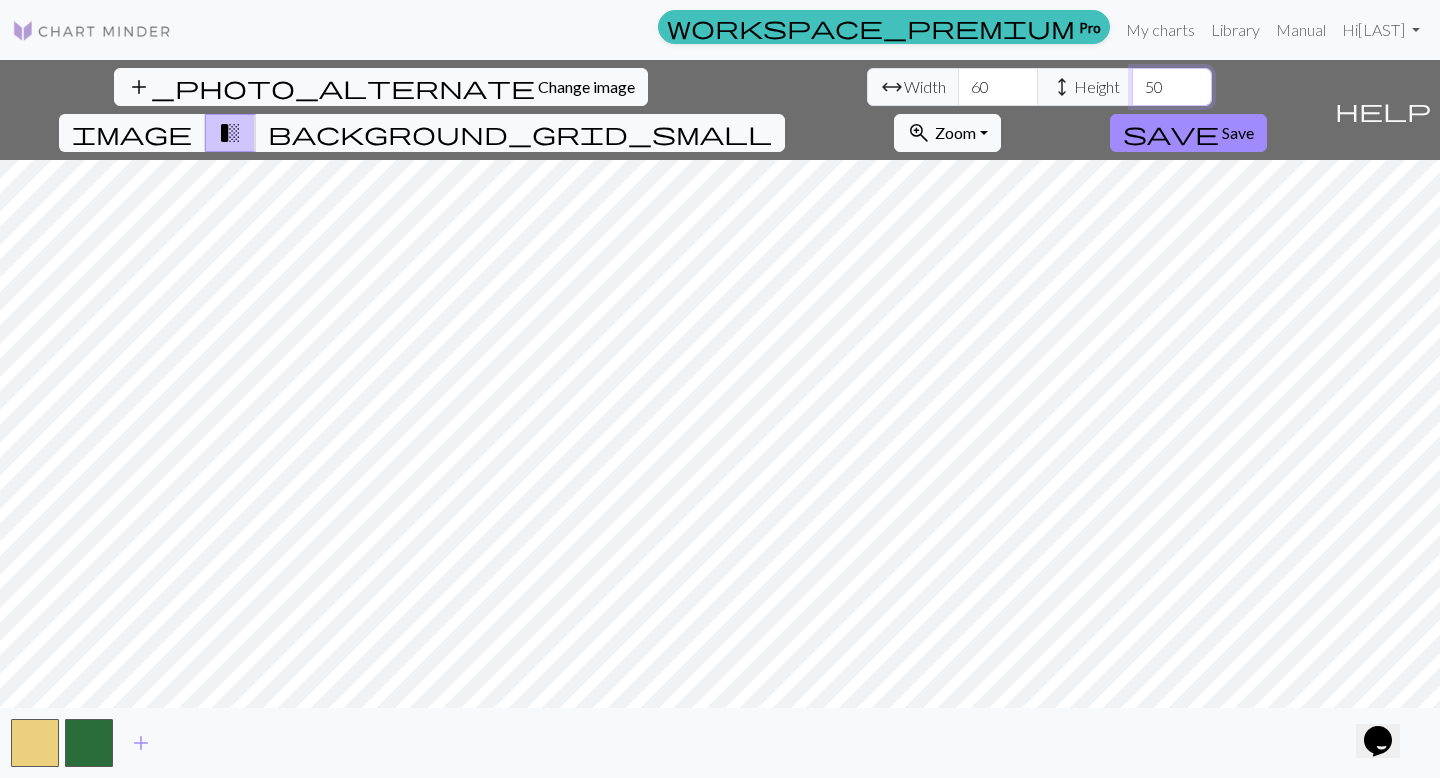 click on "50" at bounding box center [1172, 87] 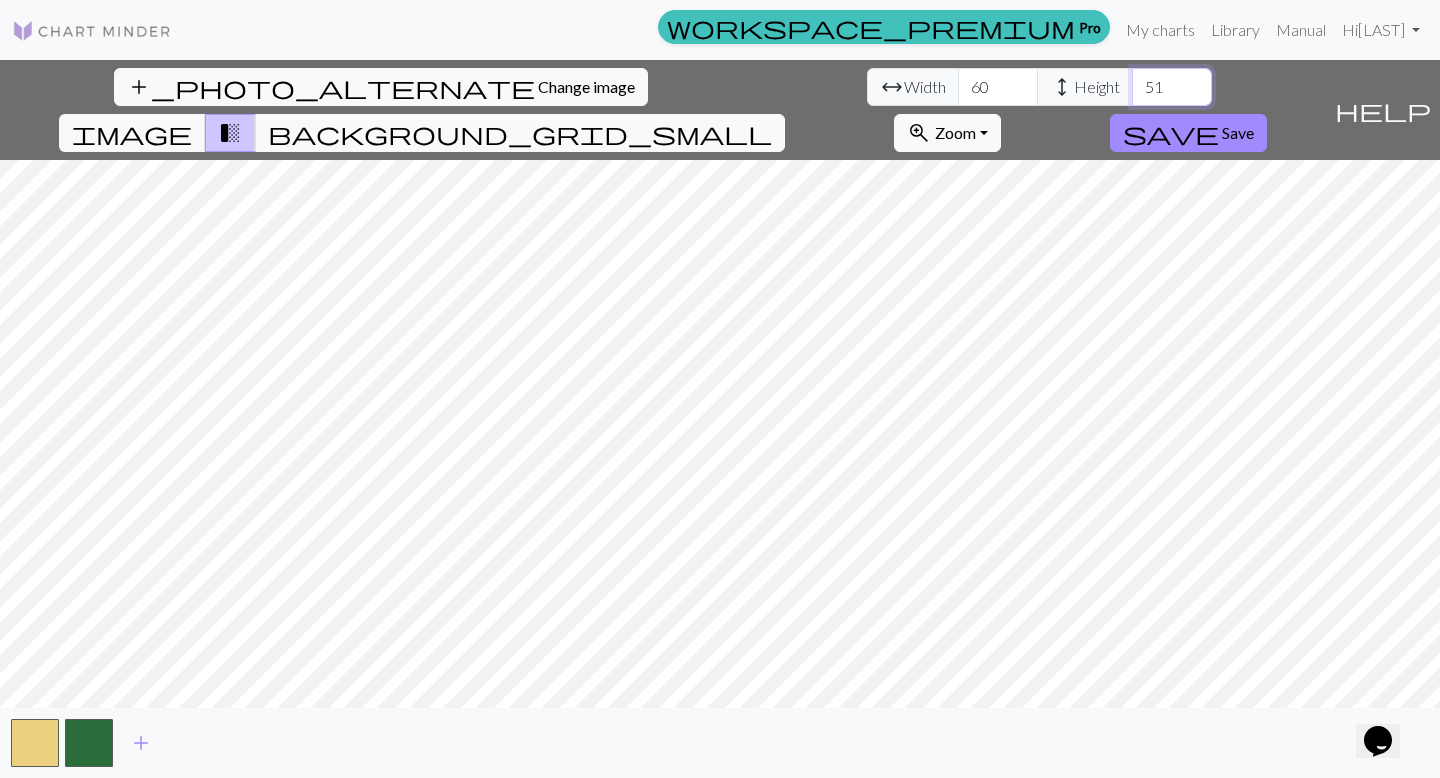 click on "51" at bounding box center (1172, 87) 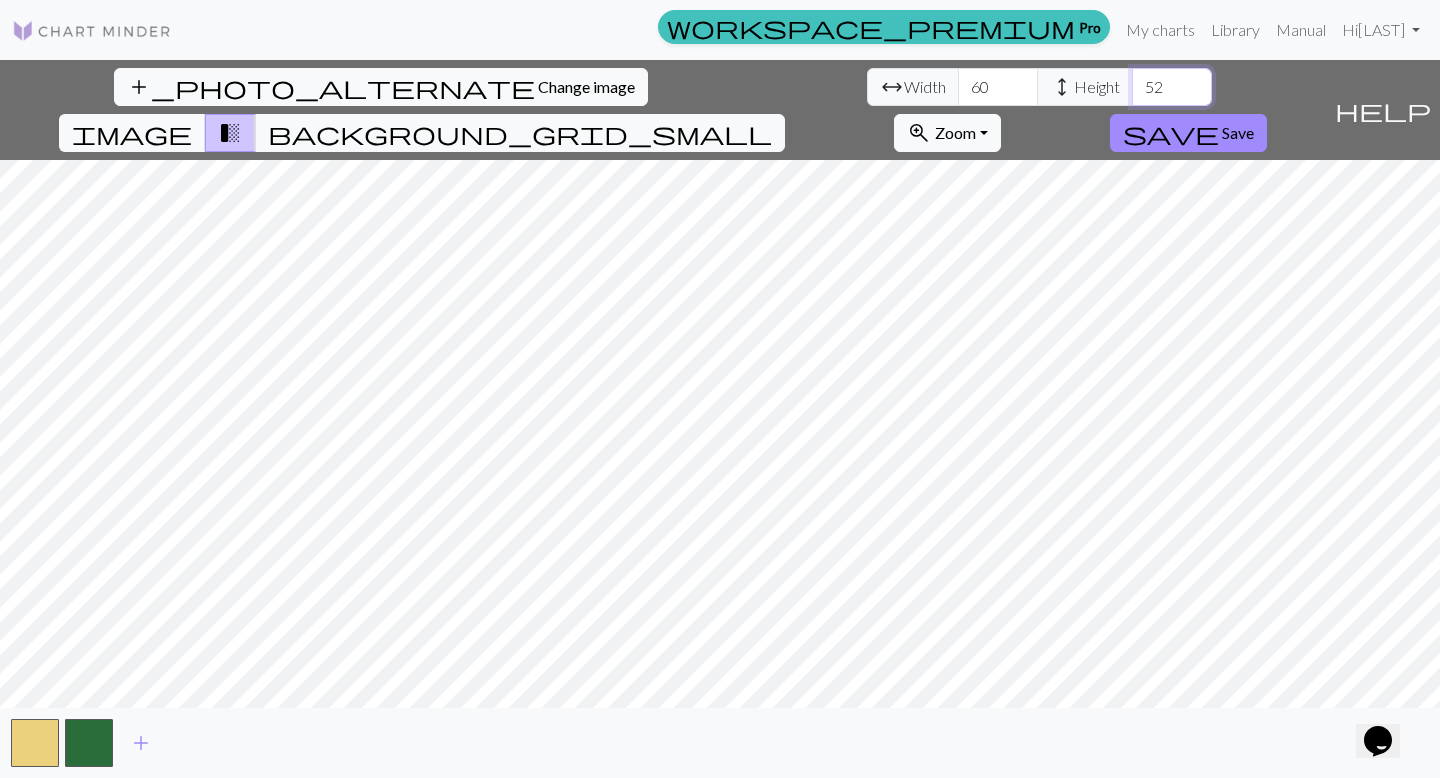 click on "52" at bounding box center (1172, 87) 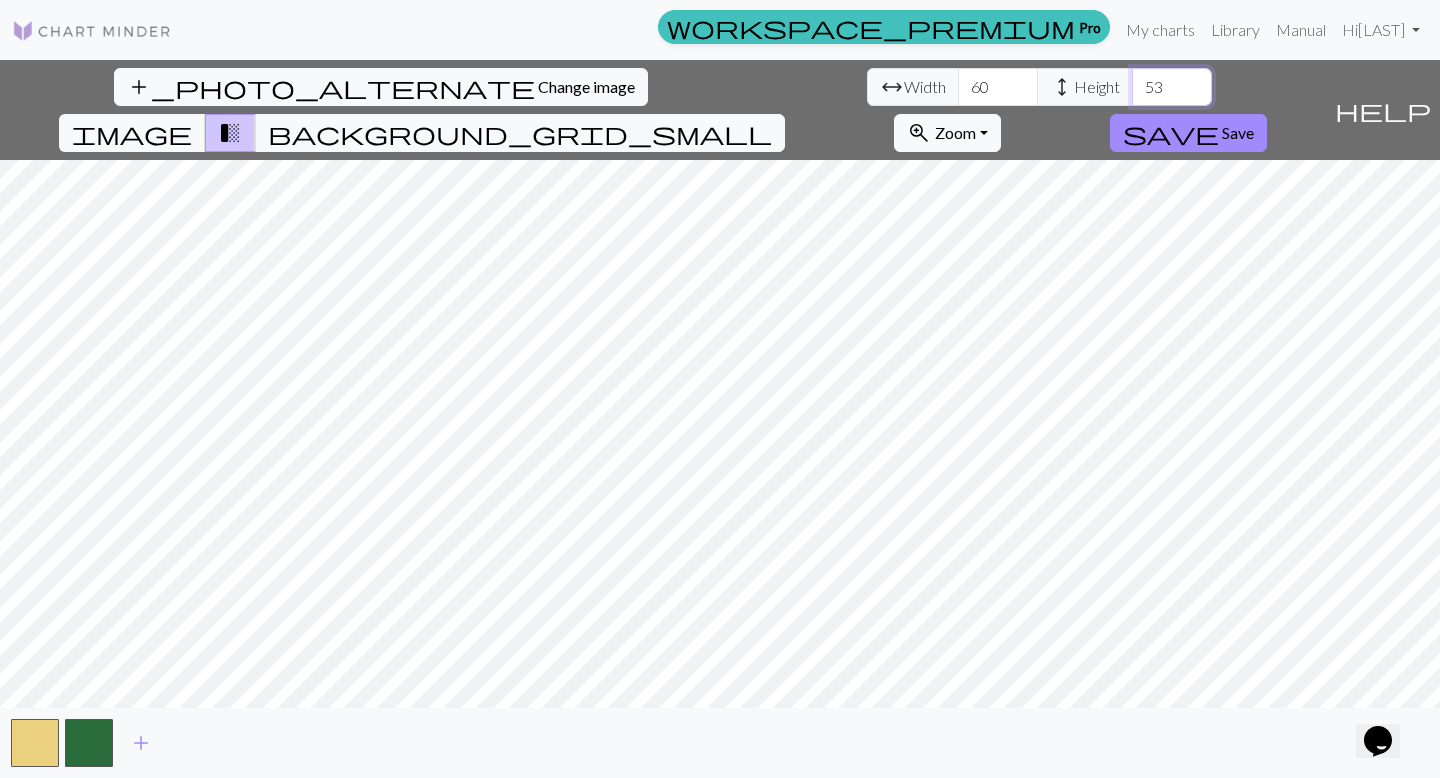 click on "53" at bounding box center (1172, 87) 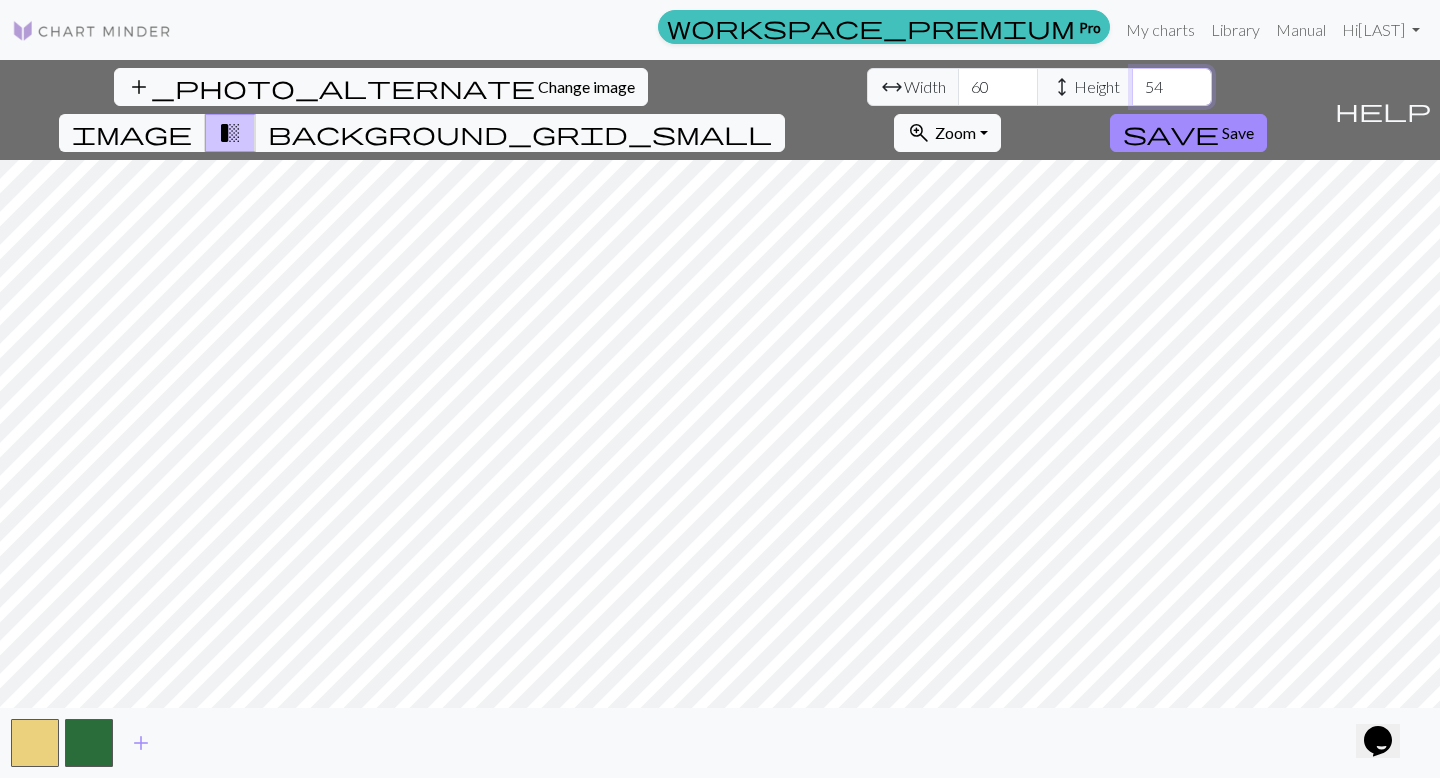 click on "54" at bounding box center [1172, 87] 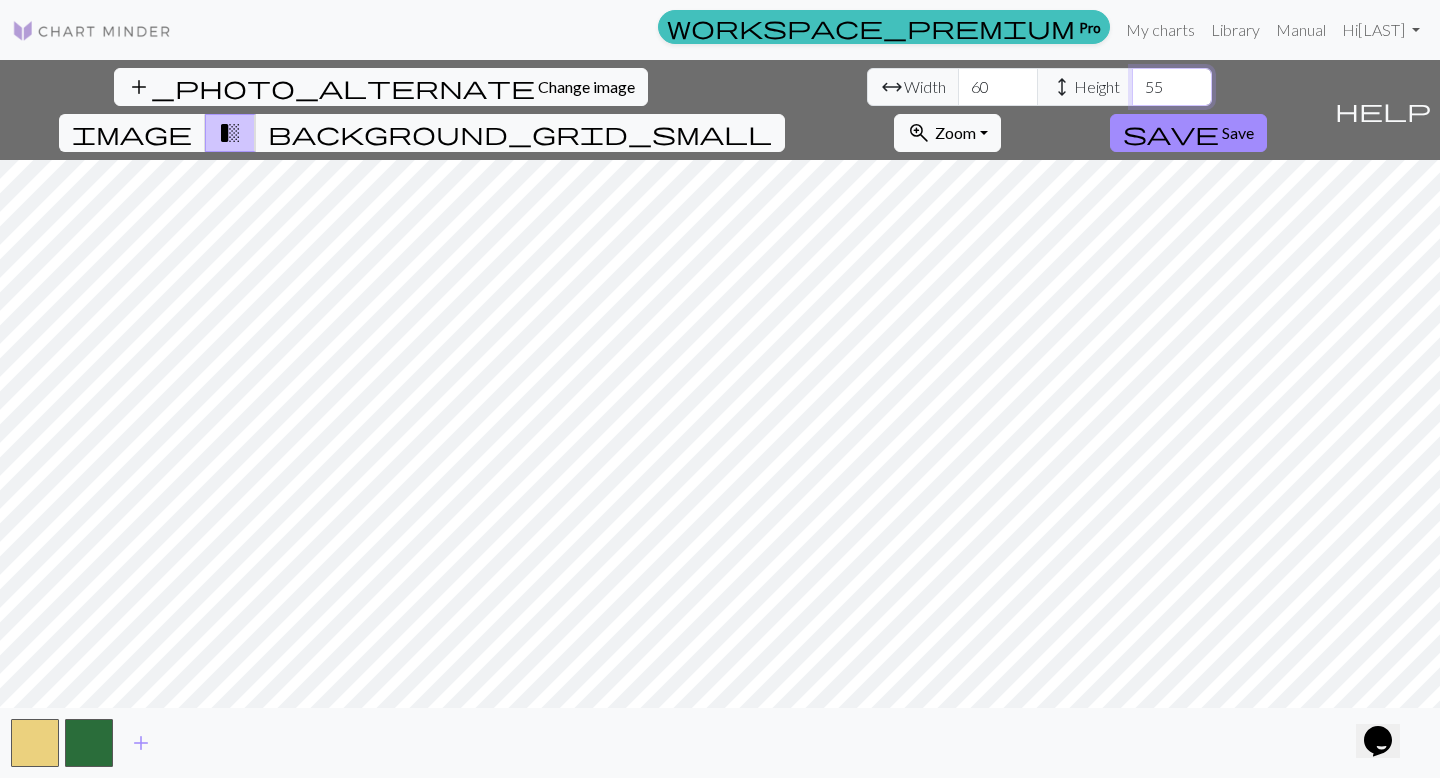 click on "55" at bounding box center (1172, 87) 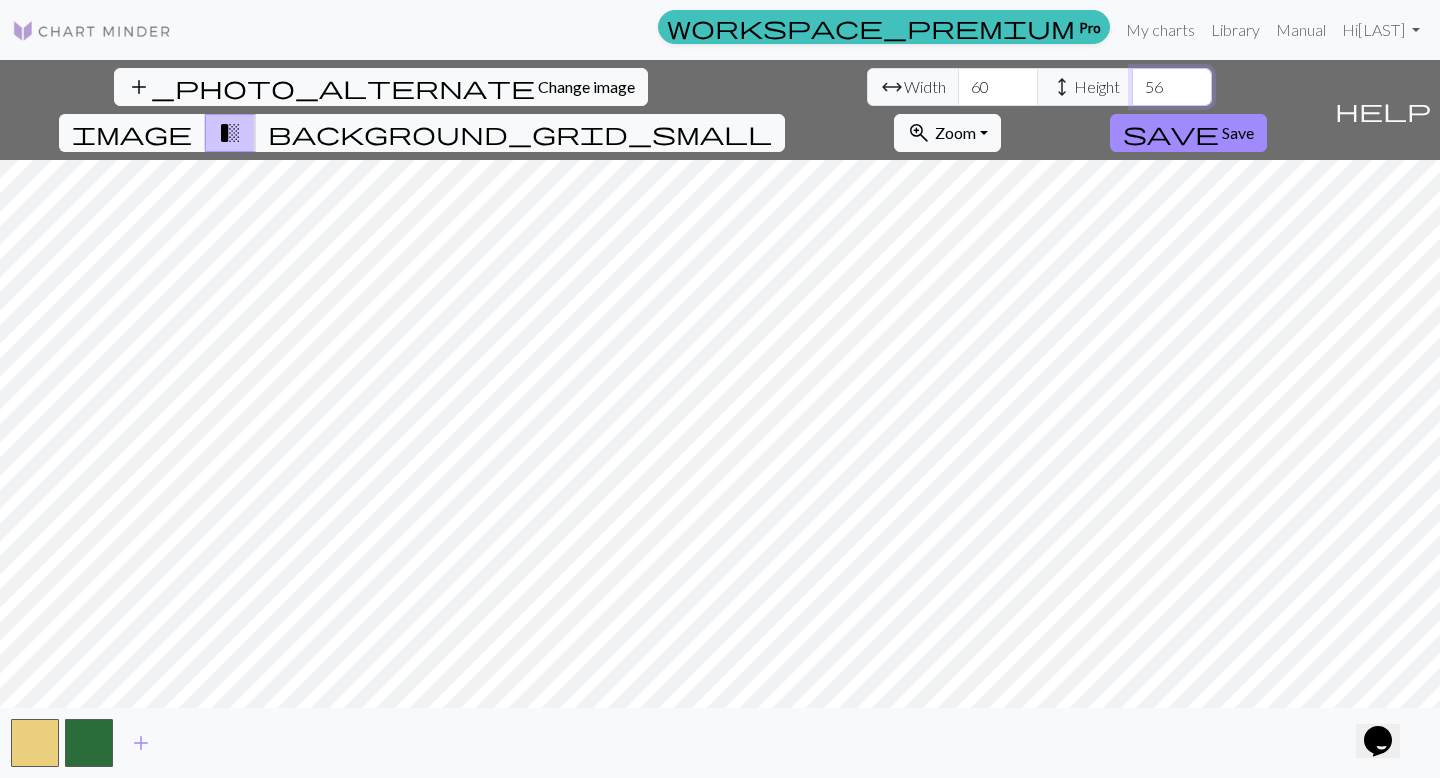 click on "56" at bounding box center [1172, 87] 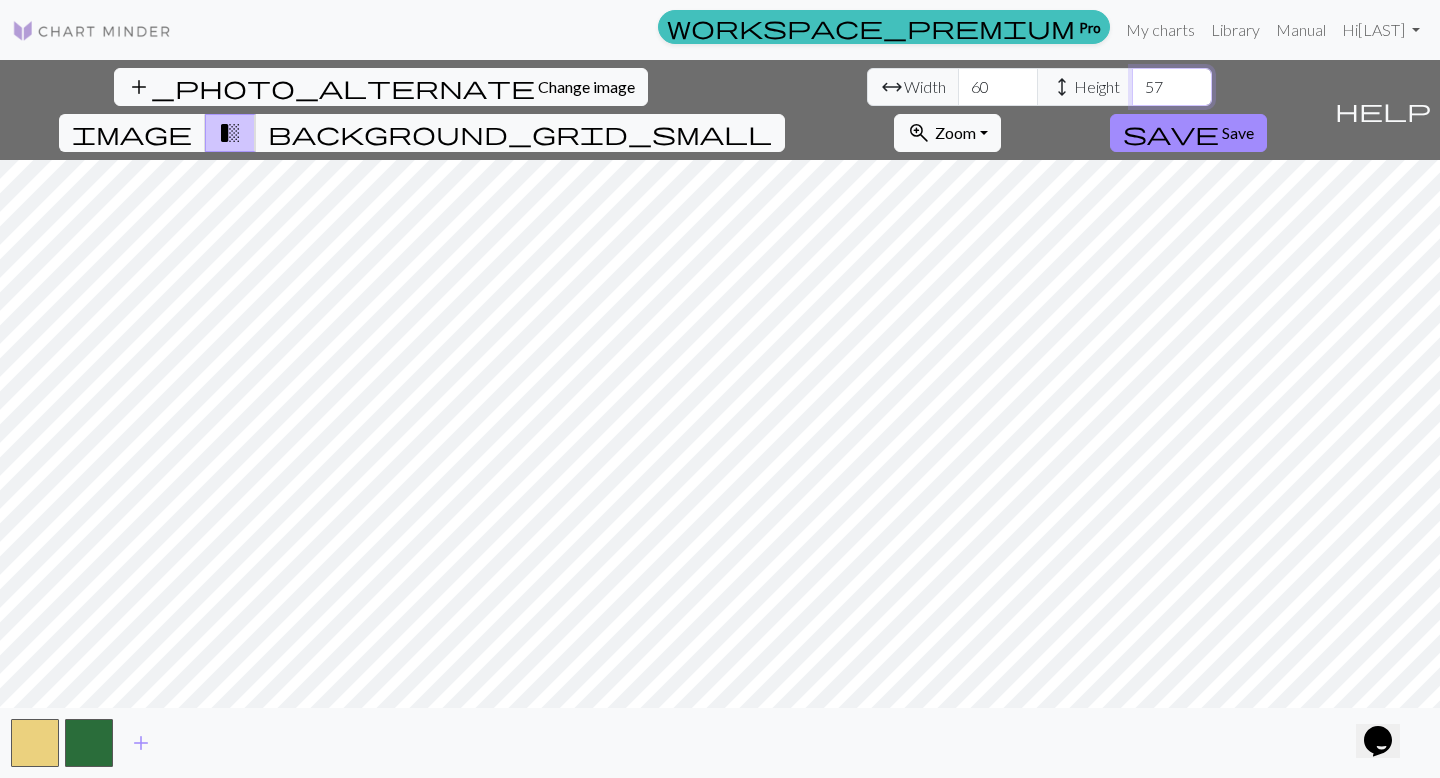 click on "57" at bounding box center (1172, 87) 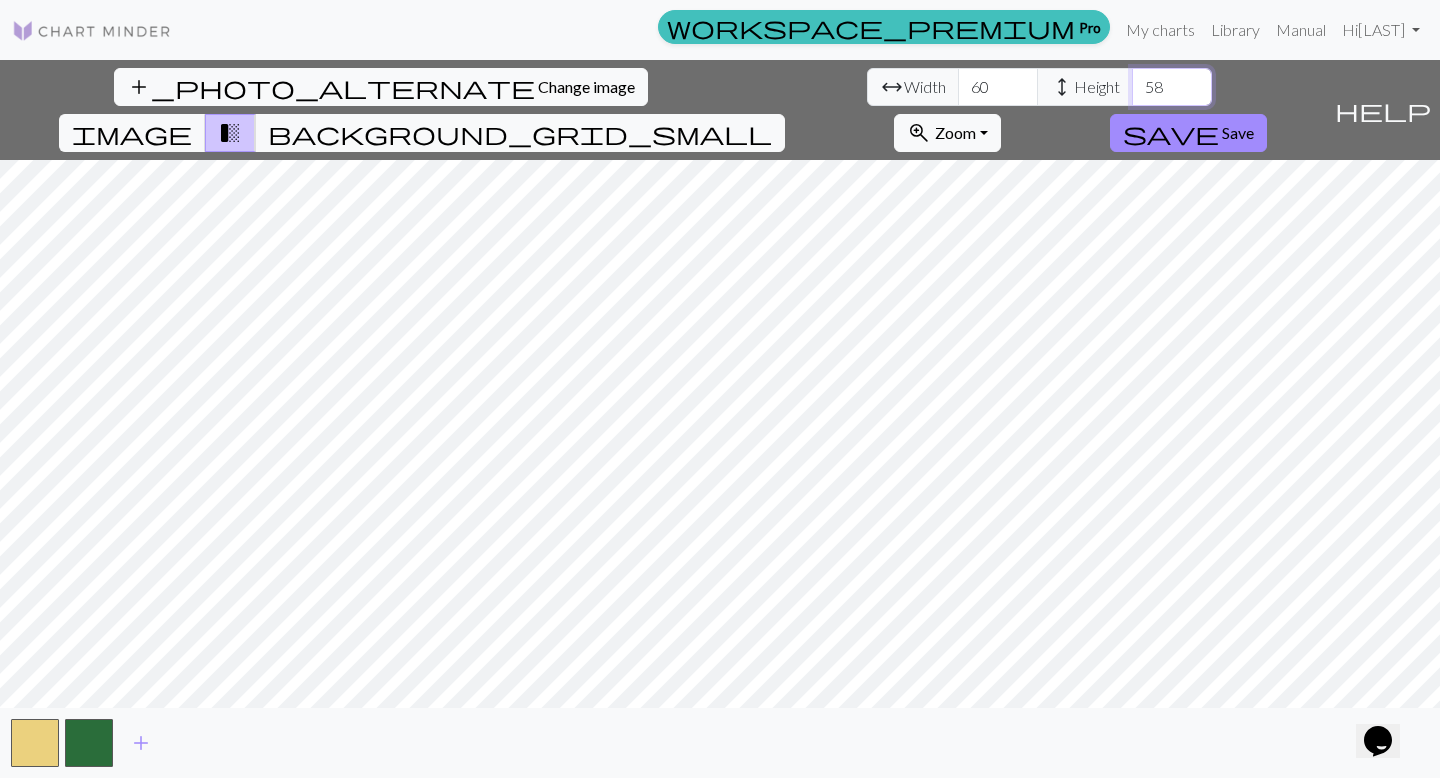 click on "58" at bounding box center [1172, 87] 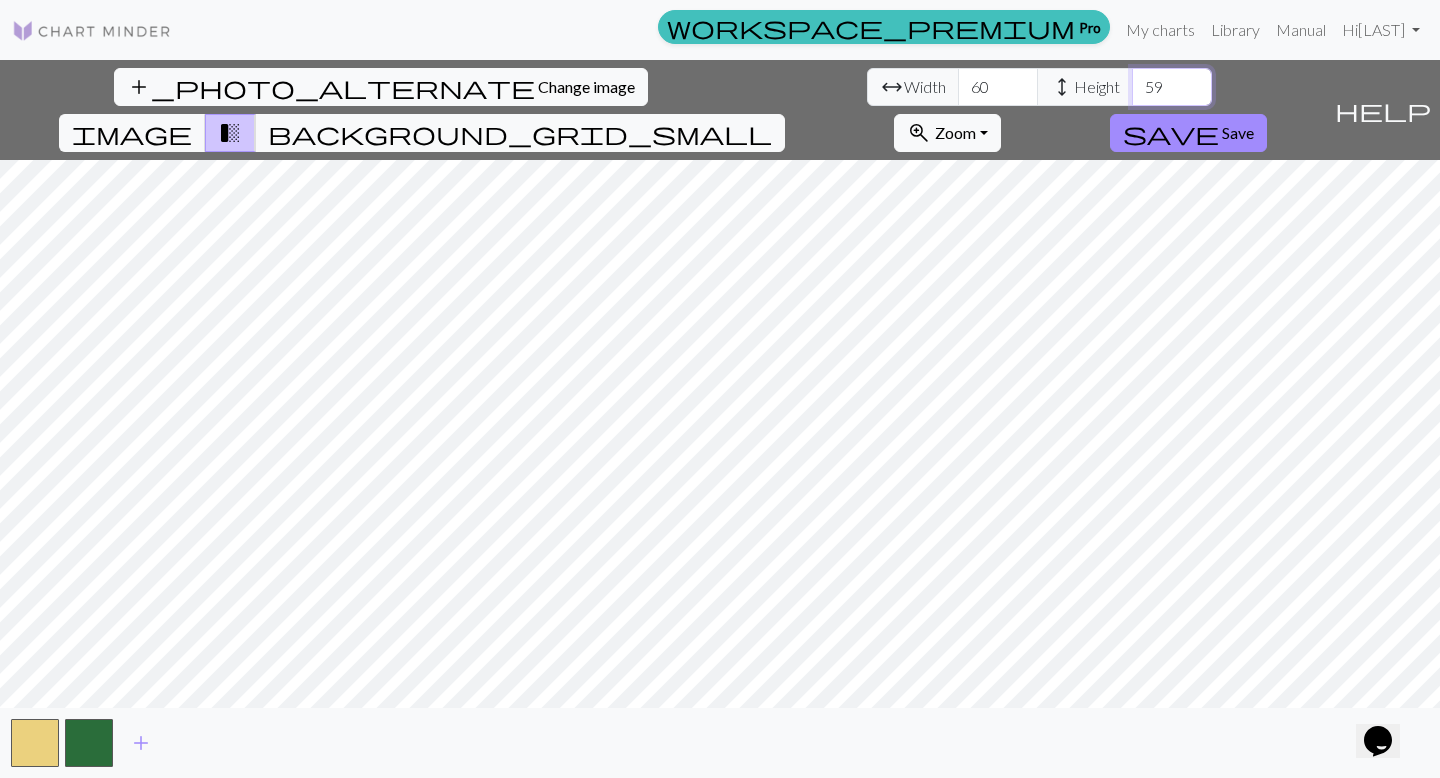 click on "59" at bounding box center [1172, 87] 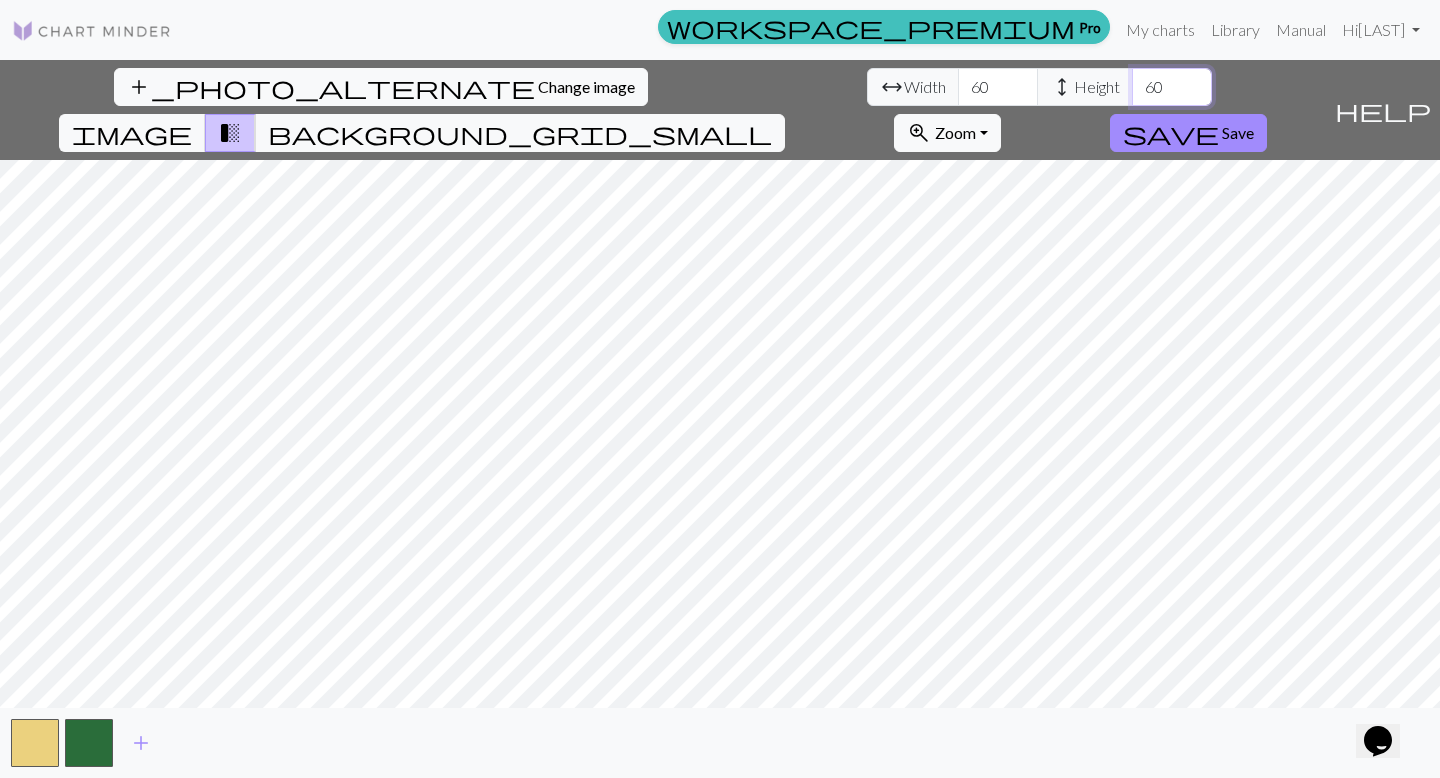 type on "60" 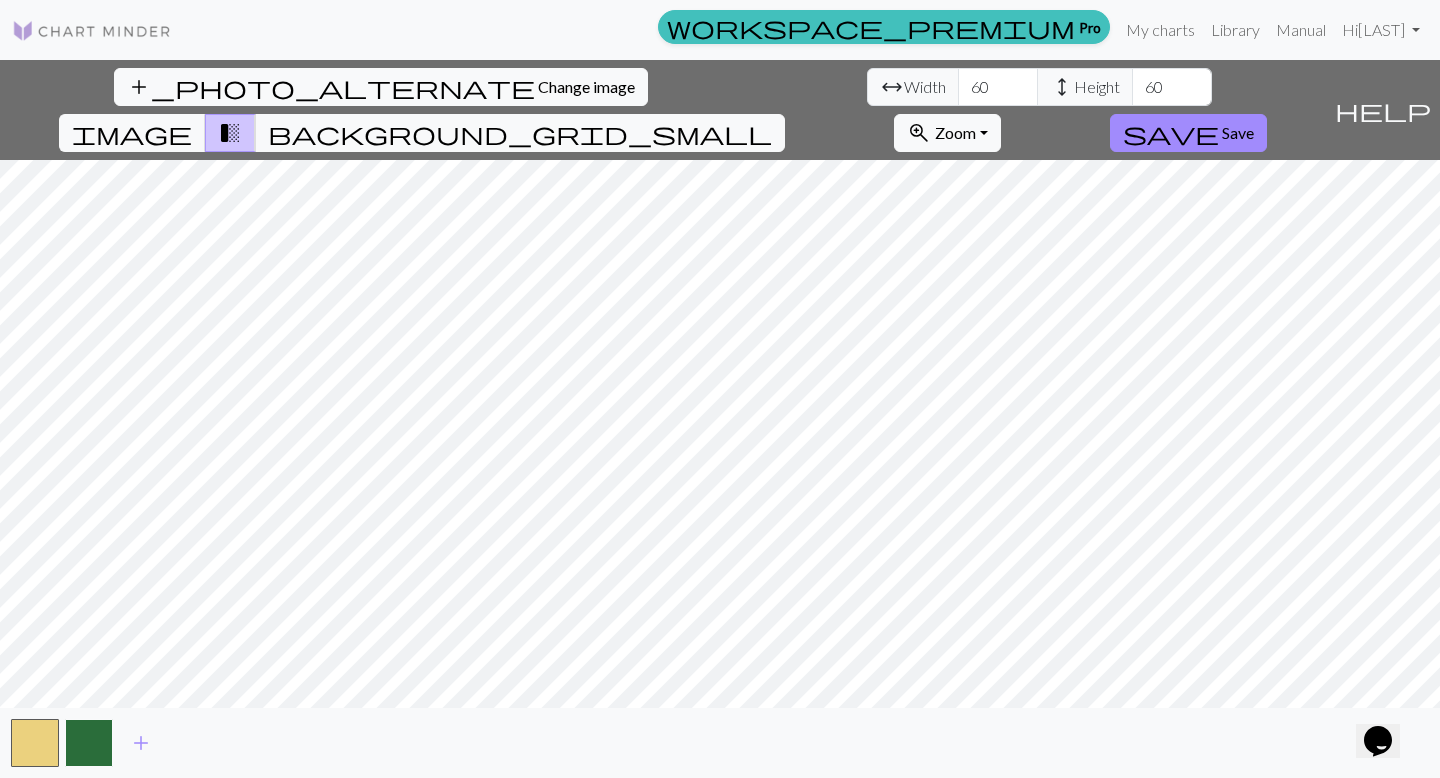 click at bounding box center [89, 743] 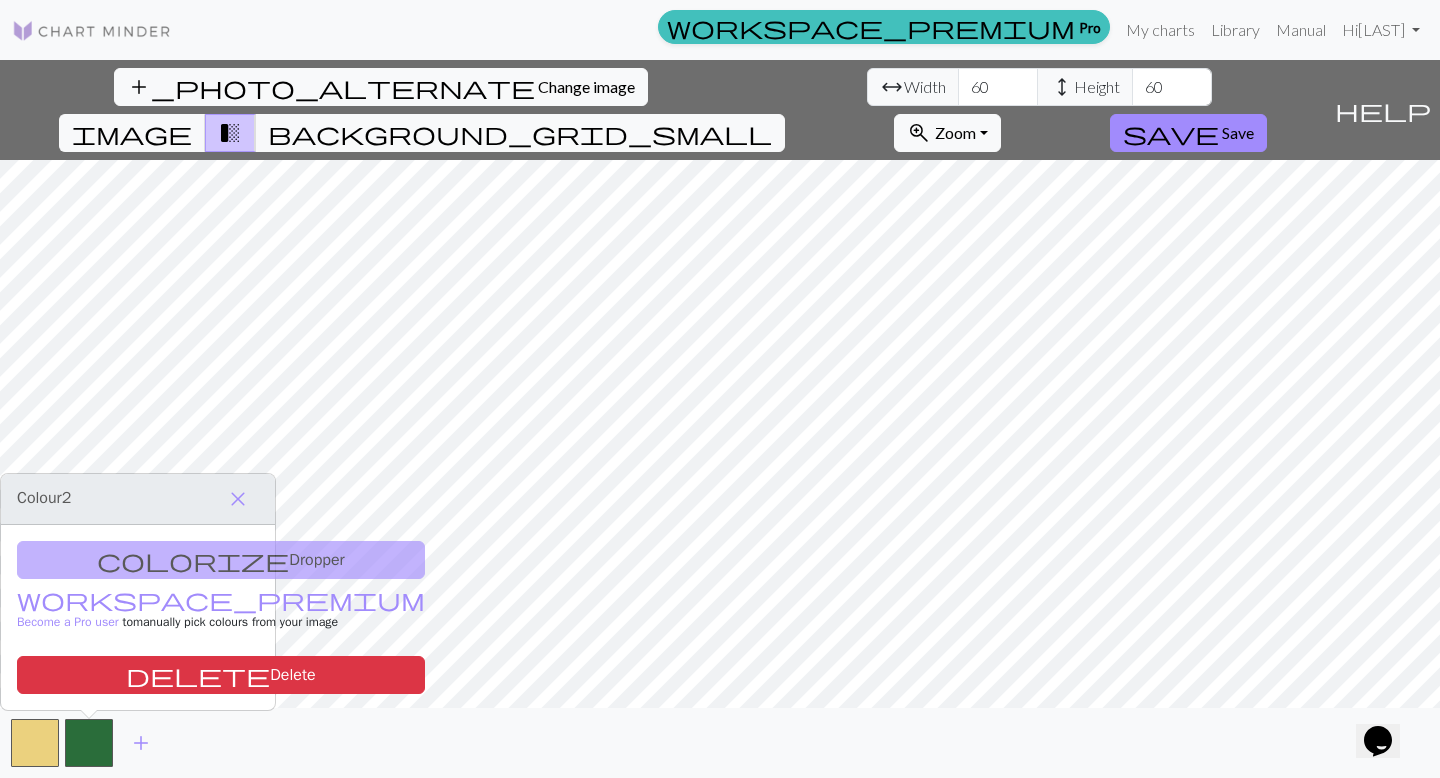 click on "colorize Dropper workspace_premium Become a Pro user   to  manually pick colours from your image delete Delete" at bounding box center (138, 617) 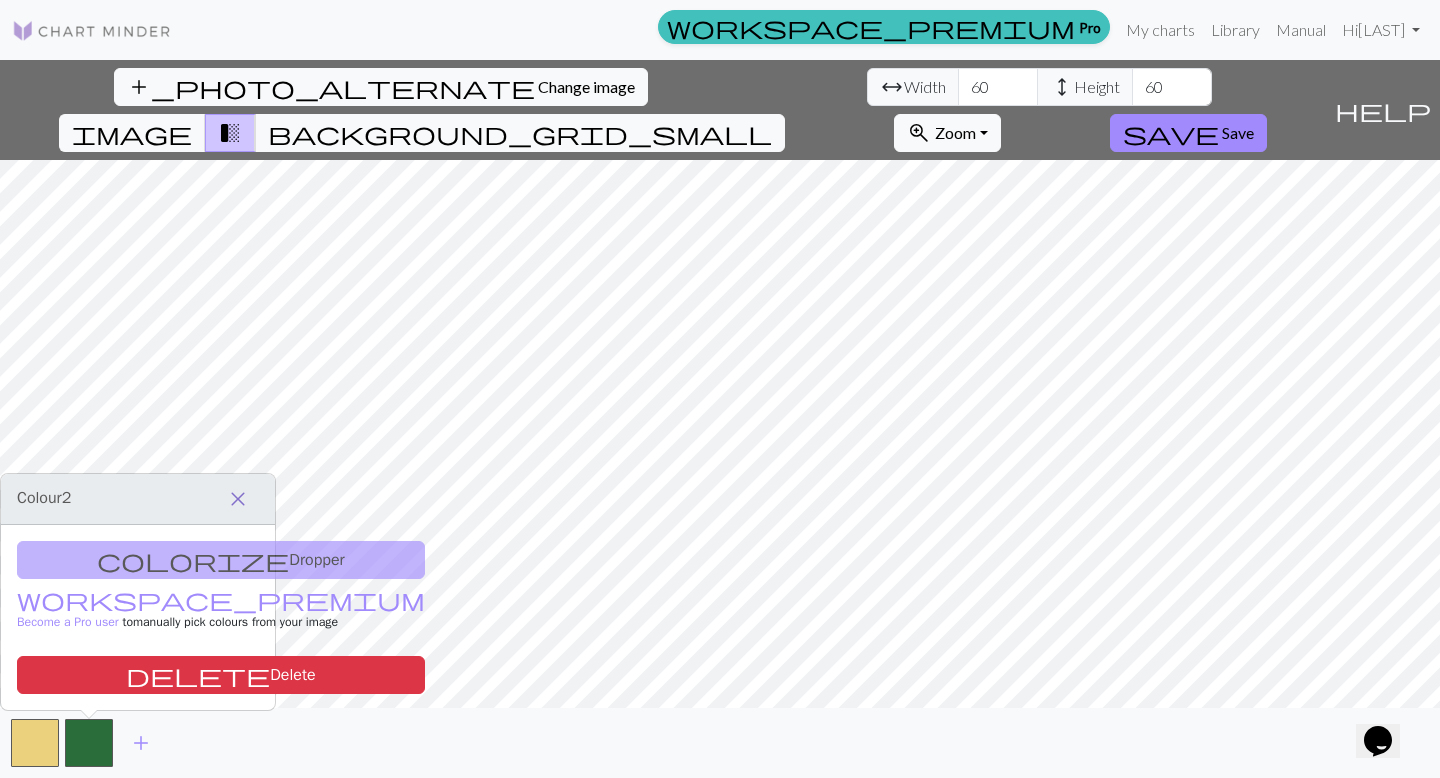 click on "close" at bounding box center (238, 499) 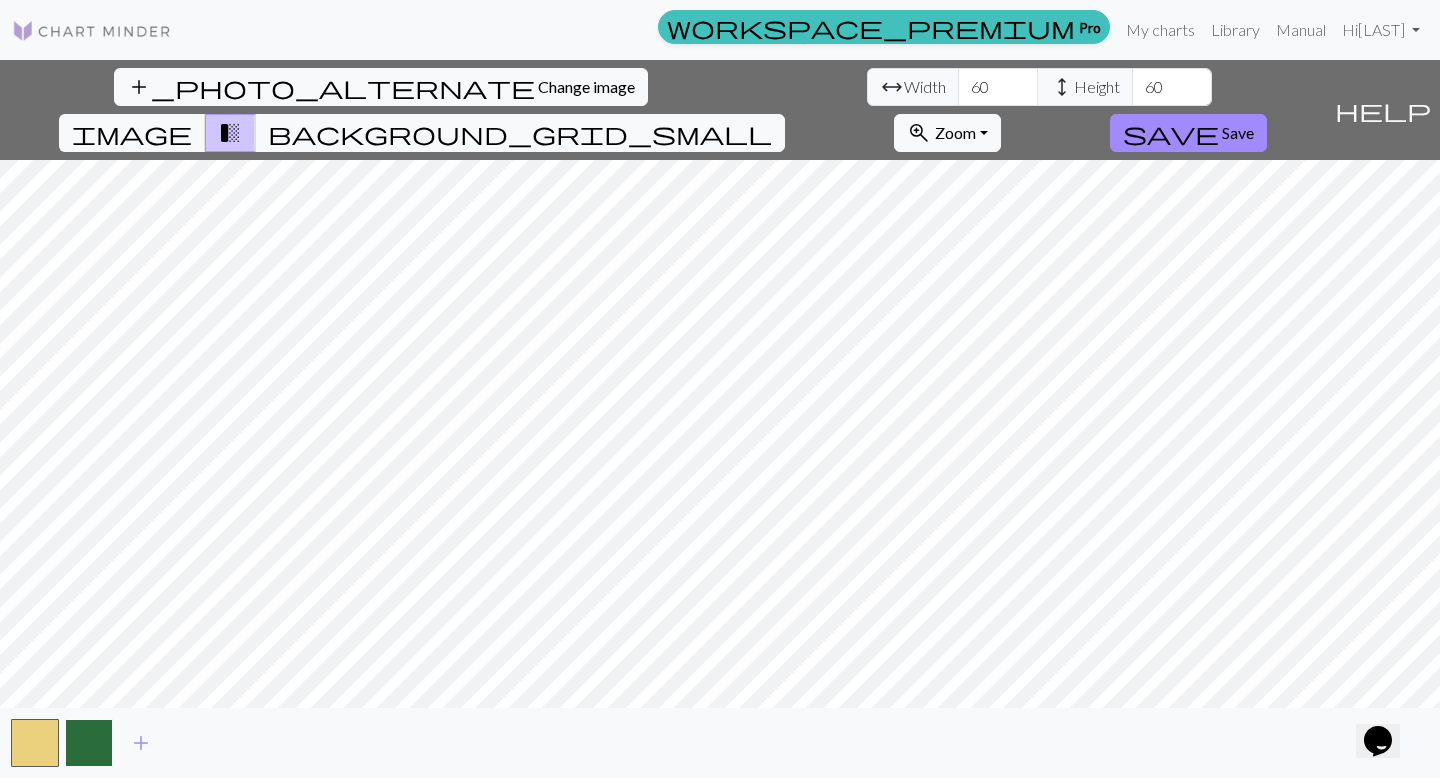 click at bounding box center (89, 743) 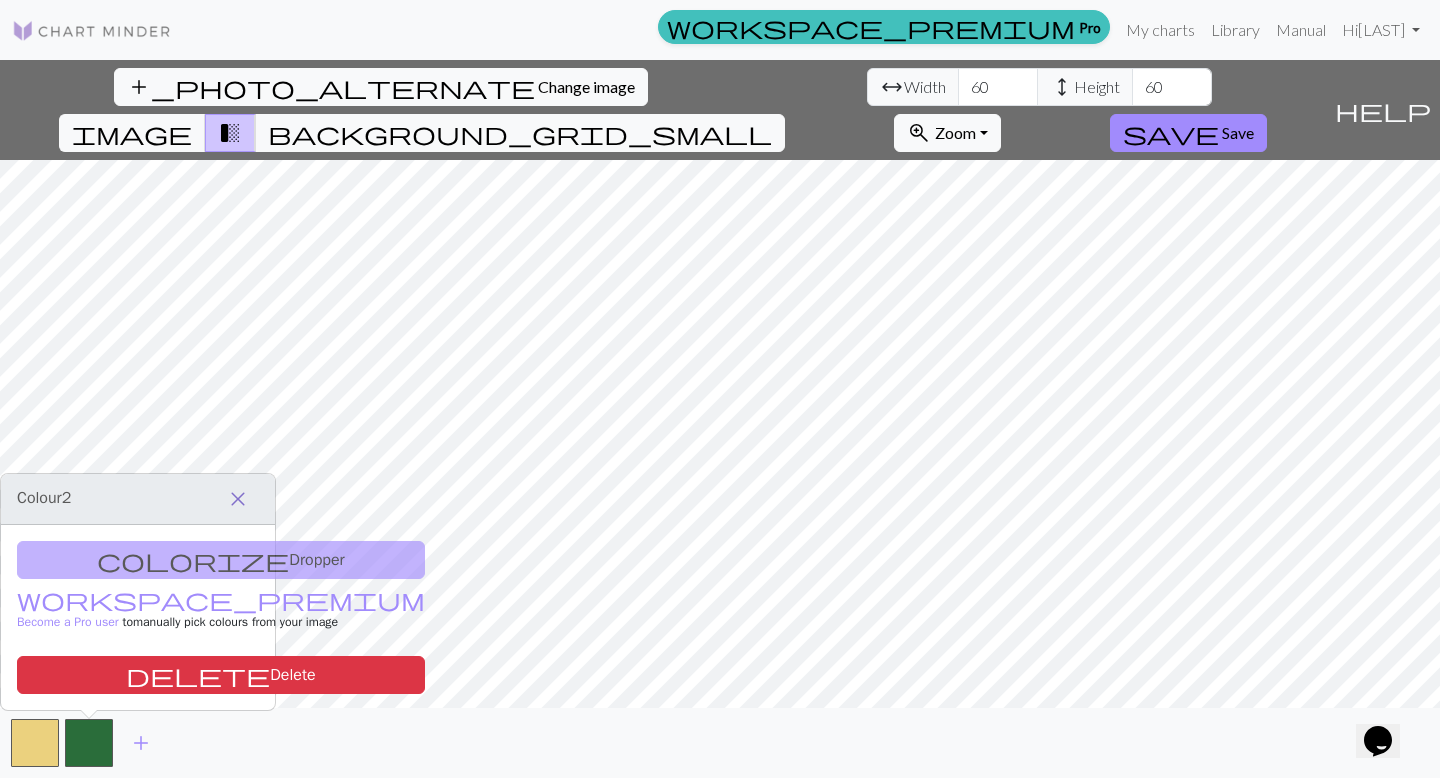 click on "close" at bounding box center [238, 499] 